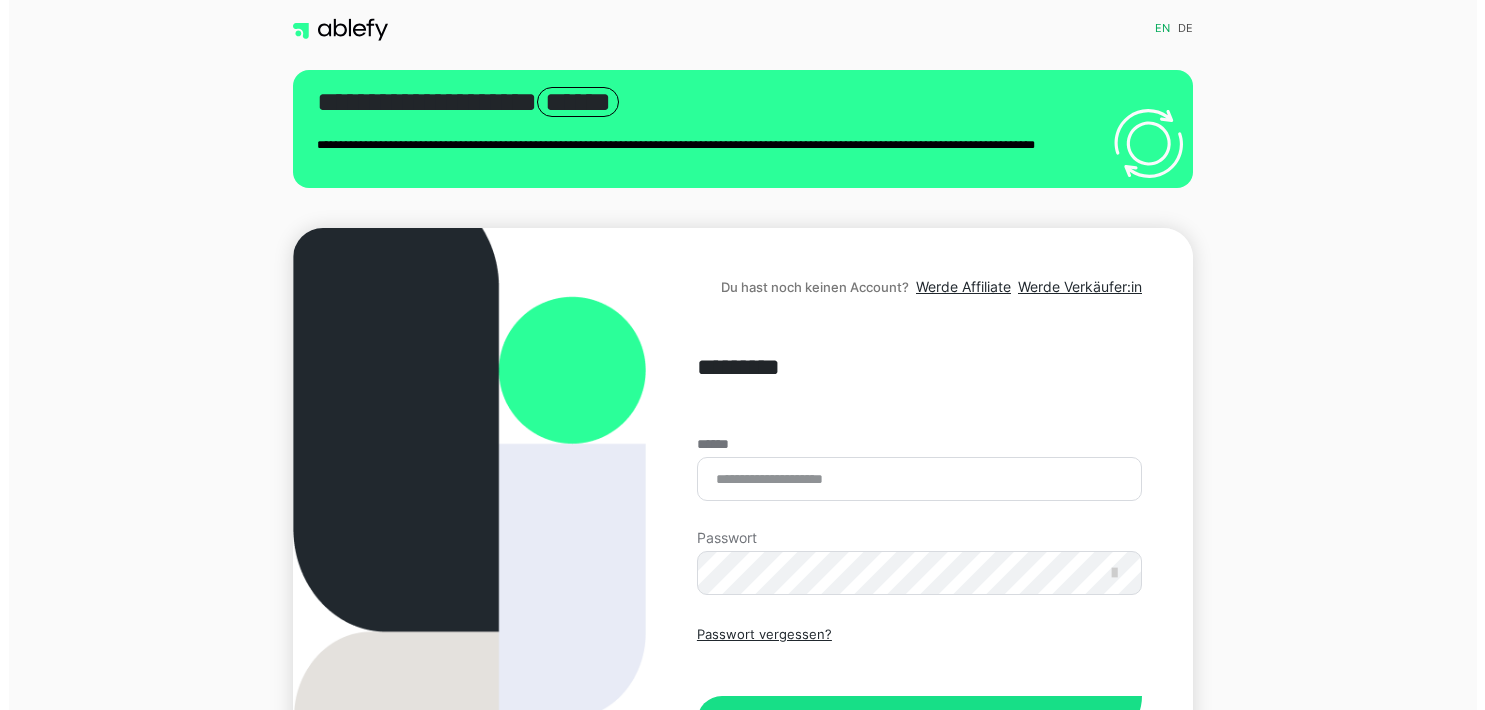 scroll, scrollTop: 0, scrollLeft: 0, axis: both 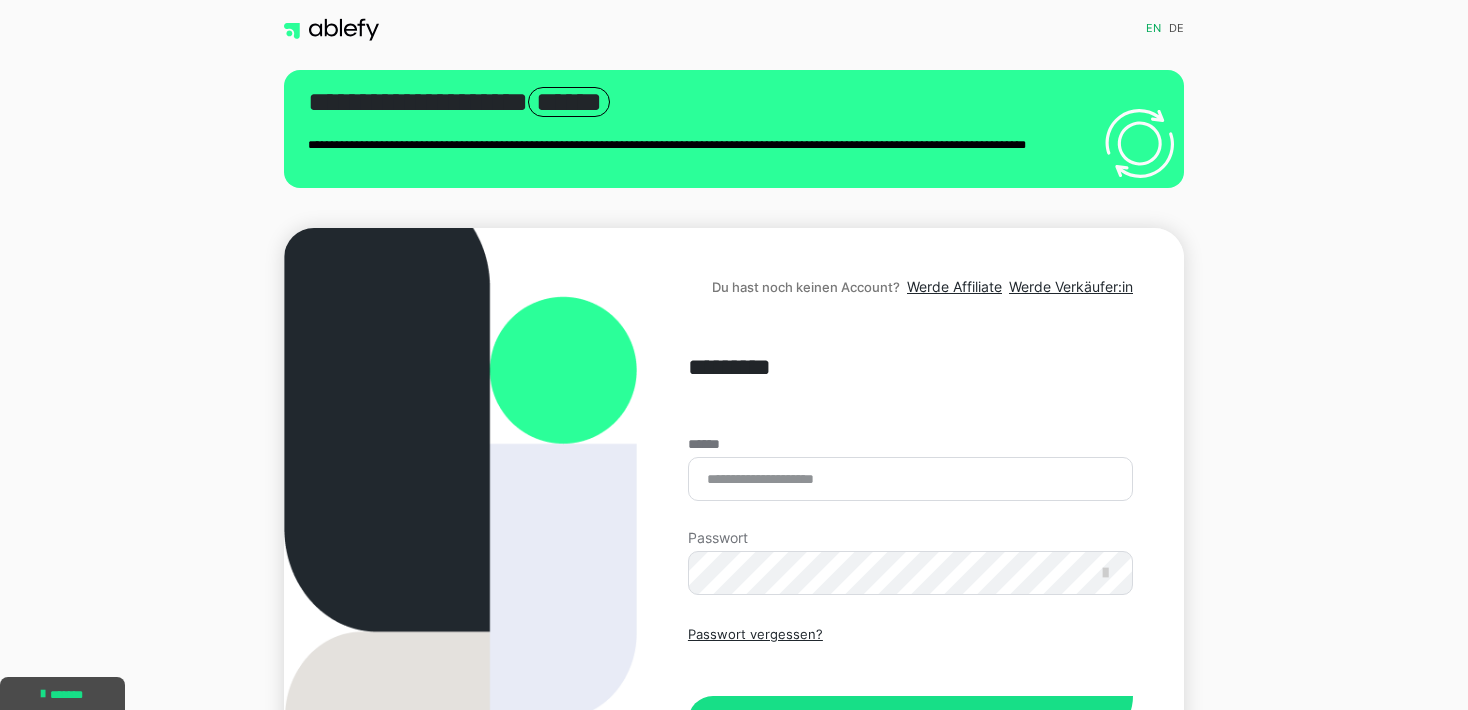 click on "****** Passwort Passwort vergessen? Einloggen" at bounding box center (910, 591) 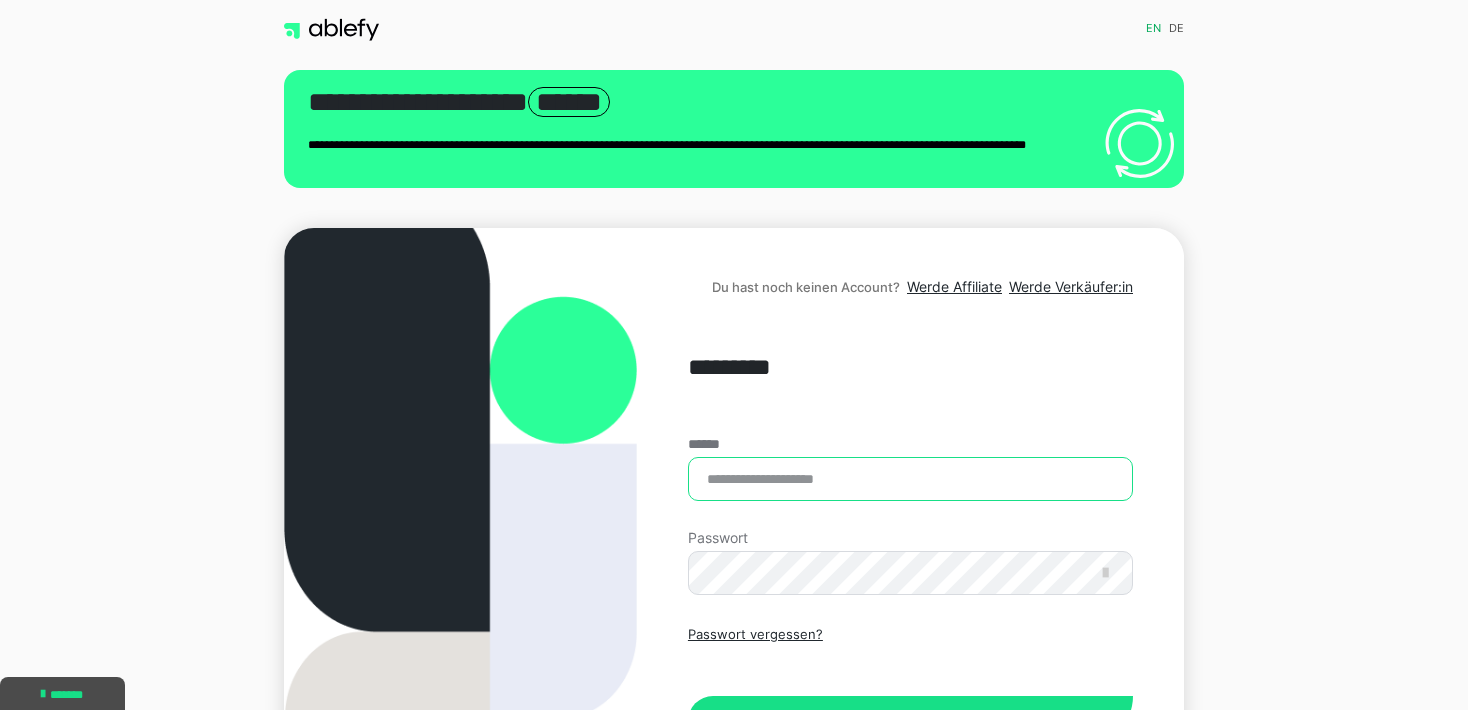 click on "******" at bounding box center (910, 479) 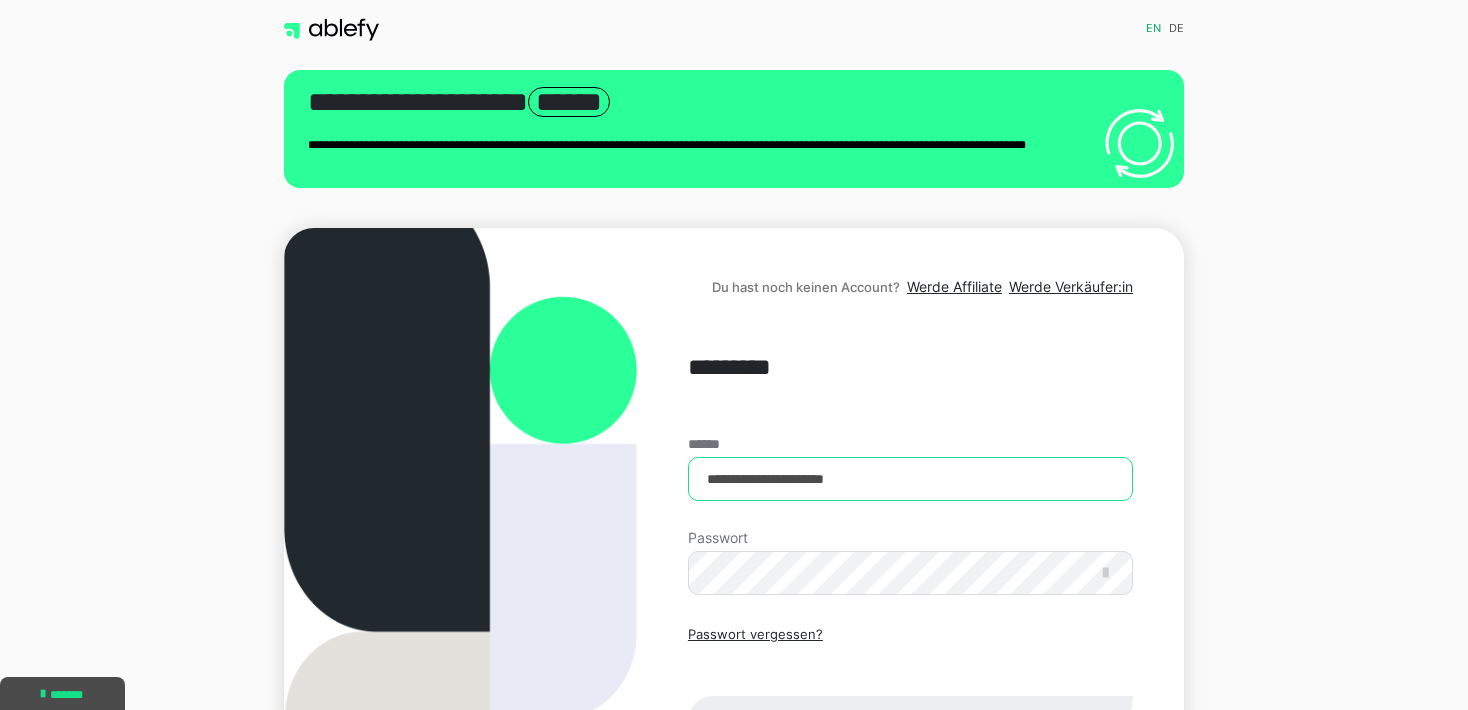 type on "**********" 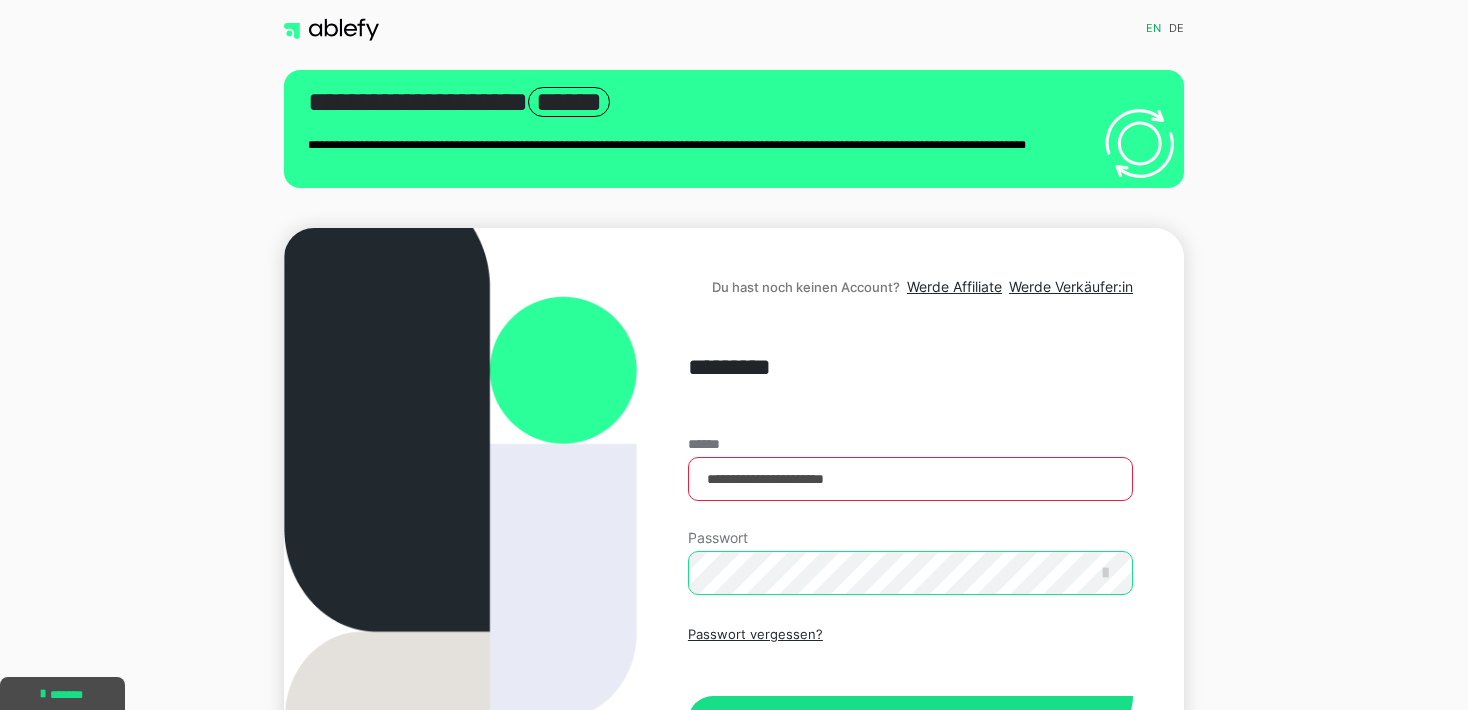 click on "Einloggen" at bounding box center [910, 721] 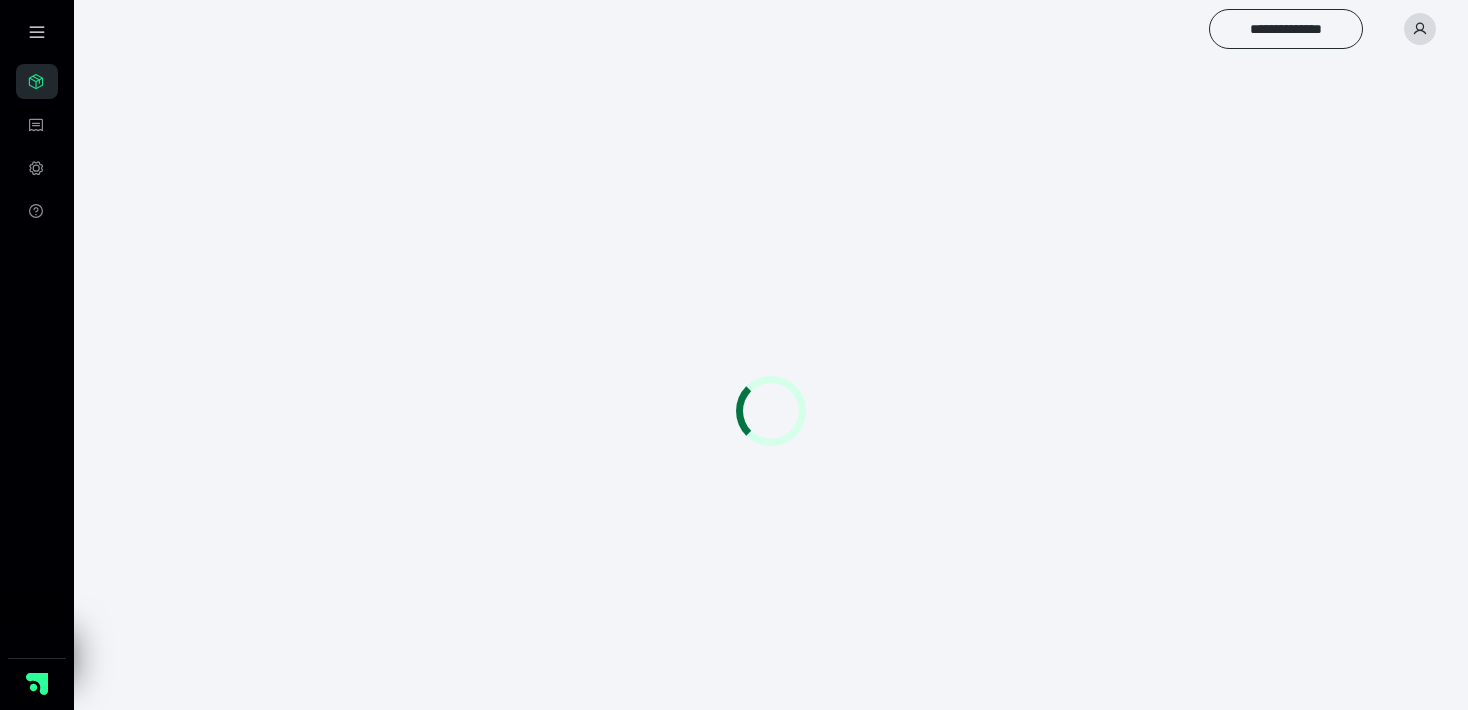 scroll, scrollTop: 0, scrollLeft: 0, axis: both 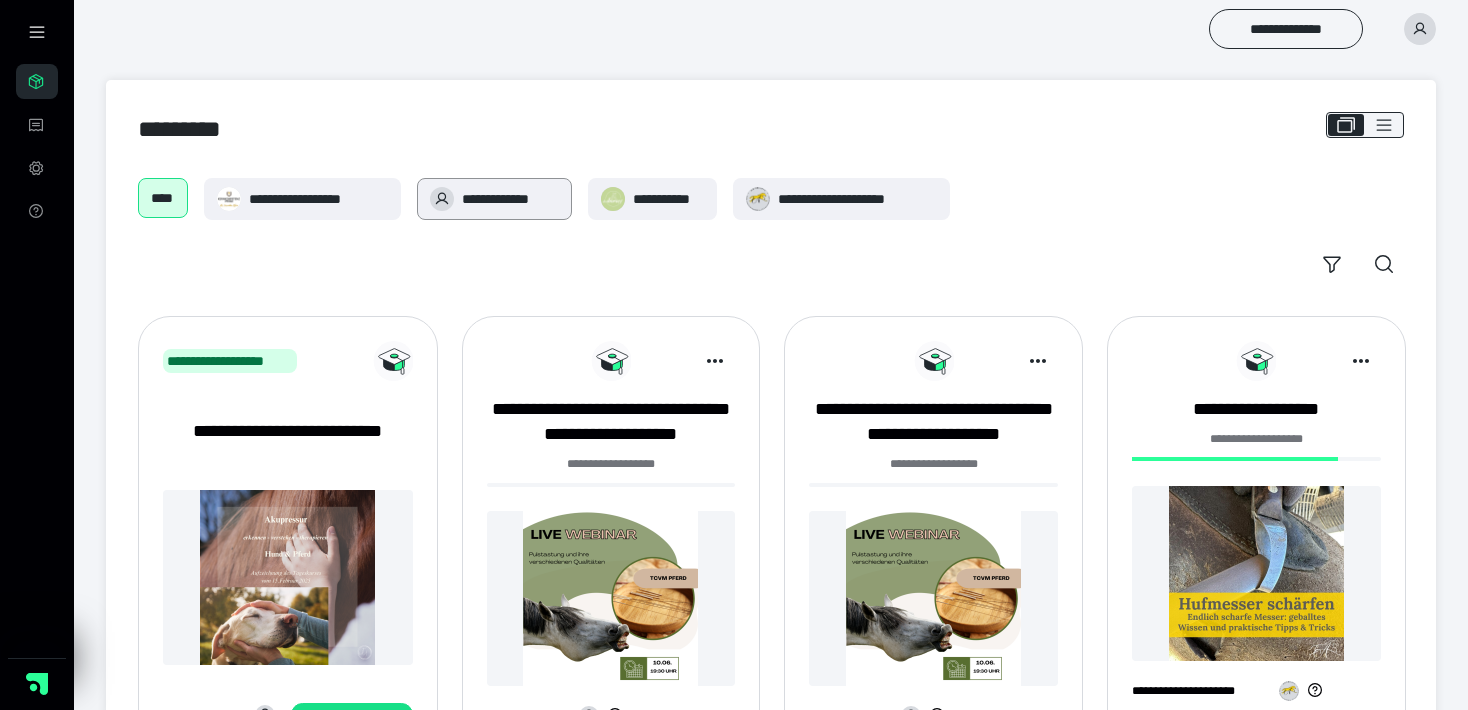 click on "**********" at bounding box center (510, 199) 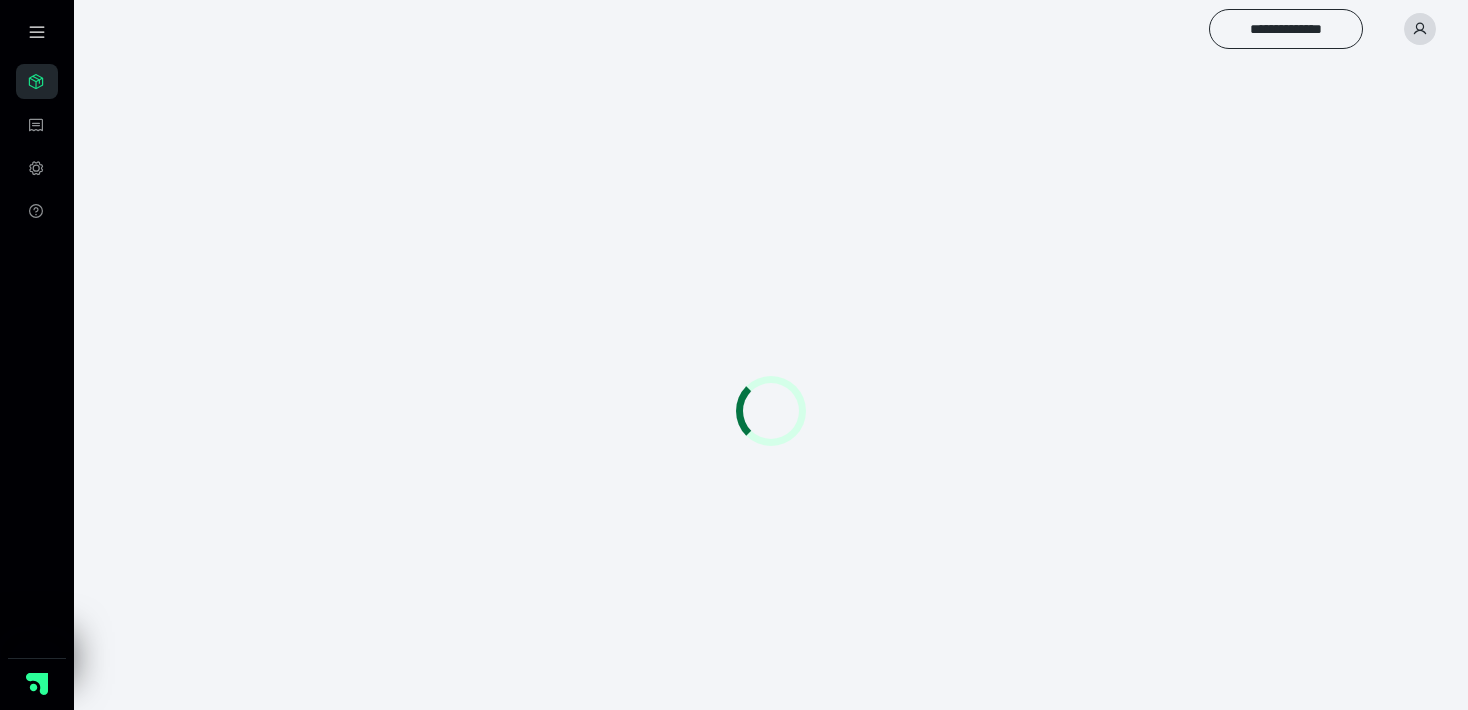 scroll, scrollTop: 0, scrollLeft: 0, axis: both 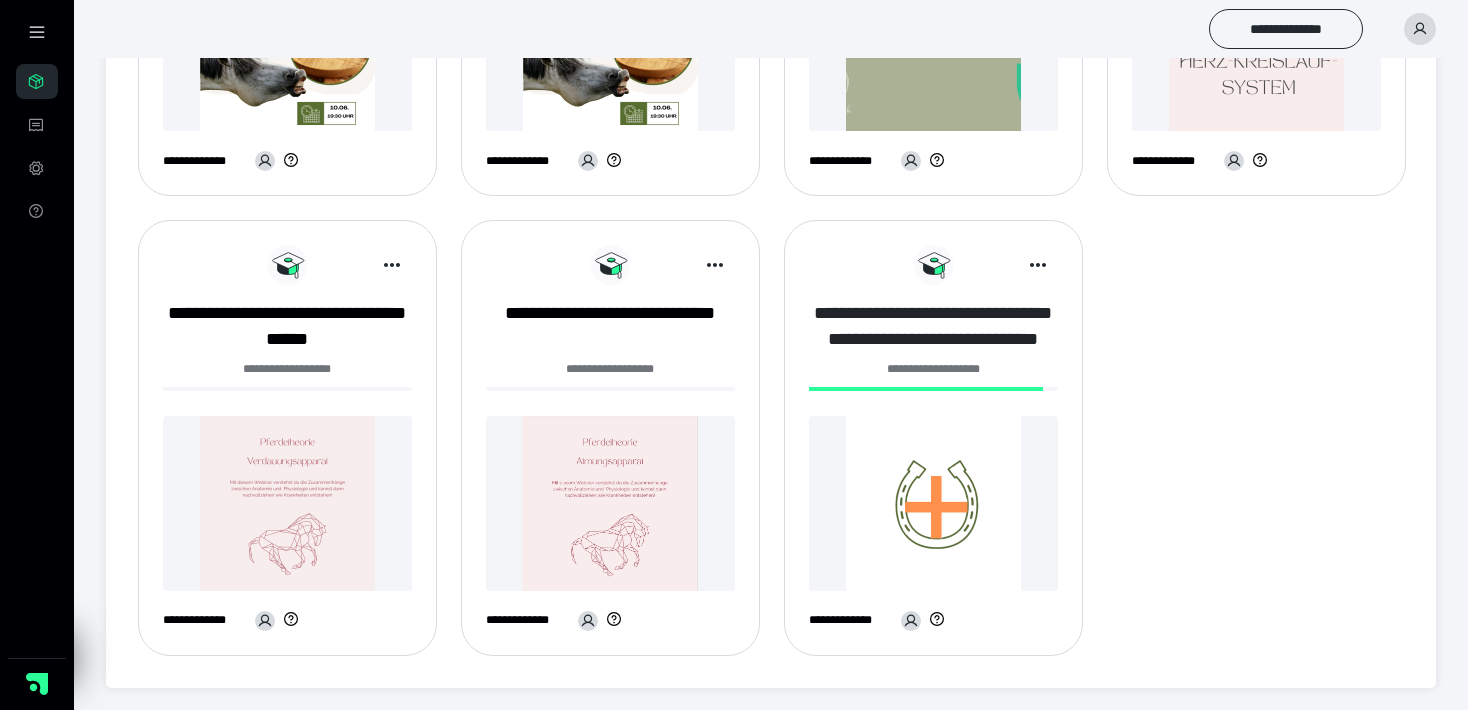 click on "**********" at bounding box center [933, 326] 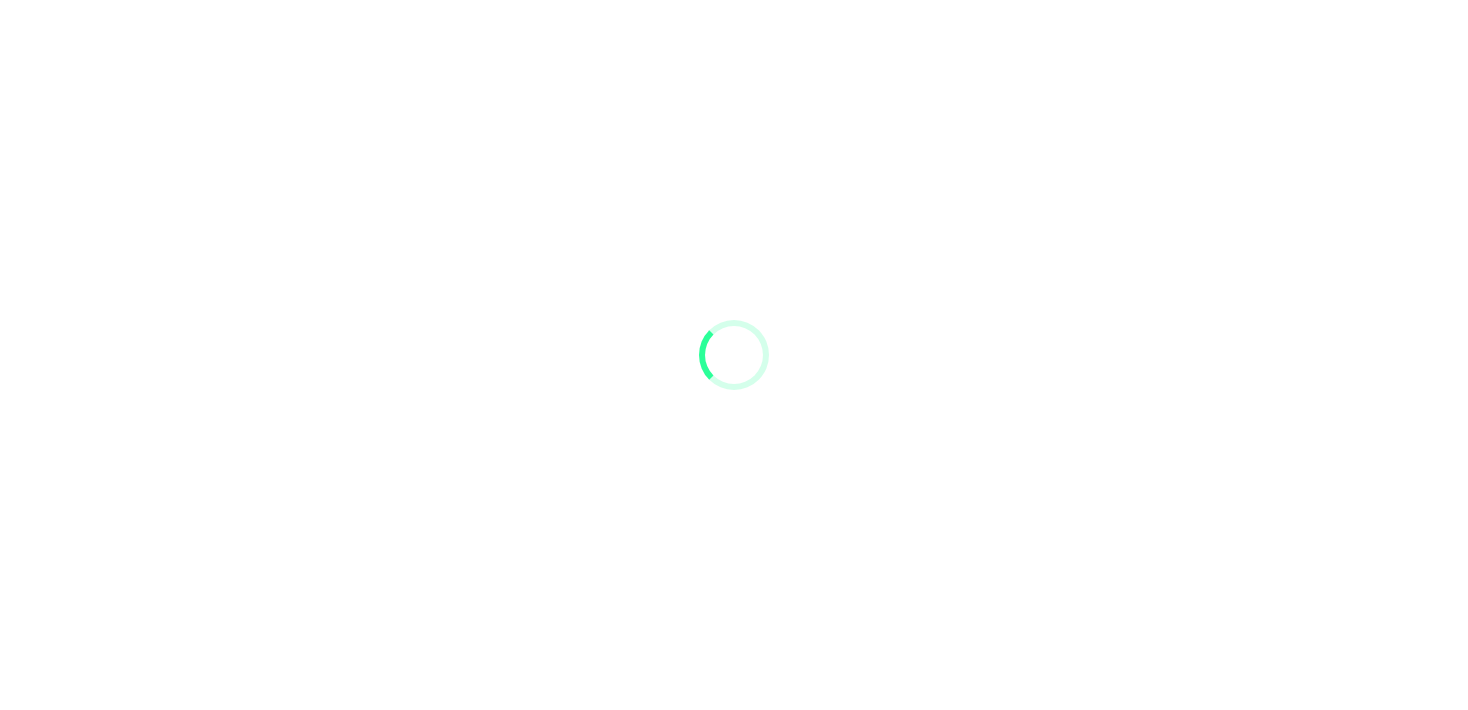 scroll, scrollTop: 0, scrollLeft: 0, axis: both 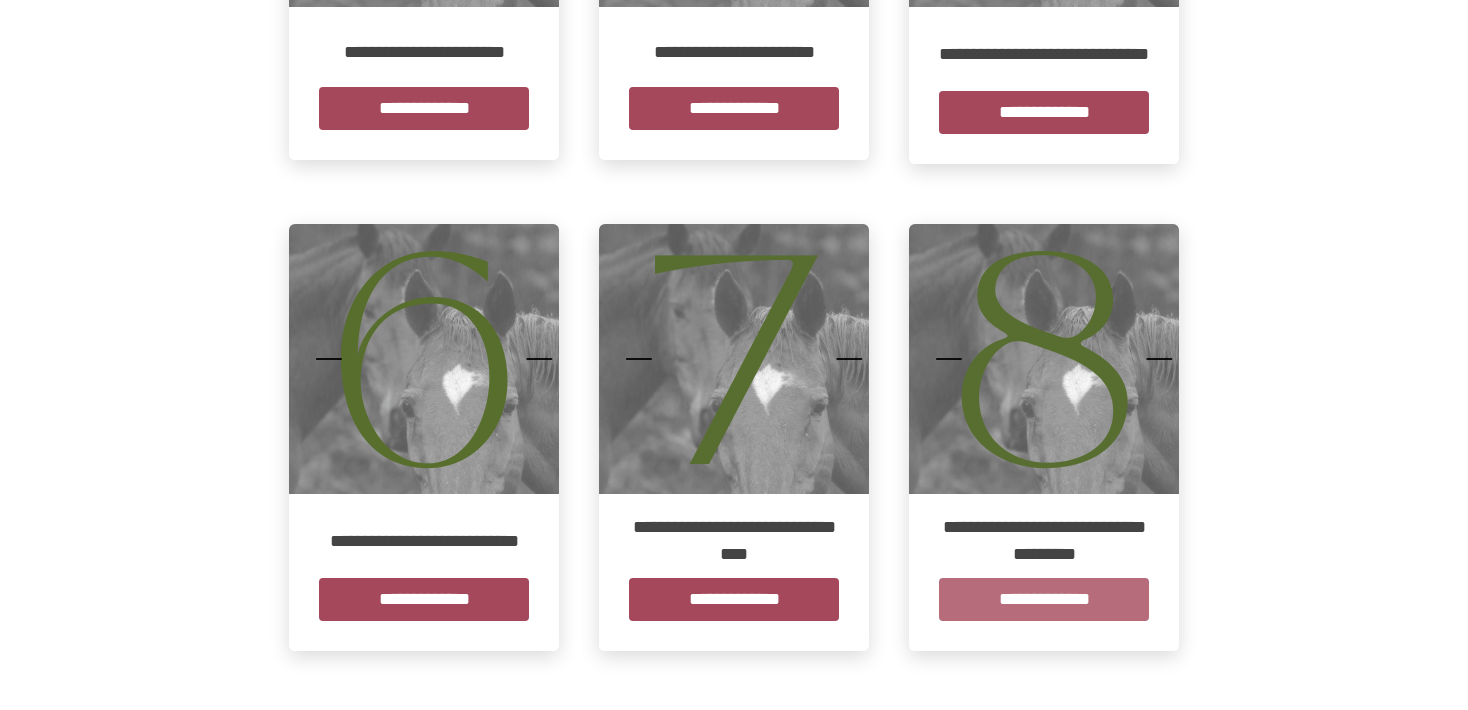 click on "**********" at bounding box center (1044, 599) 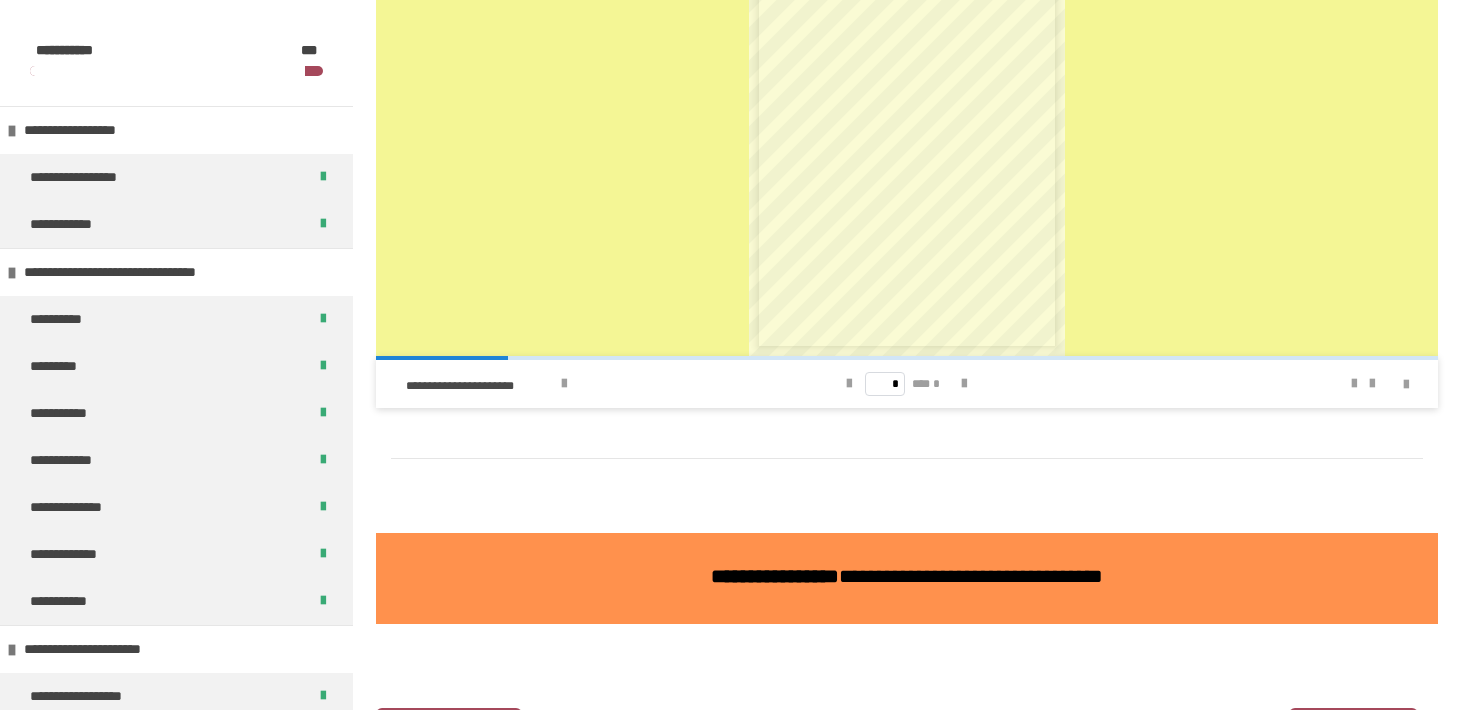 scroll, scrollTop: 2240, scrollLeft: 0, axis: vertical 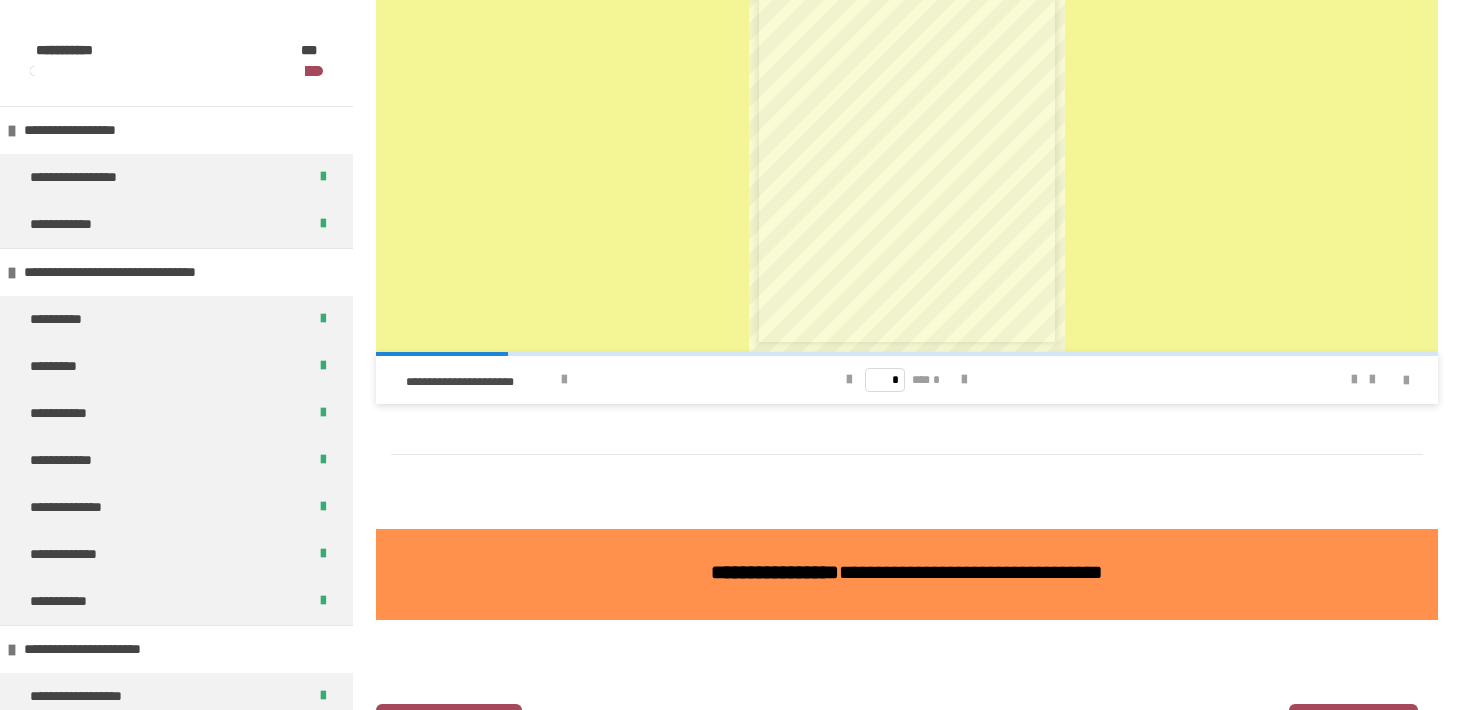 click at bounding box center (1308, 380) 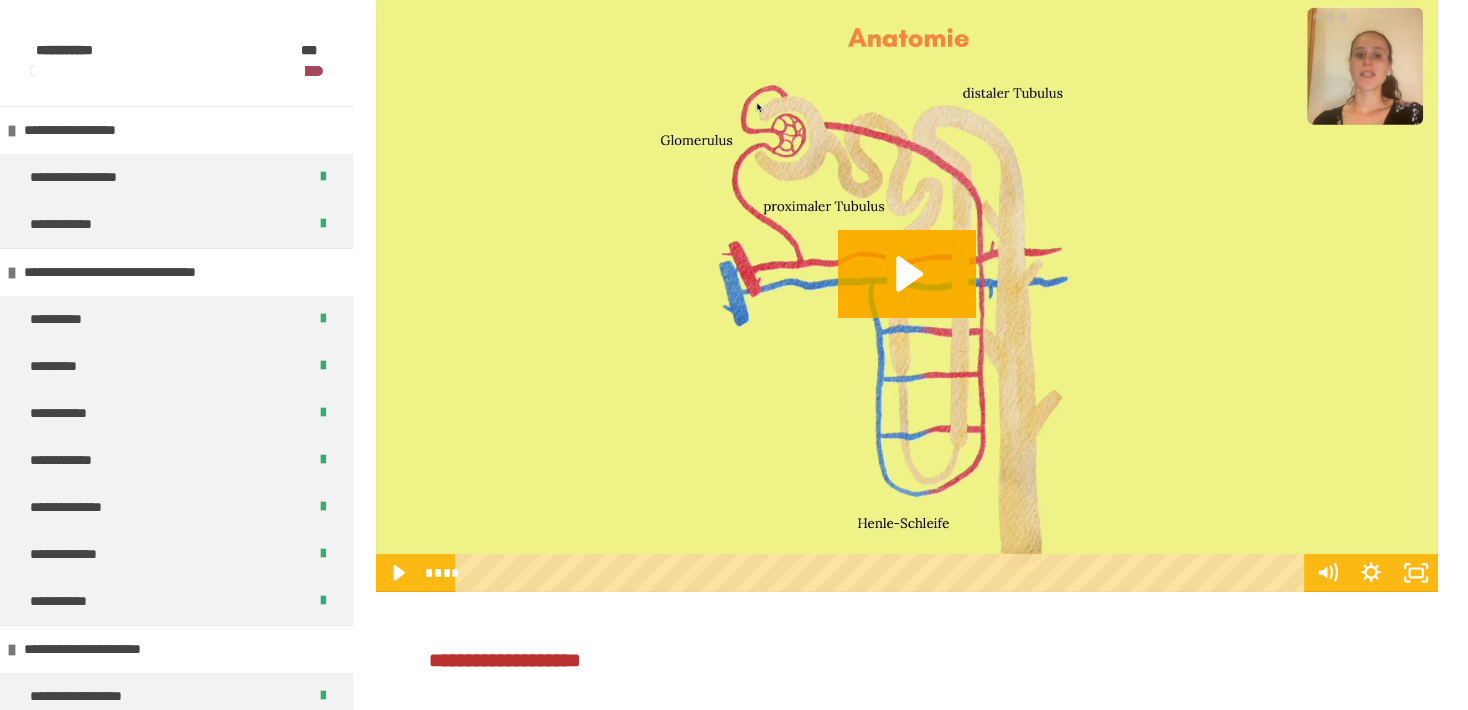 scroll, scrollTop: 1021, scrollLeft: 0, axis: vertical 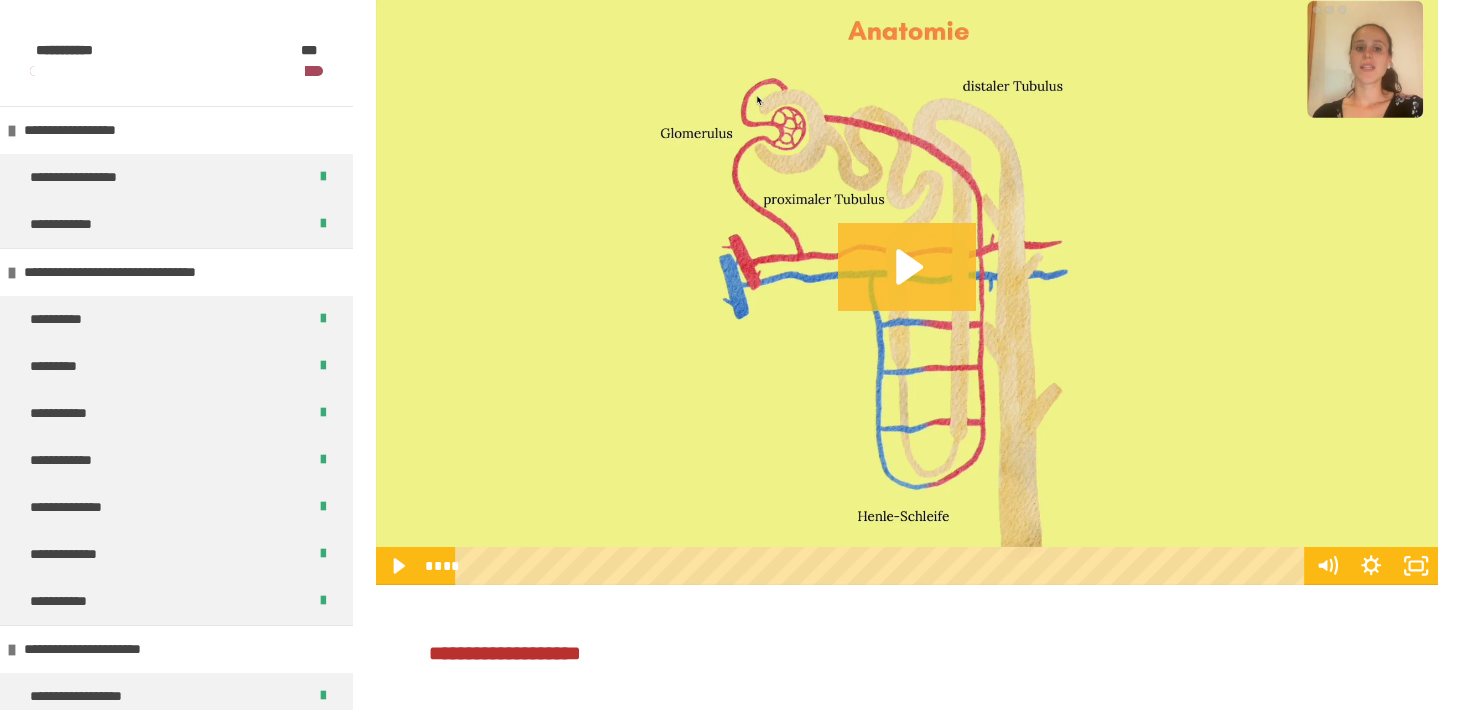 click 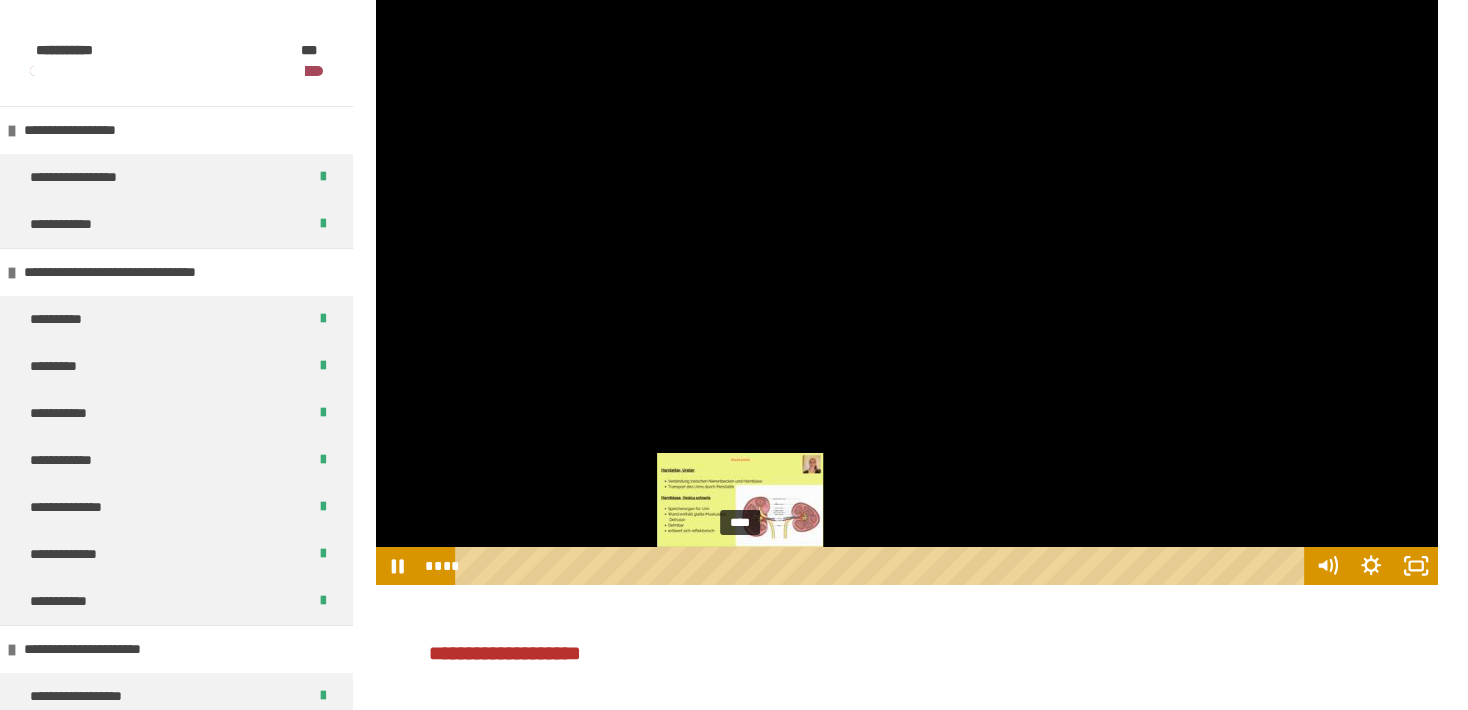 click on "****" at bounding box center [883, 566] 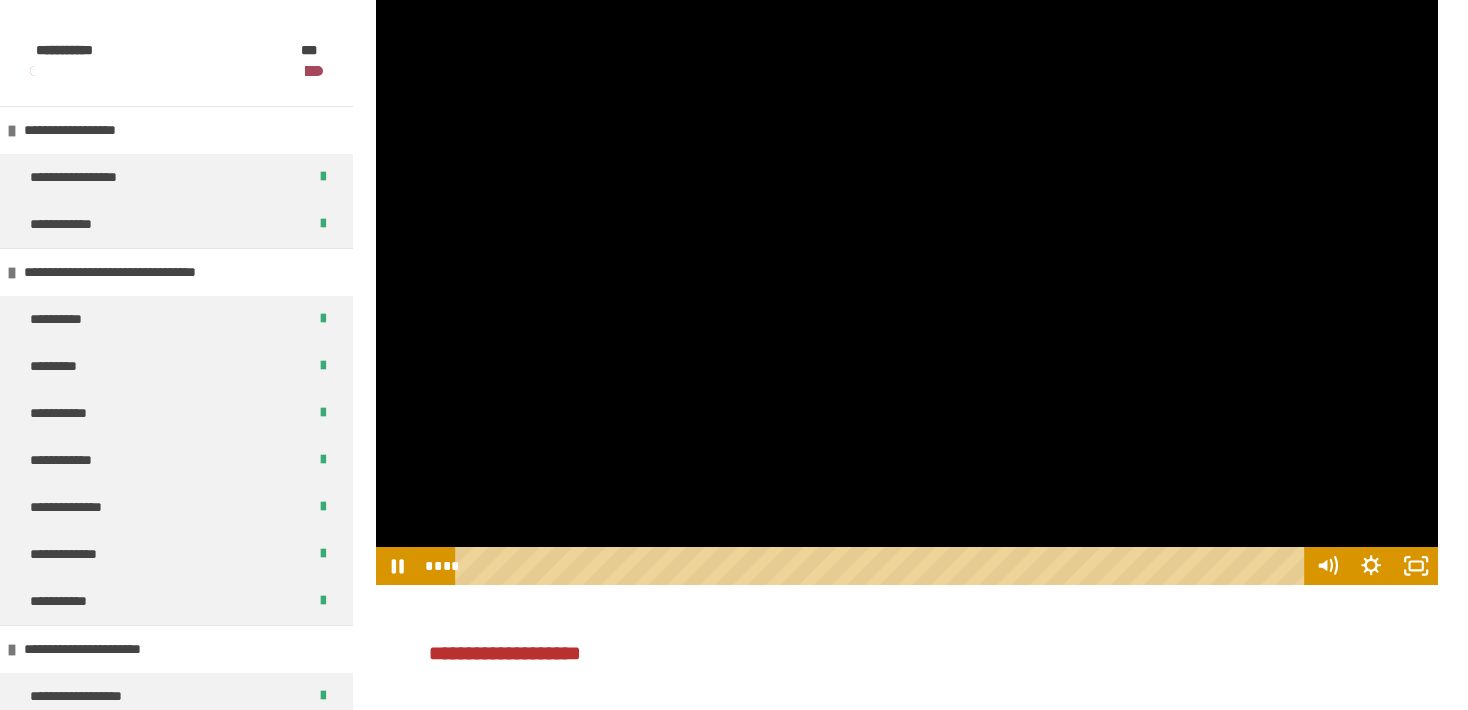 click at bounding box center (907, 286) 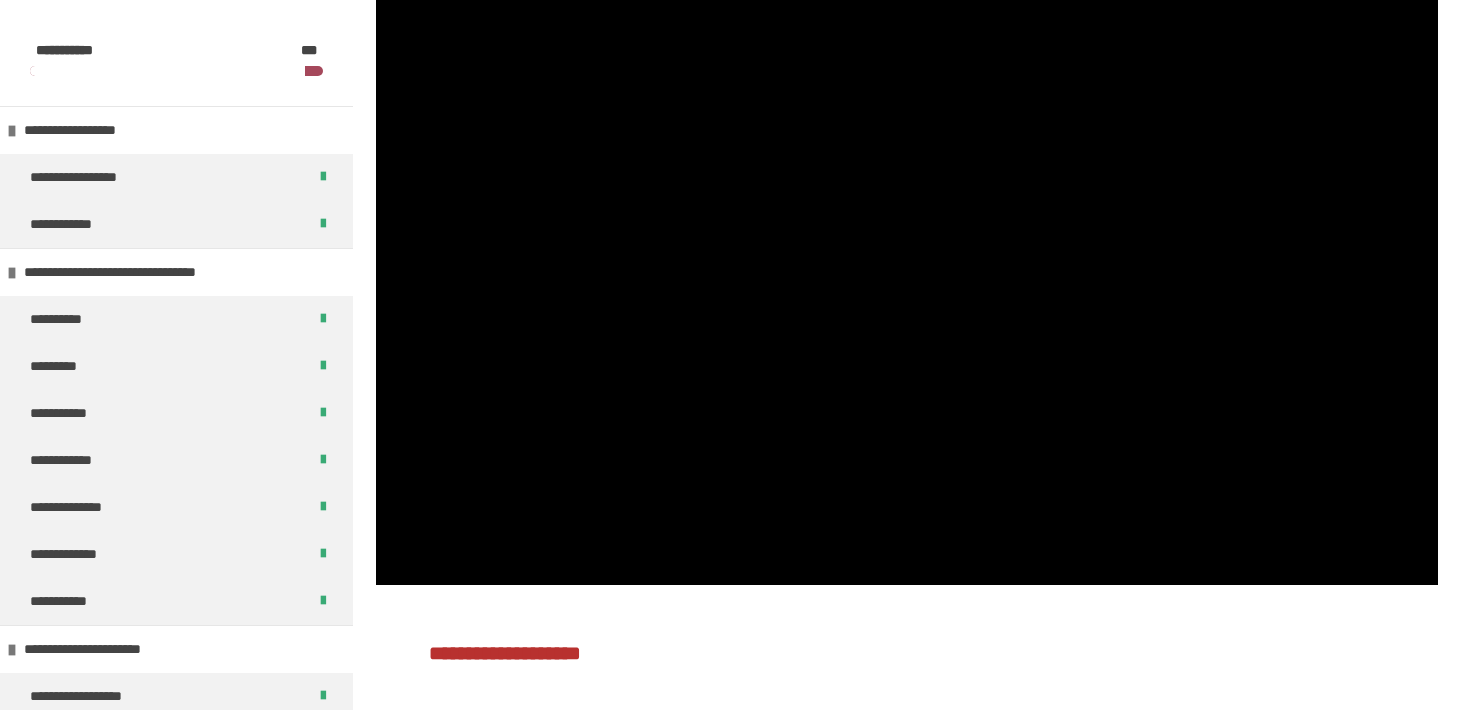 click at bounding box center (907, 286) 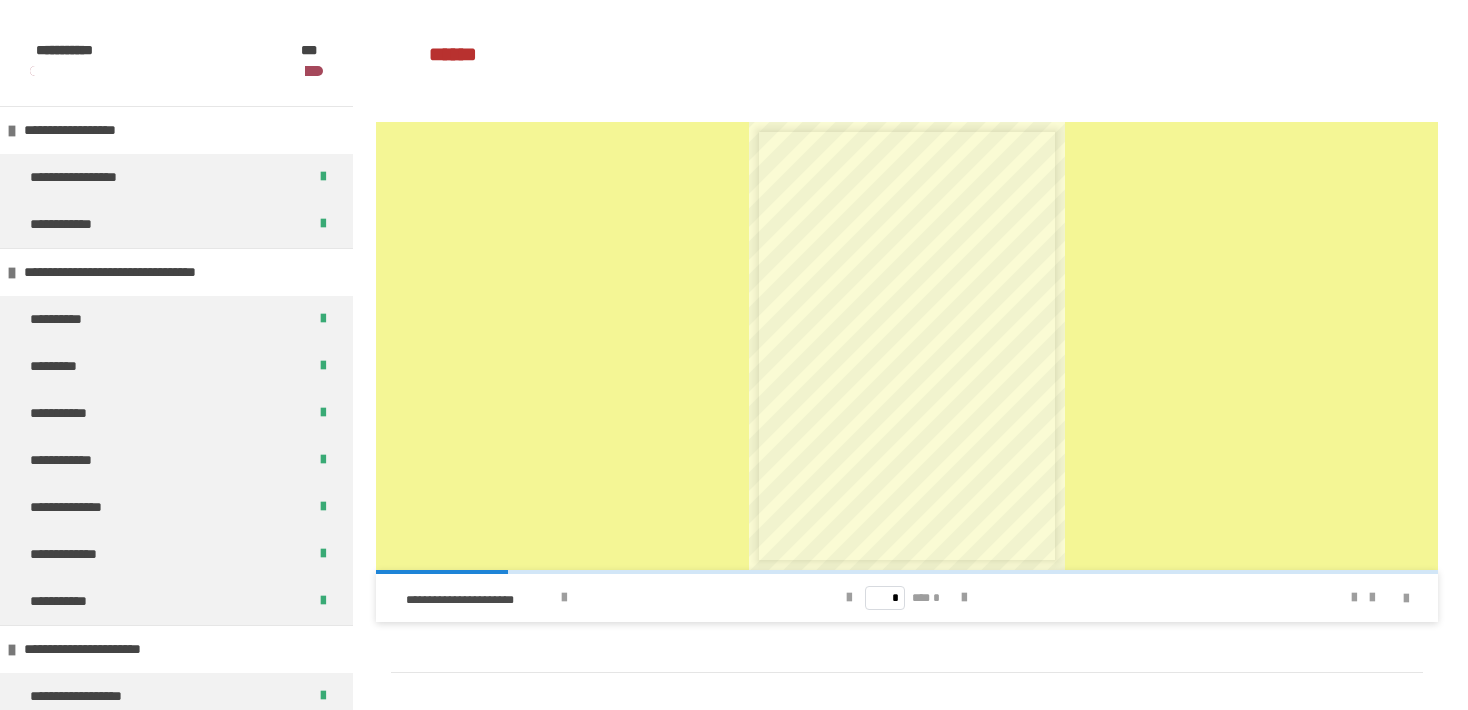 scroll, scrollTop: 2341, scrollLeft: 0, axis: vertical 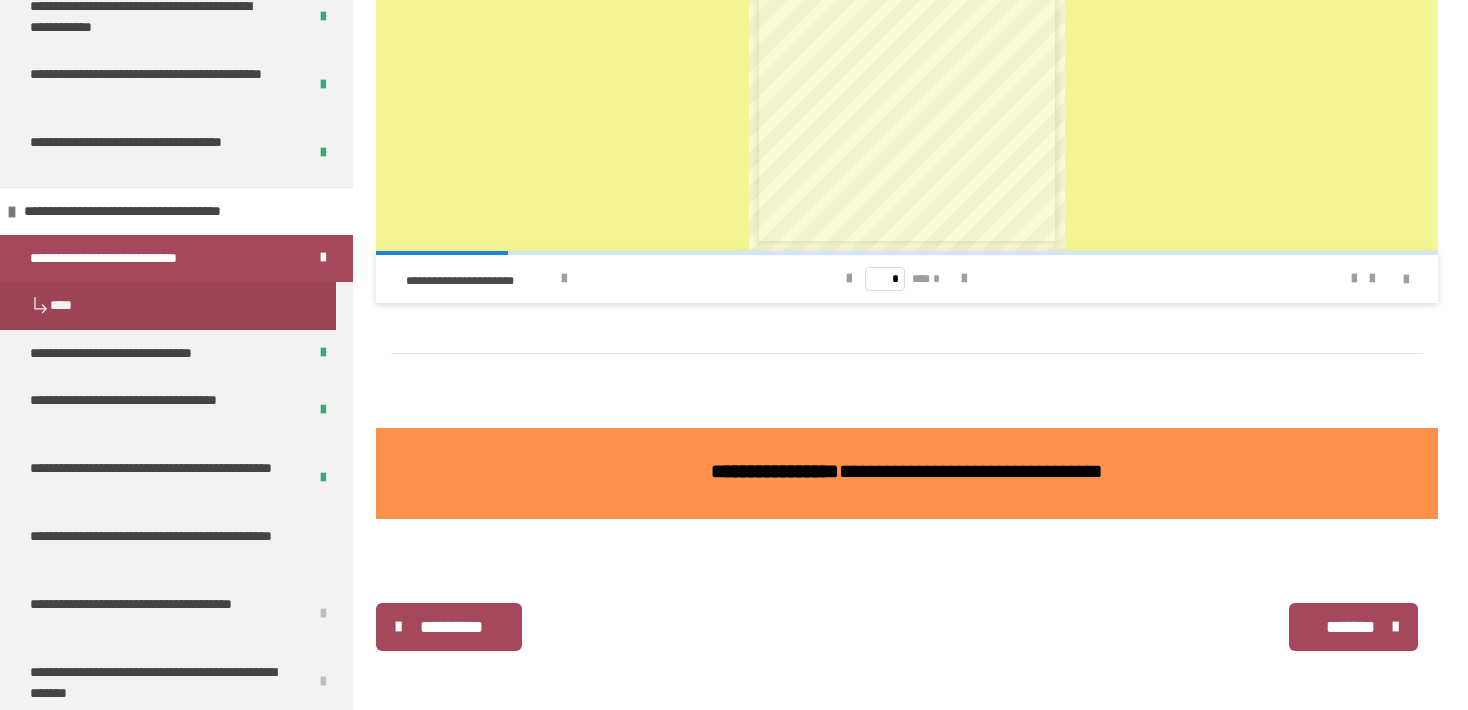 click on "*******" at bounding box center [1353, 627] 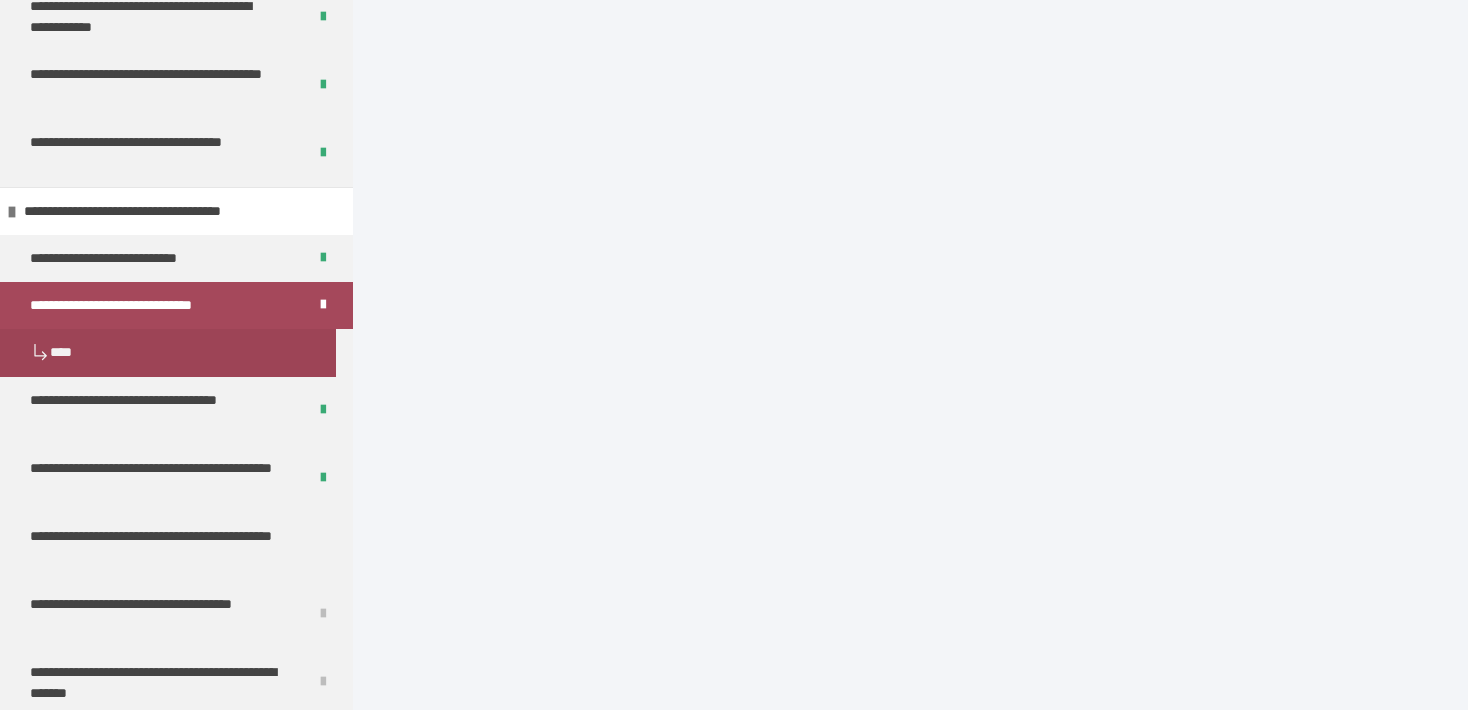 scroll, scrollTop: 1768, scrollLeft: 0, axis: vertical 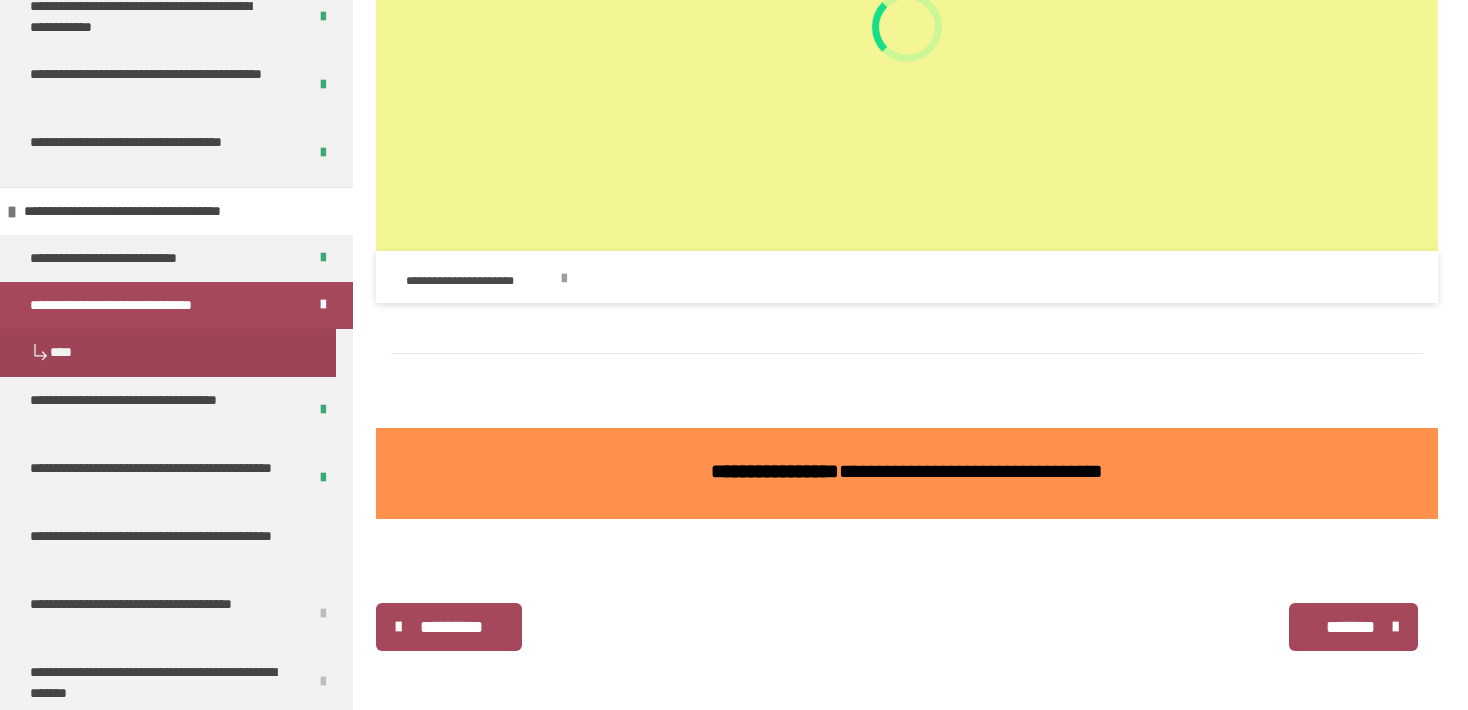 click on "*******" at bounding box center [1351, 627] 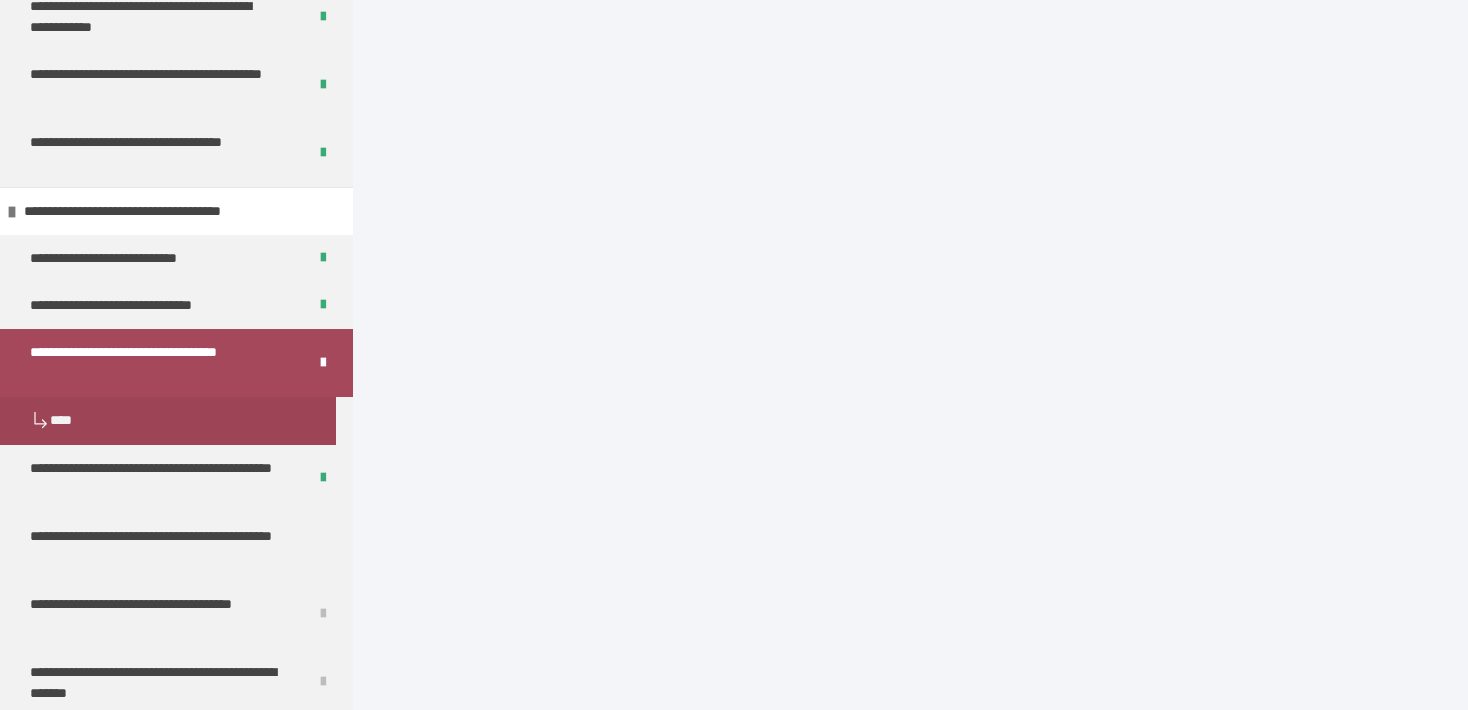 scroll, scrollTop: 1768, scrollLeft: 0, axis: vertical 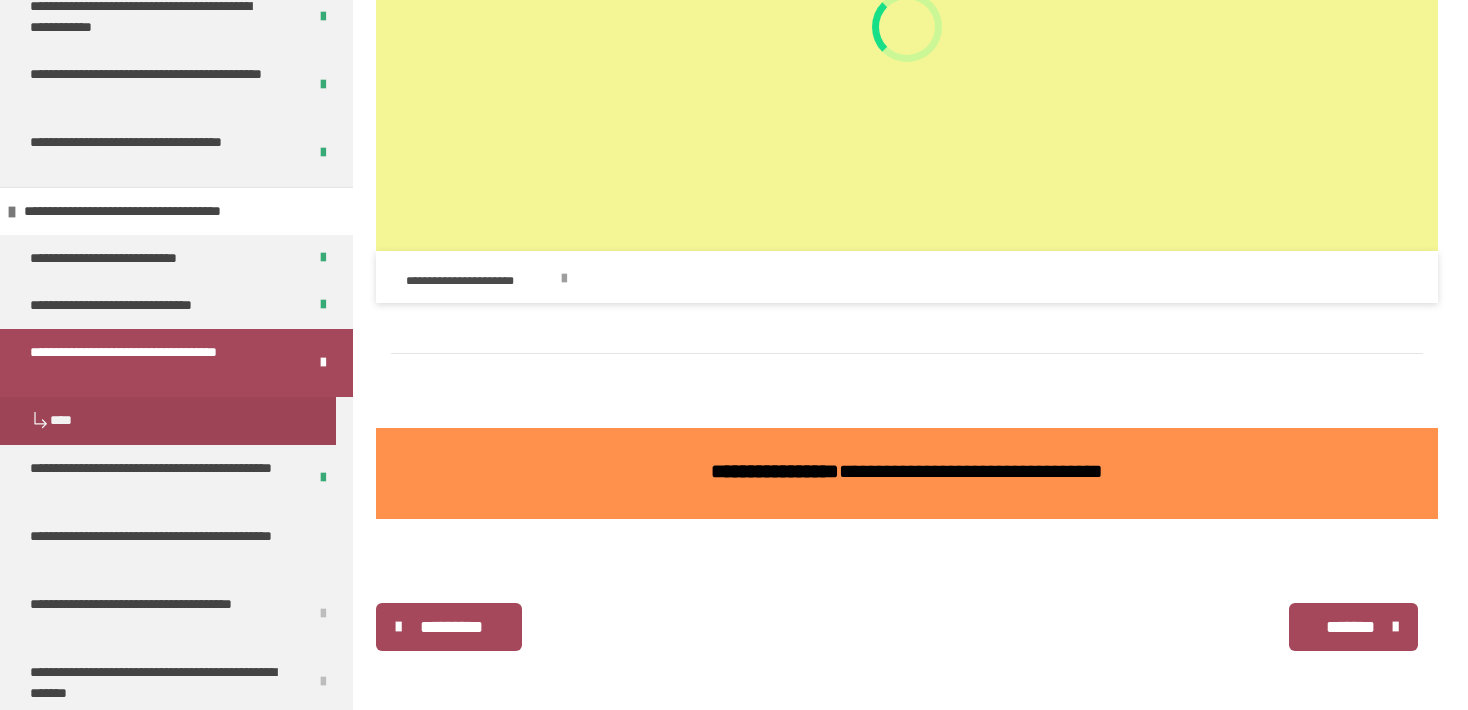 click on "*******" at bounding box center [1351, 627] 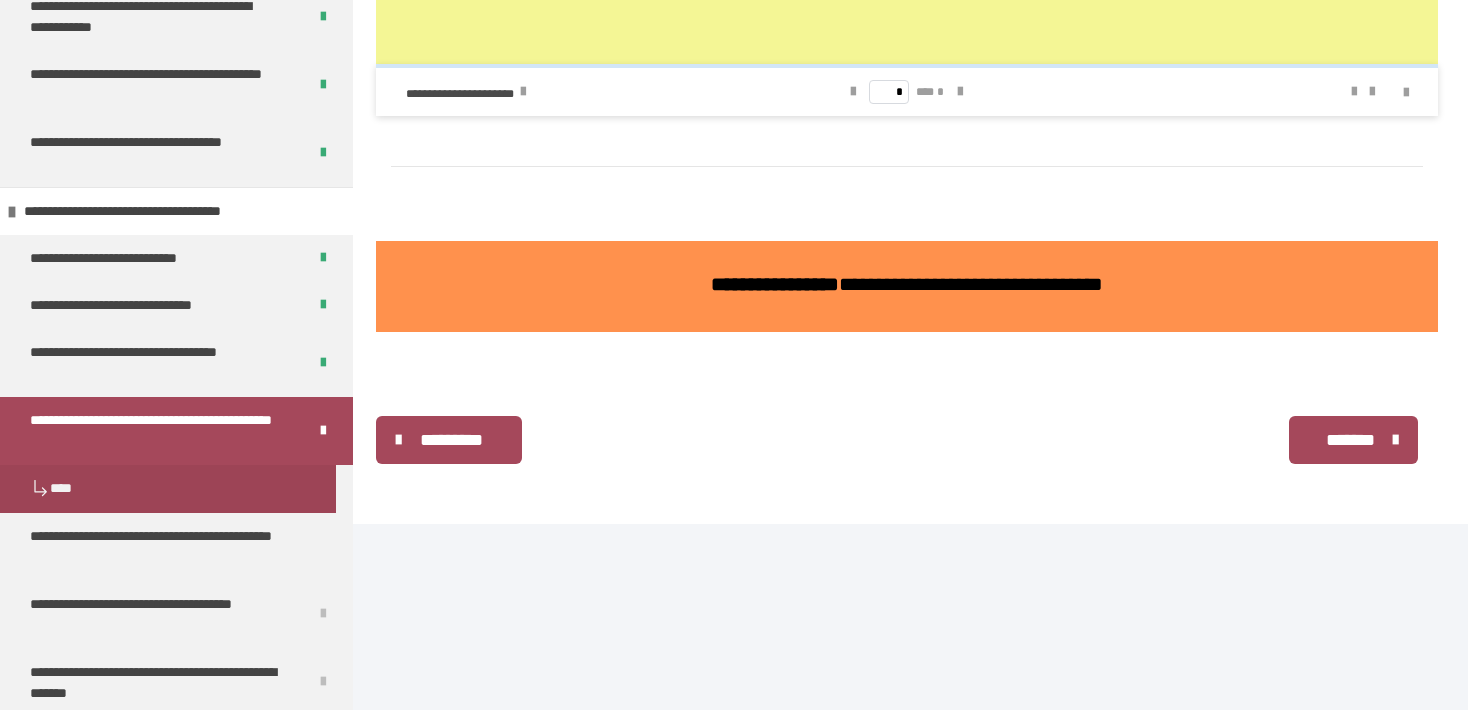 scroll, scrollTop: 1768, scrollLeft: 0, axis: vertical 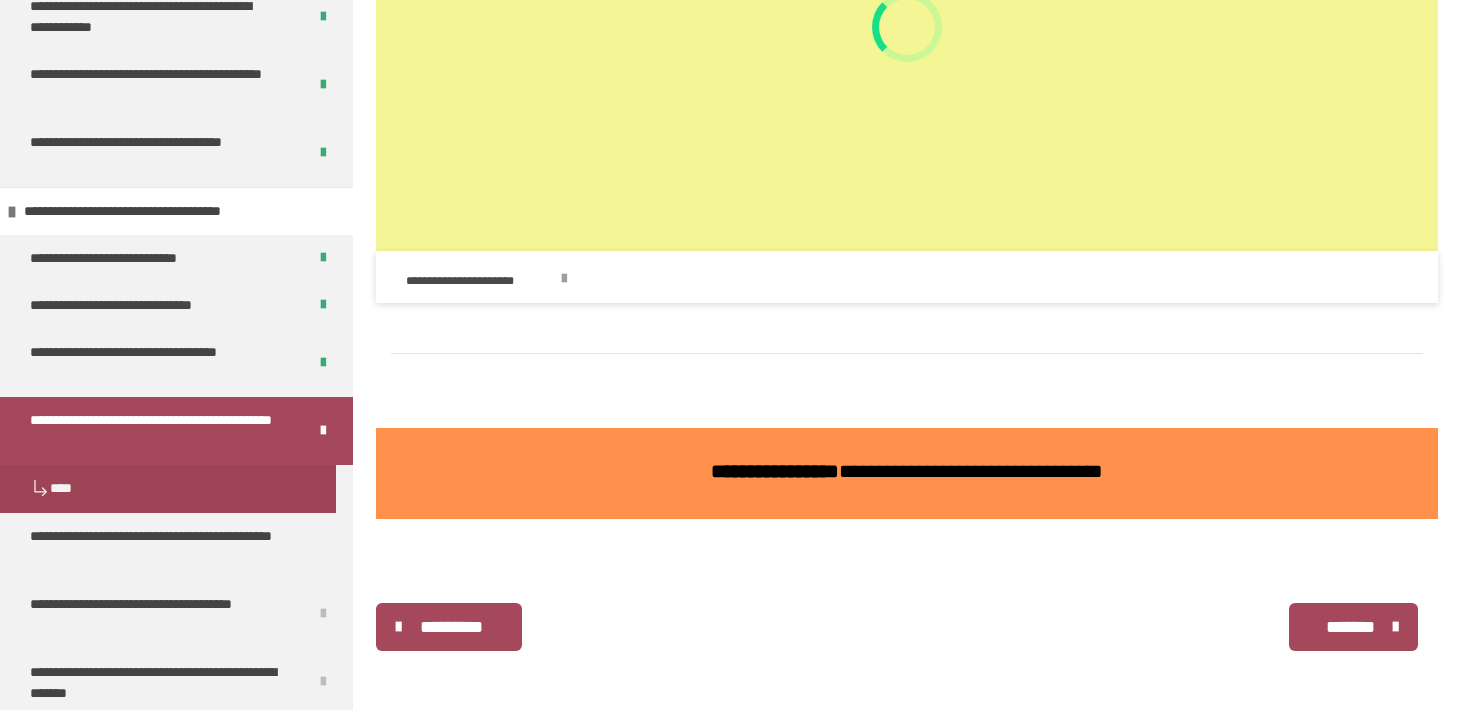 click on "*******" at bounding box center (1351, 627) 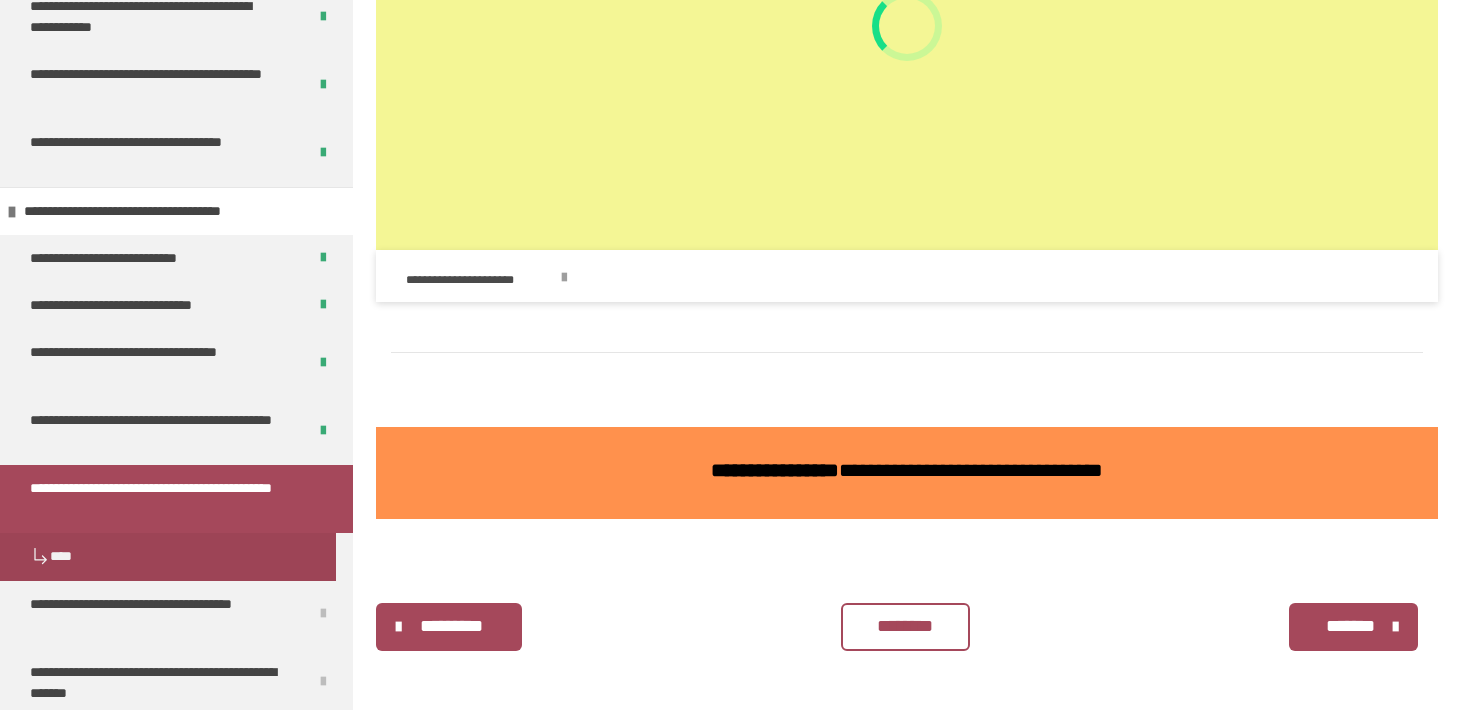 scroll, scrollTop: 1520, scrollLeft: 0, axis: vertical 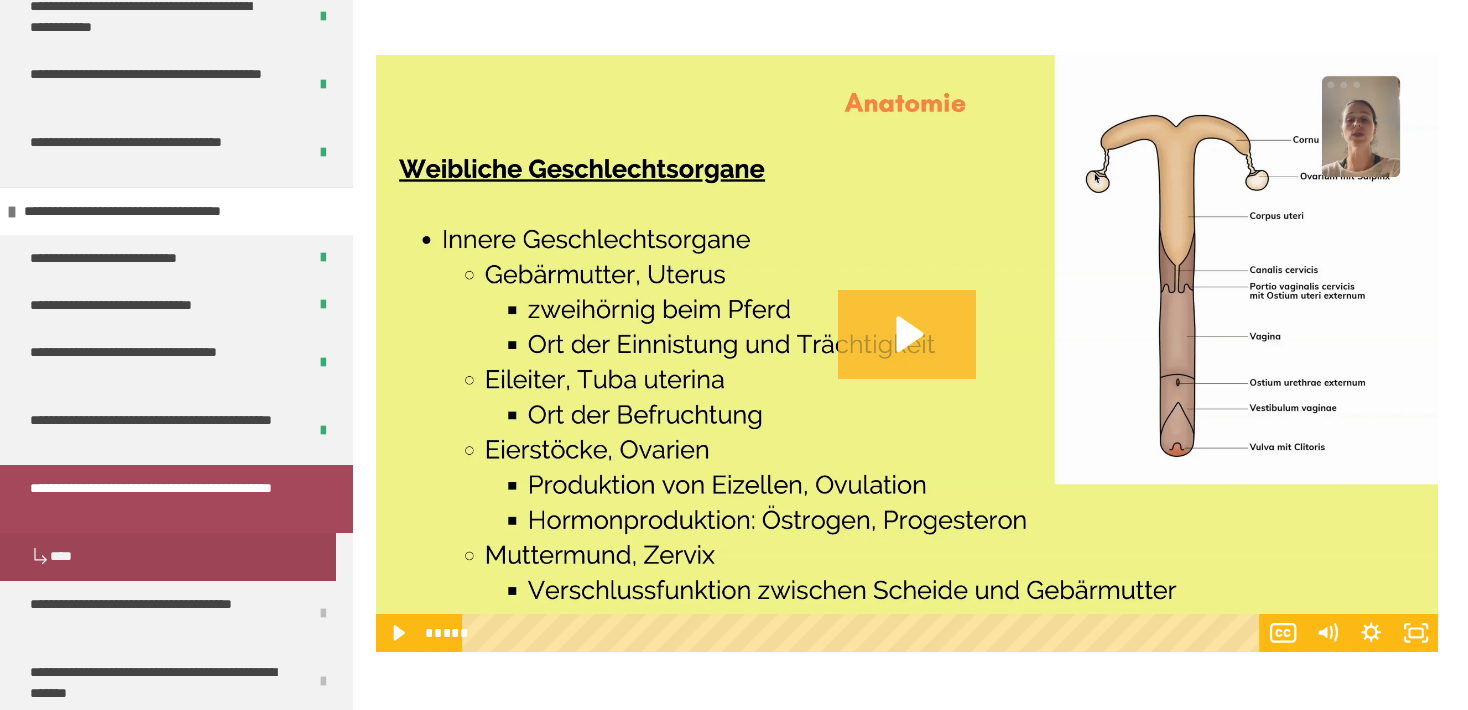 click 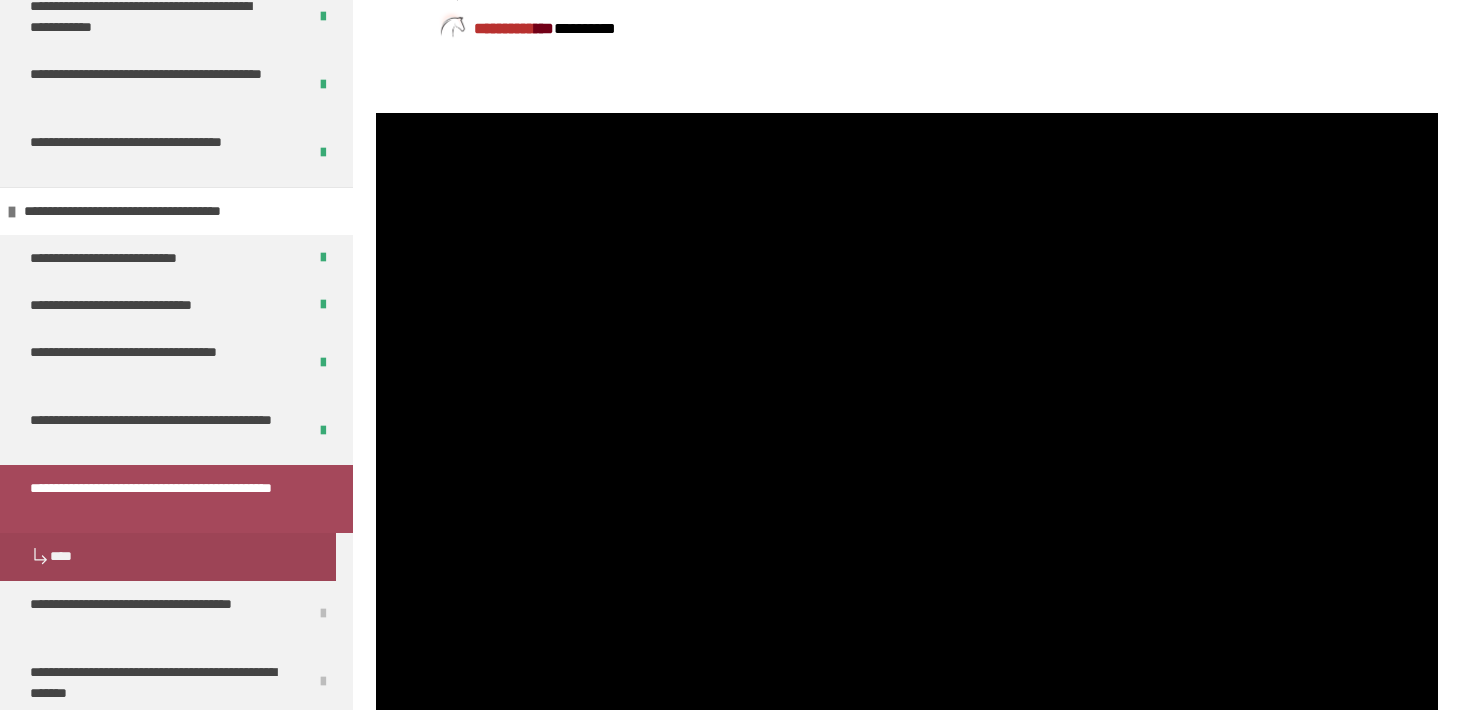 scroll, scrollTop: 633, scrollLeft: 0, axis: vertical 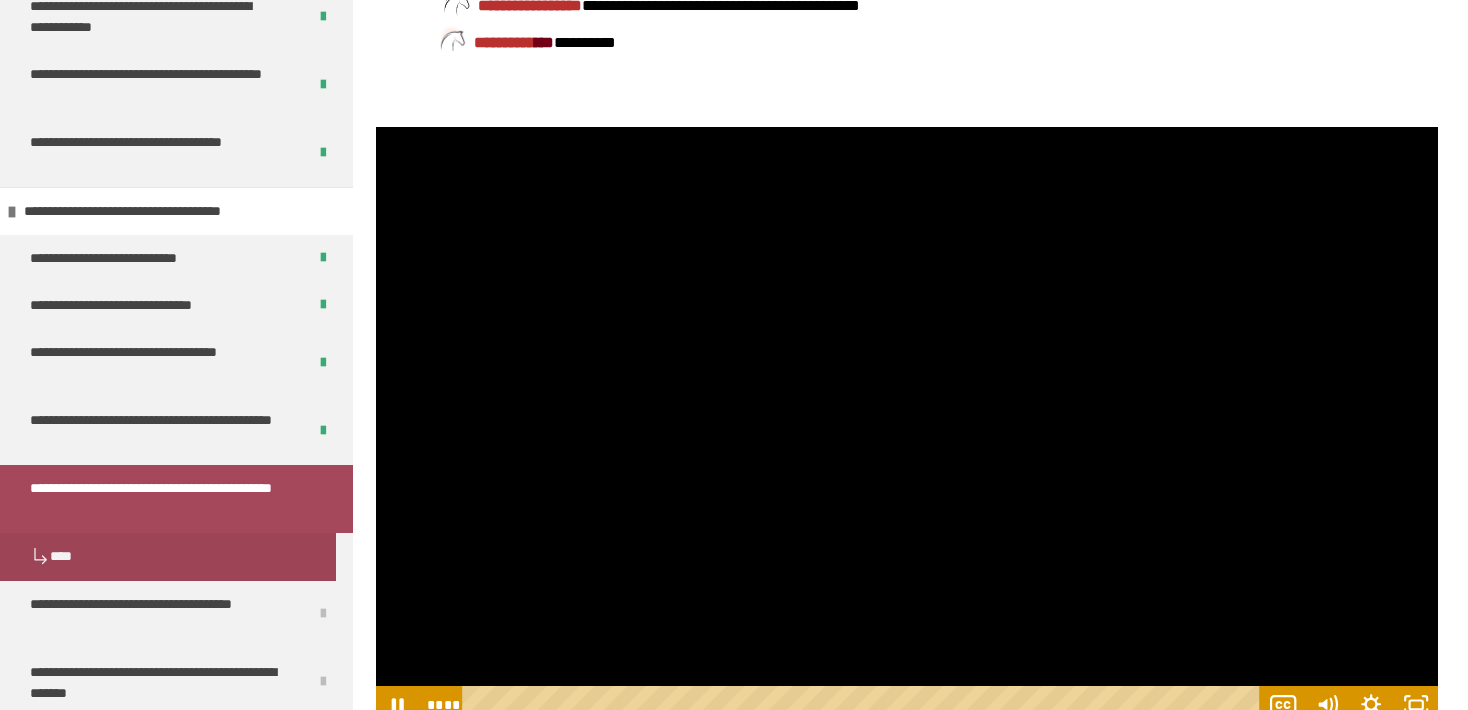 click at bounding box center (907, 426) 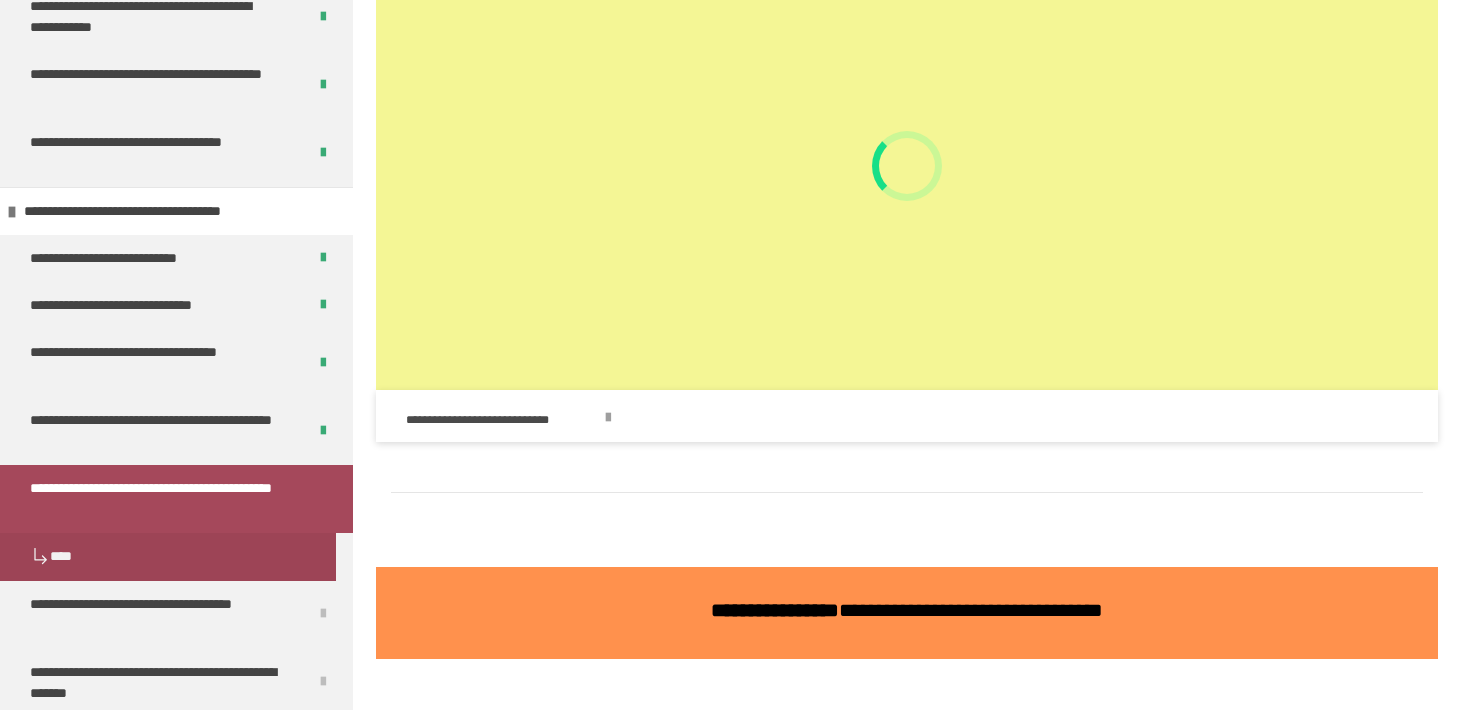 scroll, scrollTop: 1928, scrollLeft: 0, axis: vertical 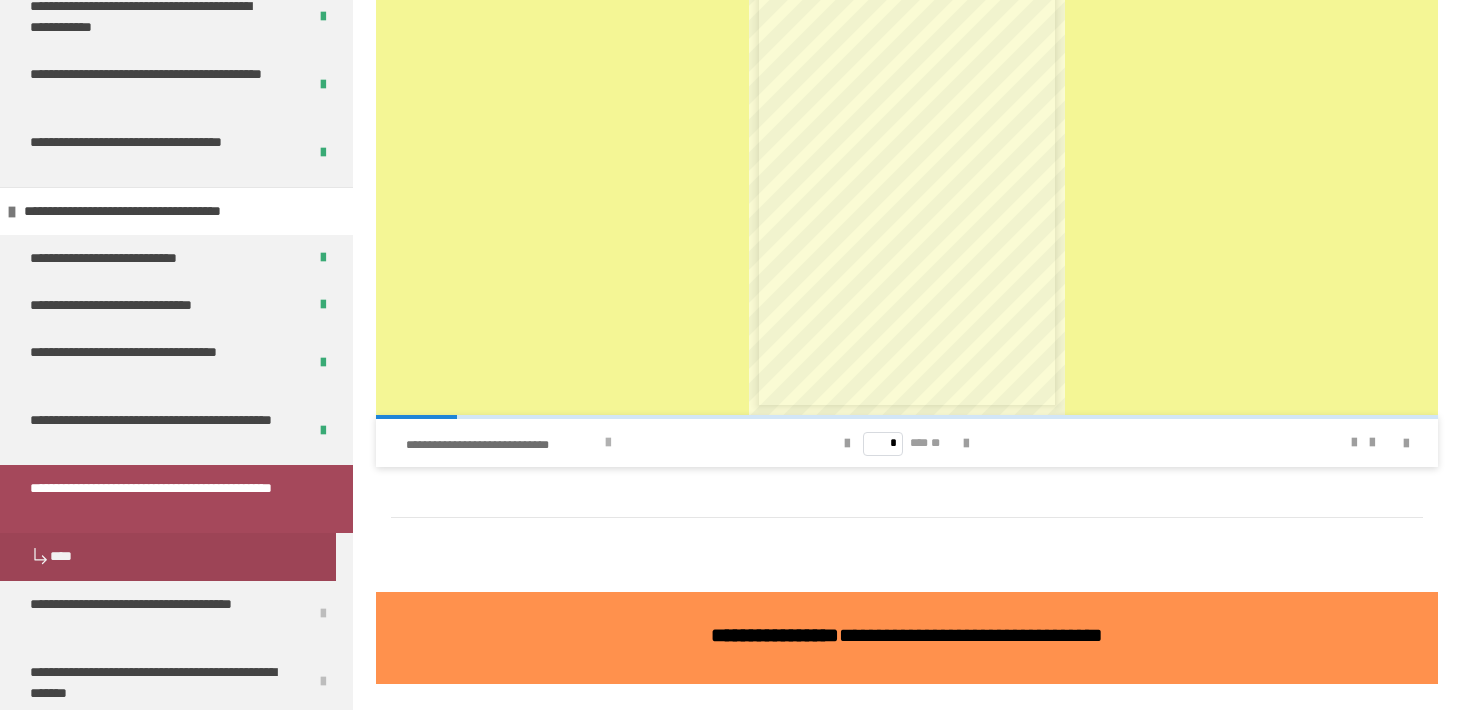 click on "**********" at bounding box center [586, 443] 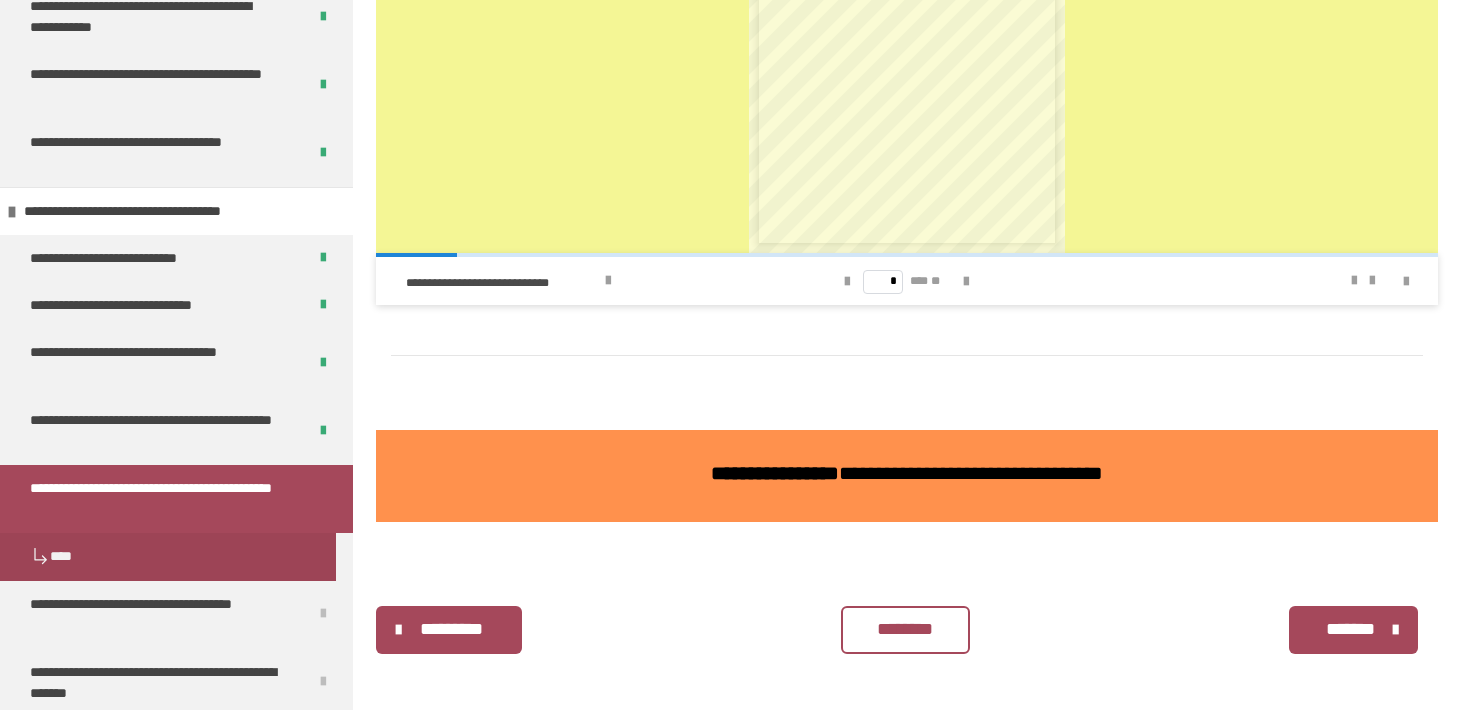 scroll, scrollTop: 2093, scrollLeft: 0, axis: vertical 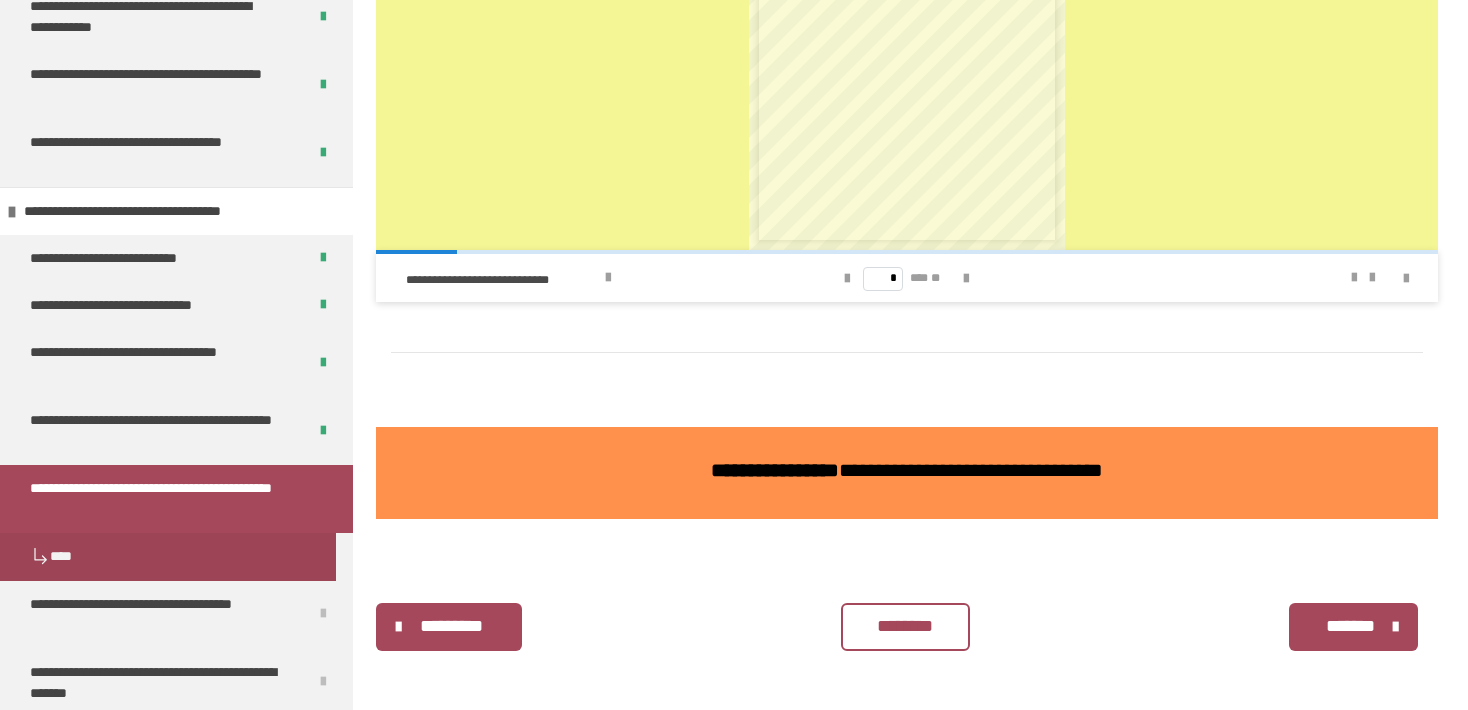 click on "*********" at bounding box center (451, 626) 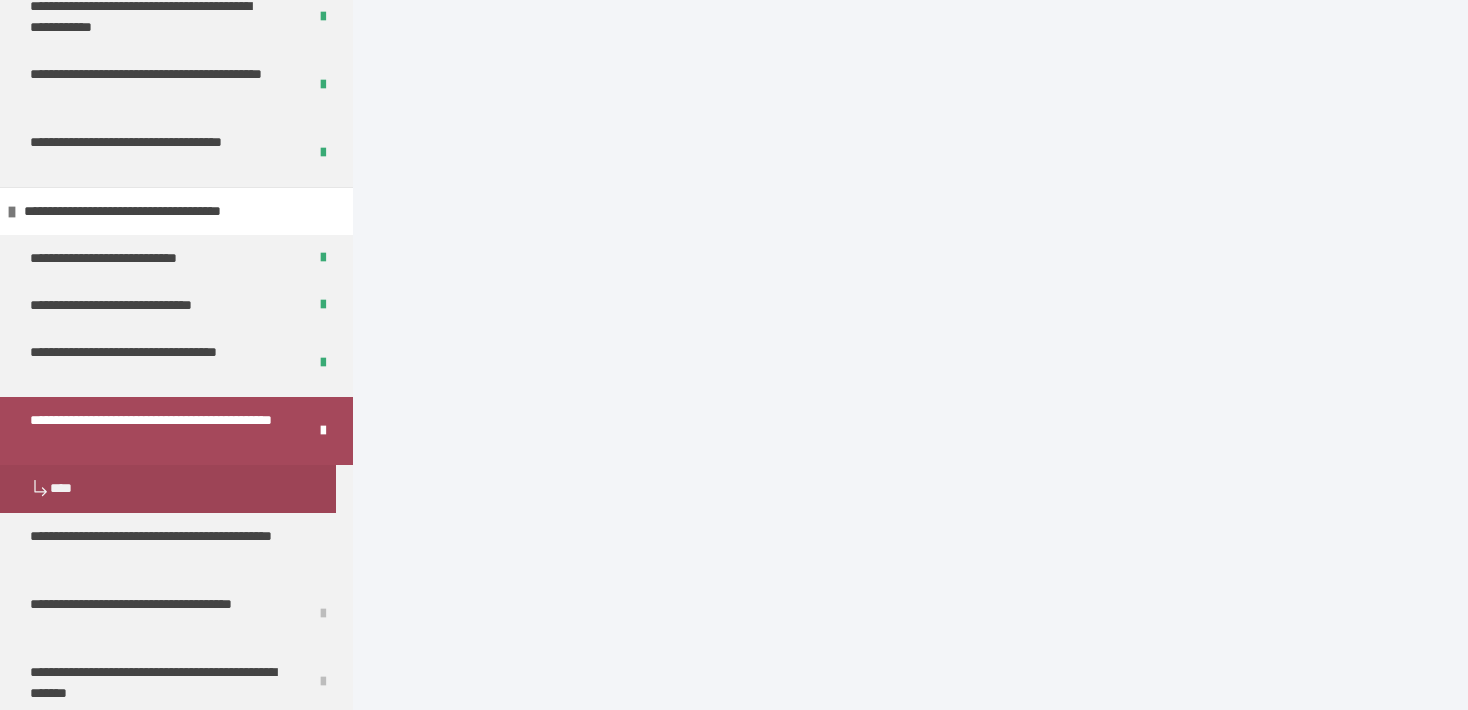 scroll, scrollTop: 1768, scrollLeft: 0, axis: vertical 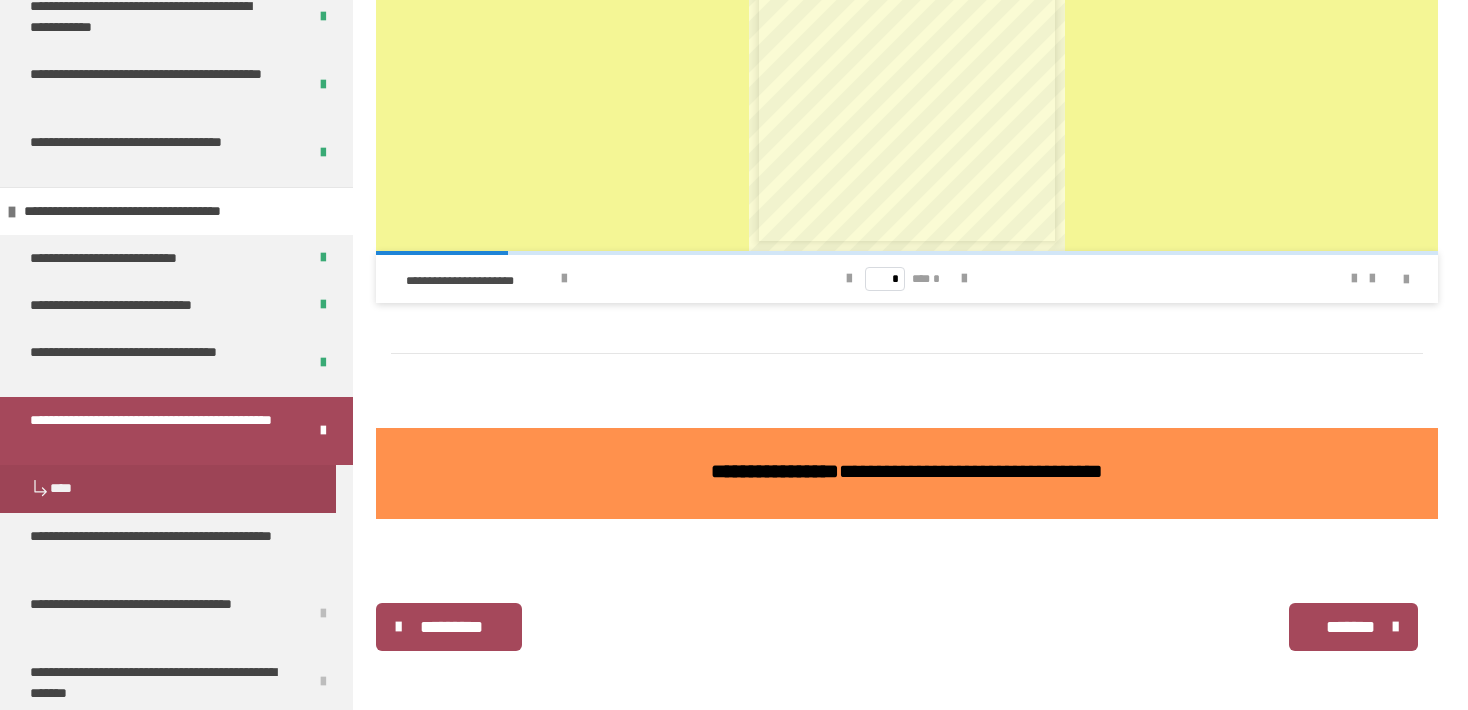 click on "*******" at bounding box center [1351, 627] 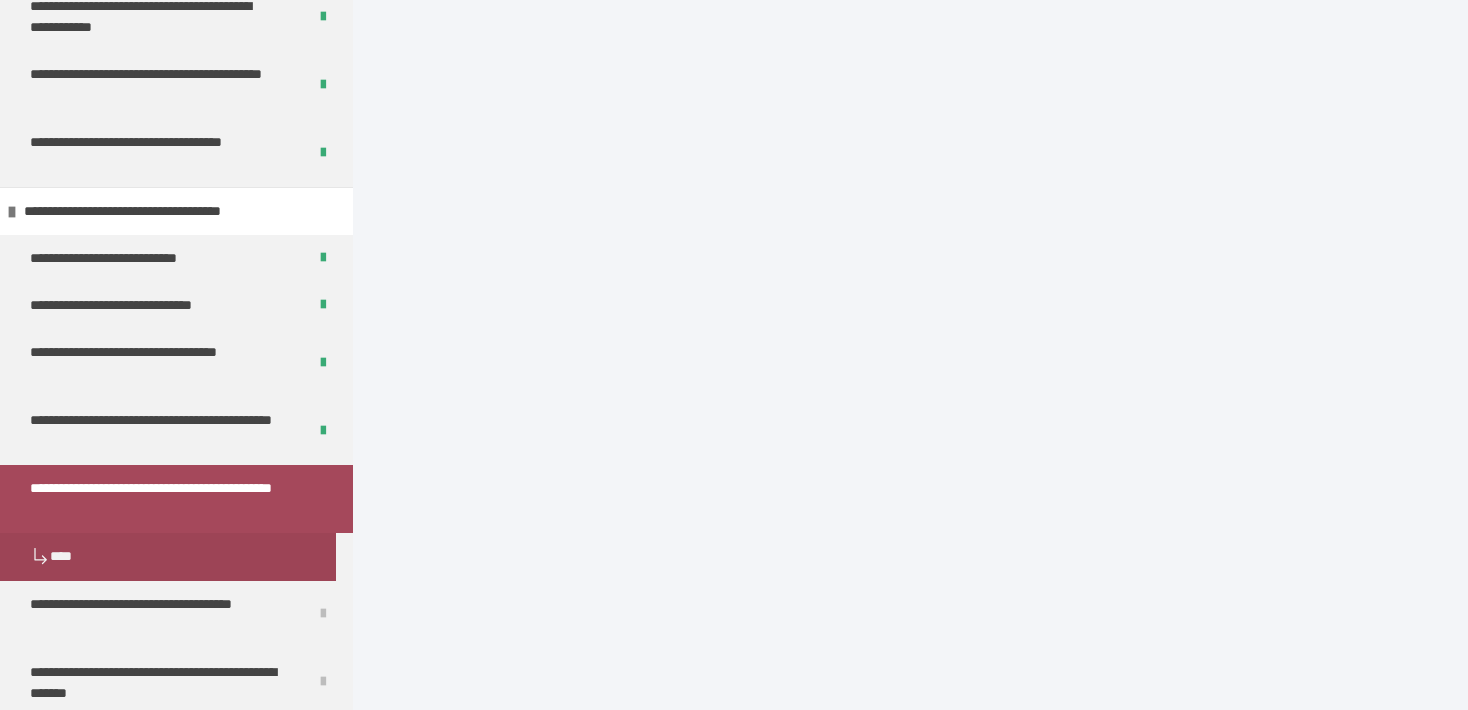 scroll, scrollTop: 1519, scrollLeft: 0, axis: vertical 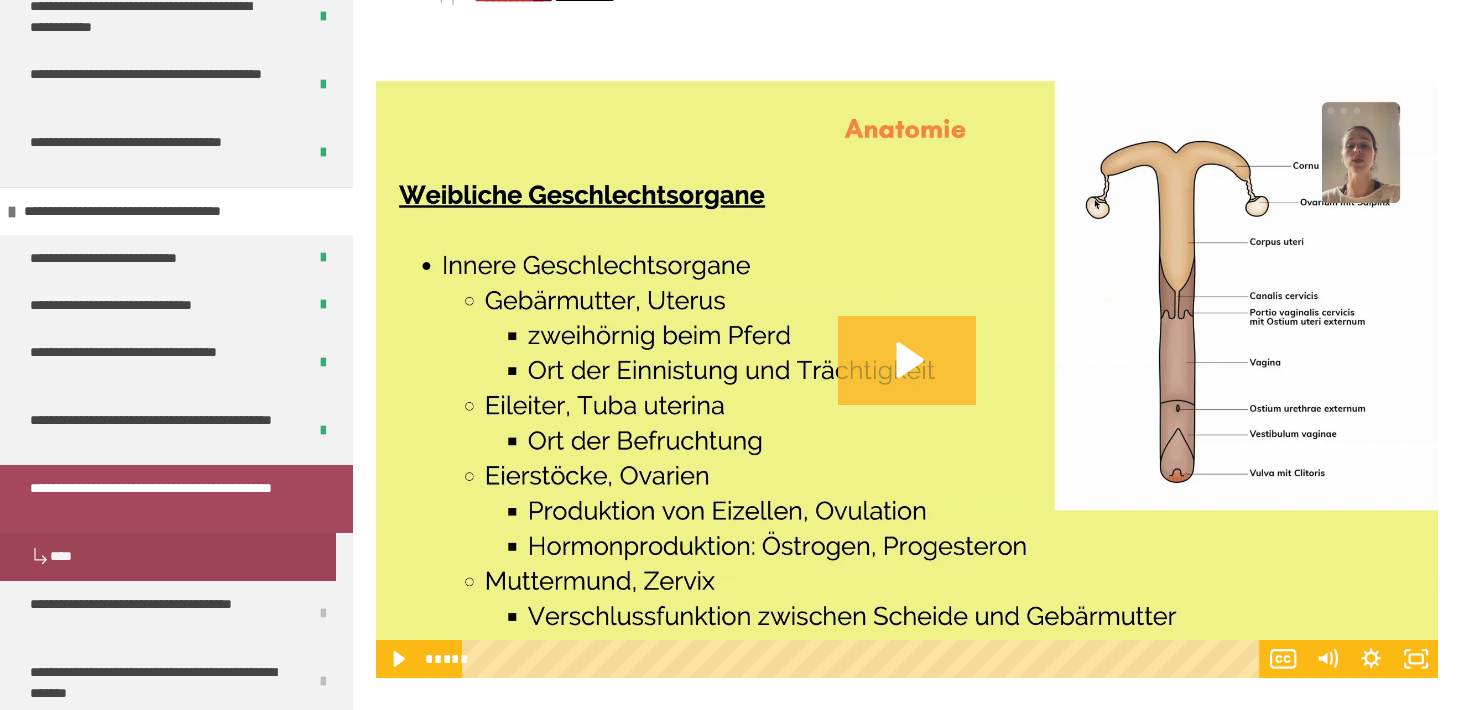 click 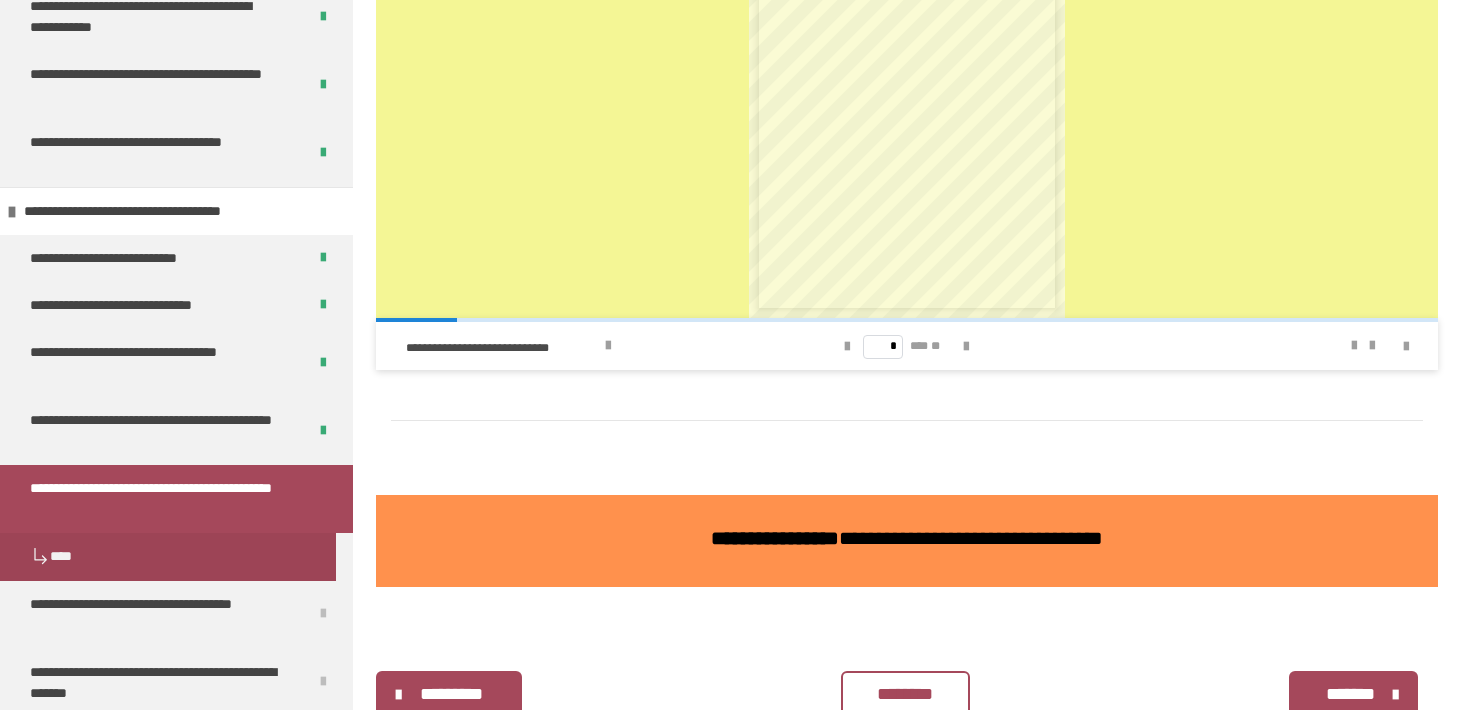 scroll, scrollTop: 2093, scrollLeft: 0, axis: vertical 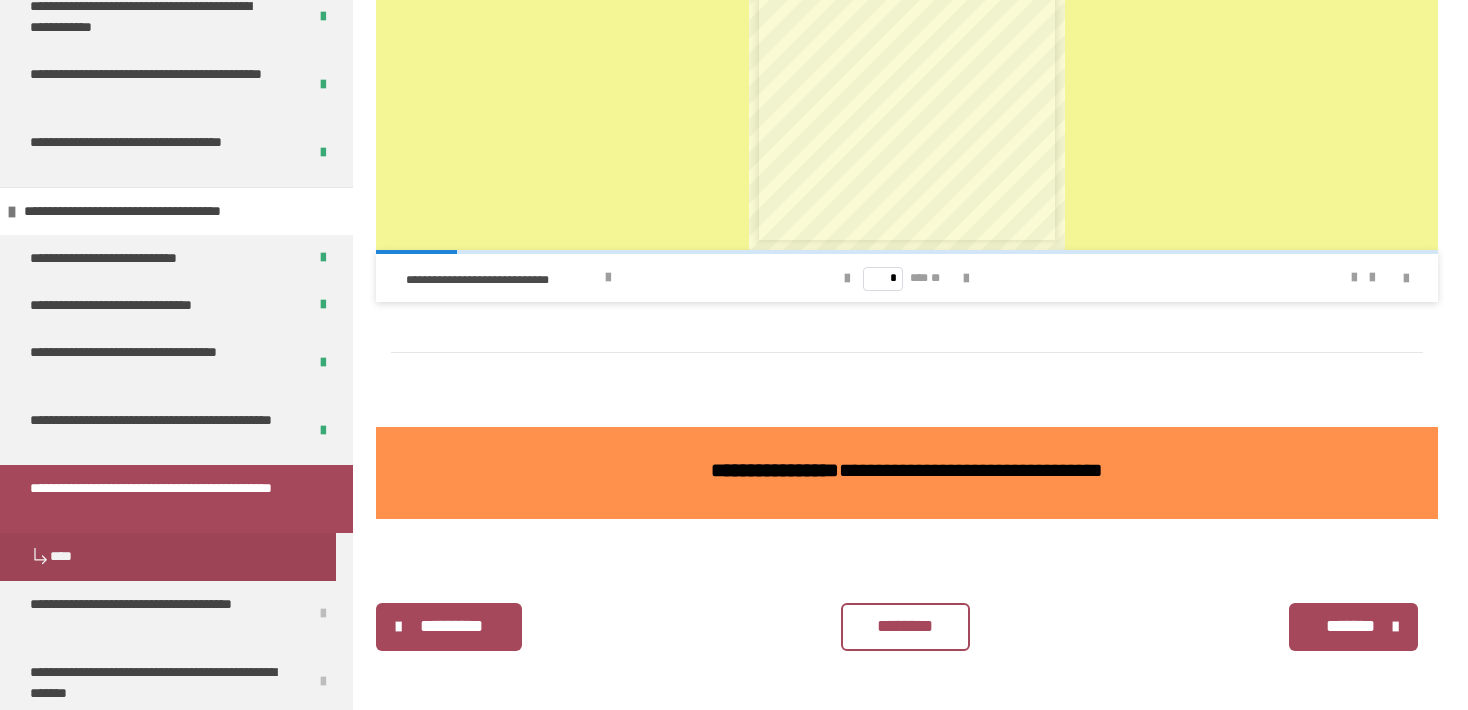 click on "********" at bounding box center (905, 626) 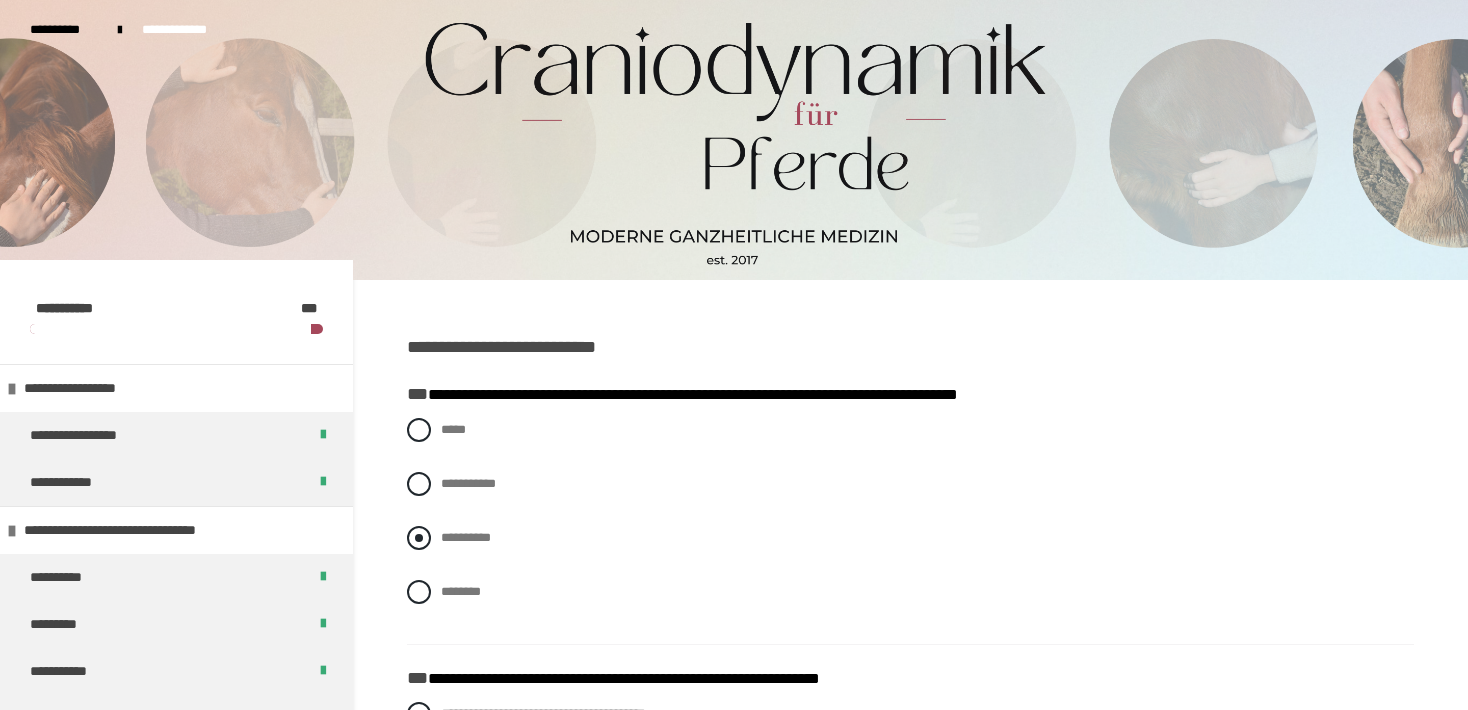 click on "**********" at bounding box center [466, 537] 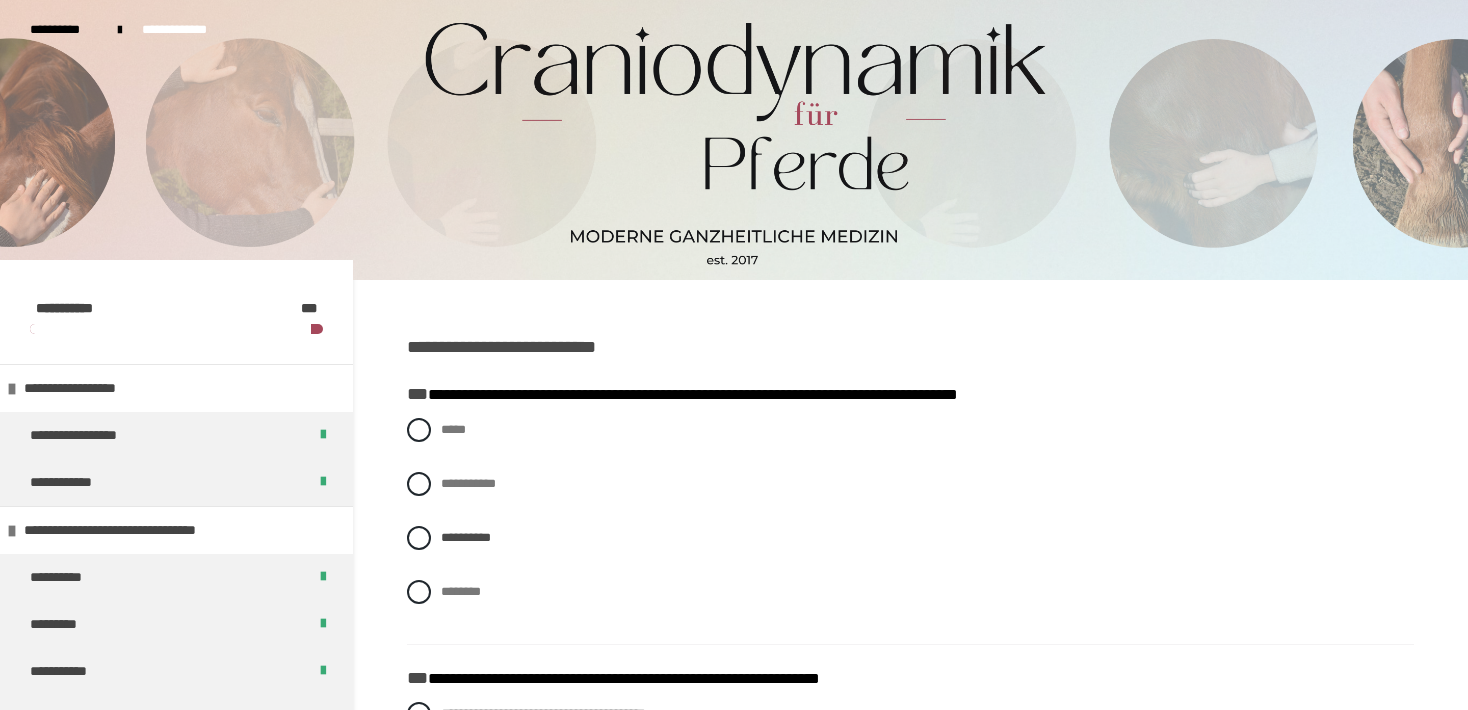 scroll, scrollTop: 64, scrollLeft: 0, axis: vertical 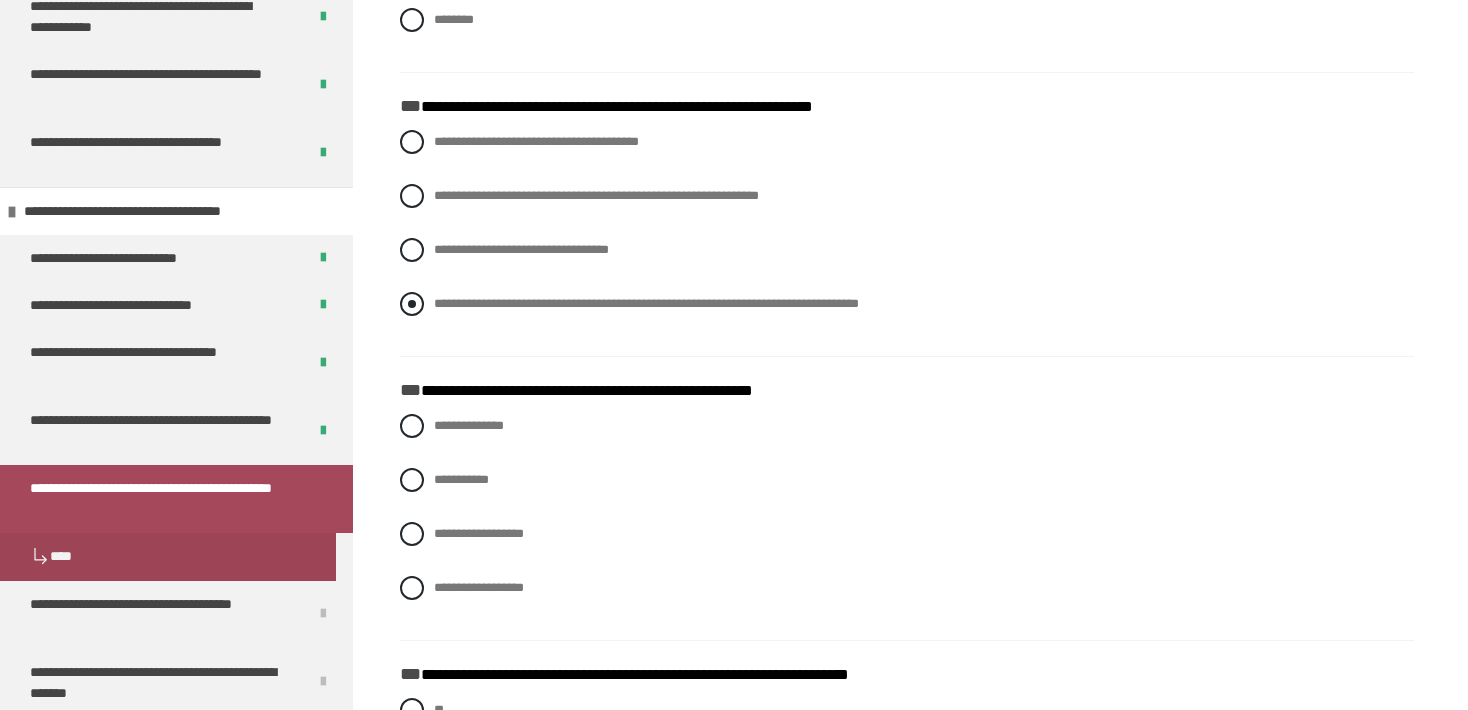 click on "**********" at bounding box center (646, 303) 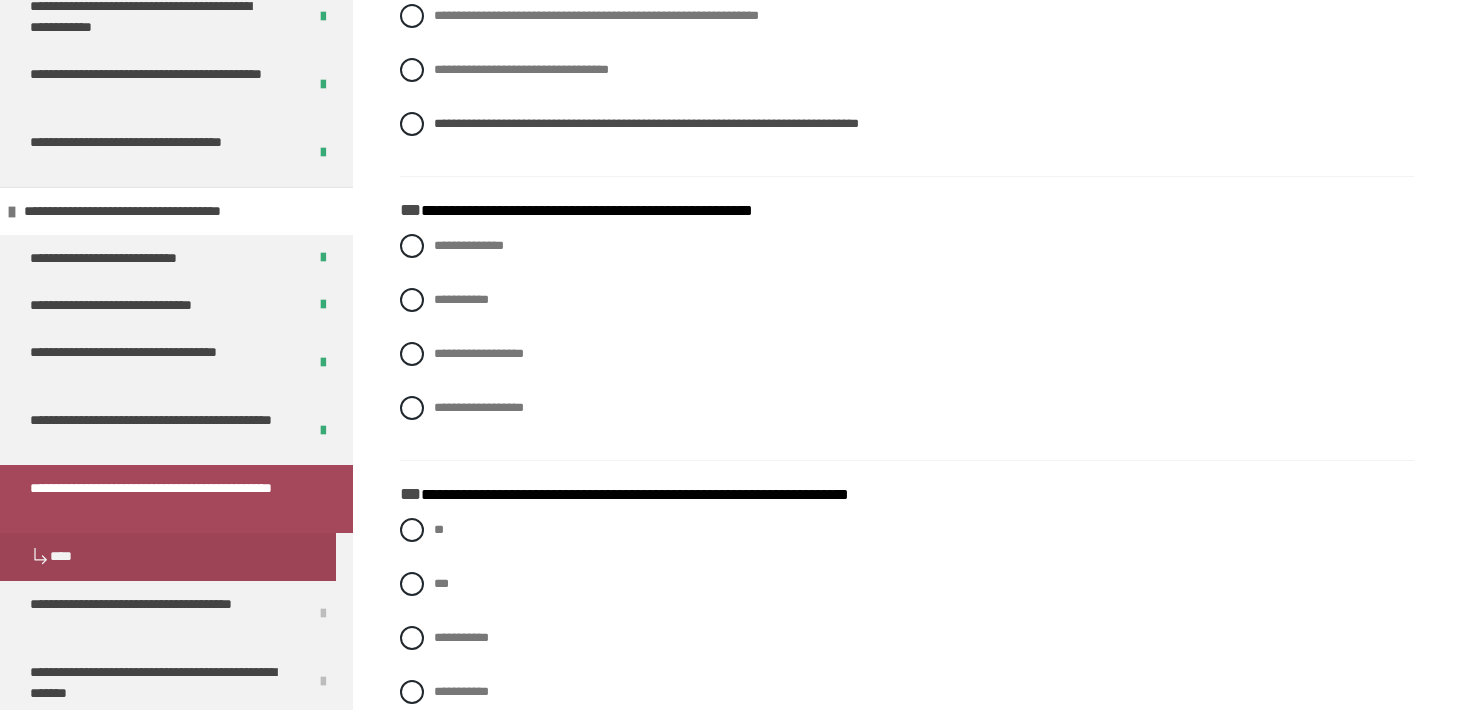 scroll, scrollTop: 755, scrollLeft: 0, axis: vertical 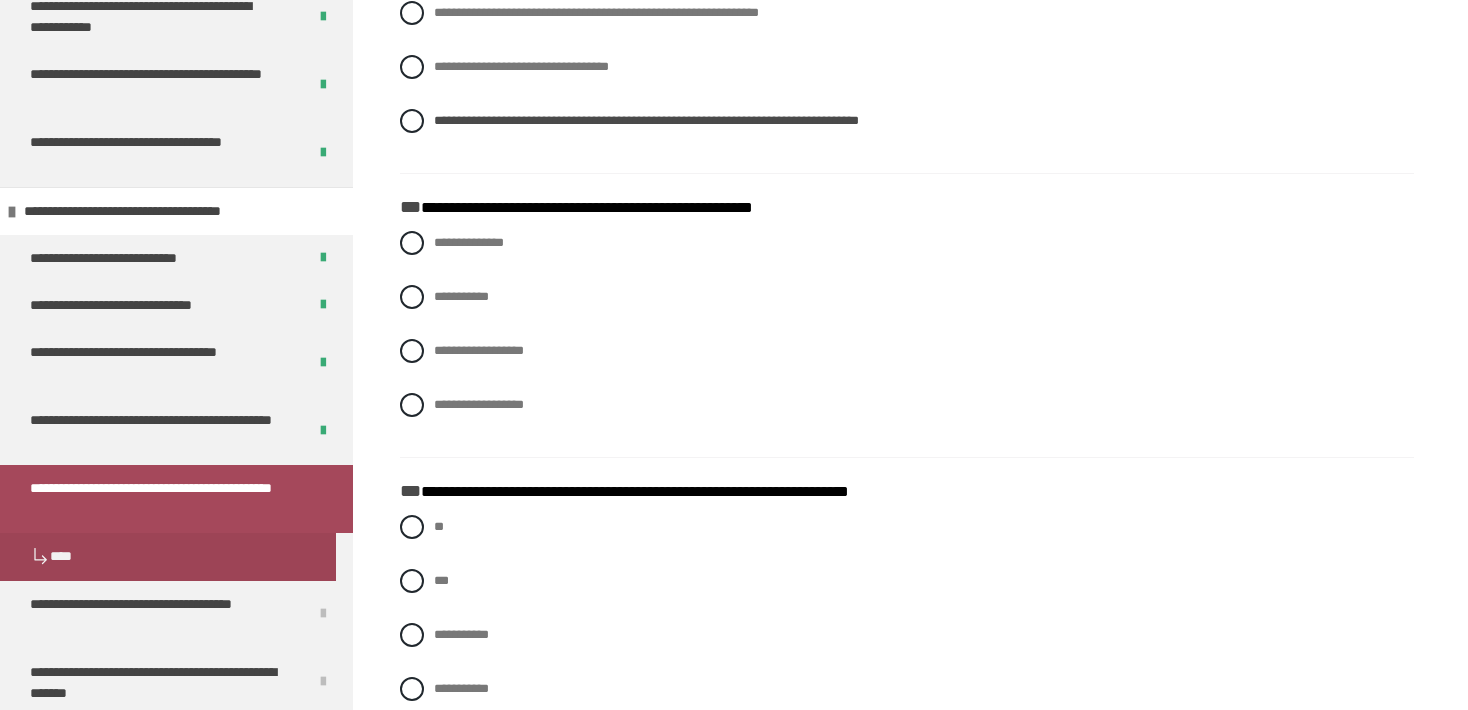 click on "**********" at bounding box center [907, 339] 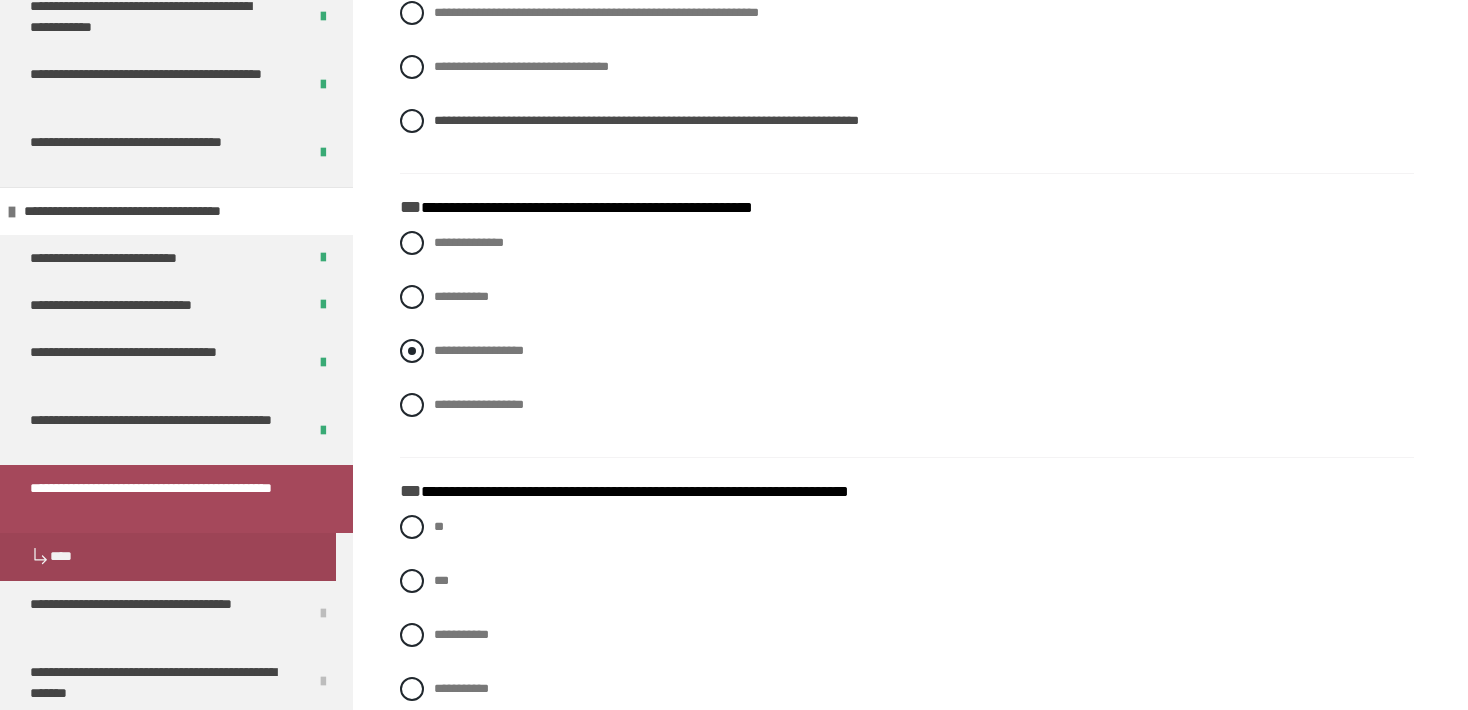 click on "**********" at bounding box center [479, 350] 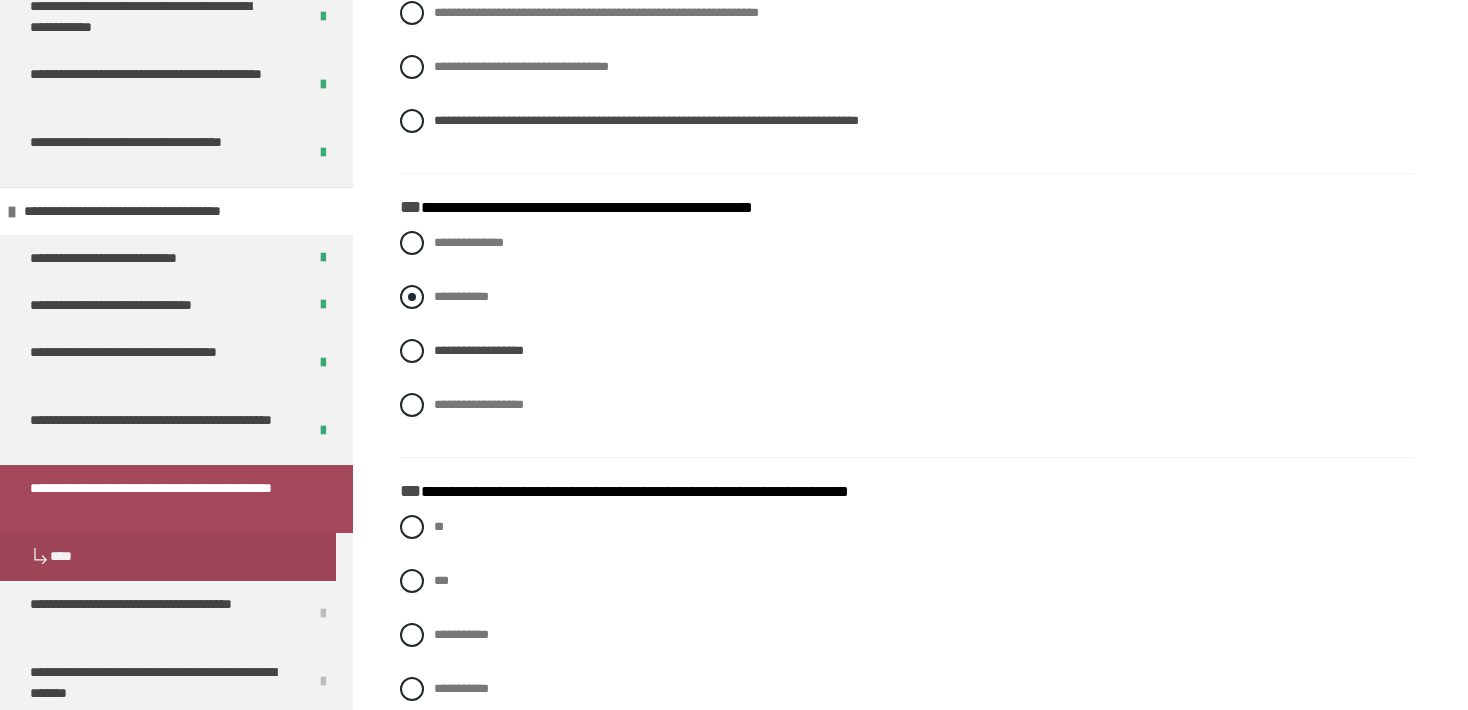 click on "**********" at bounding box center [461, 296] 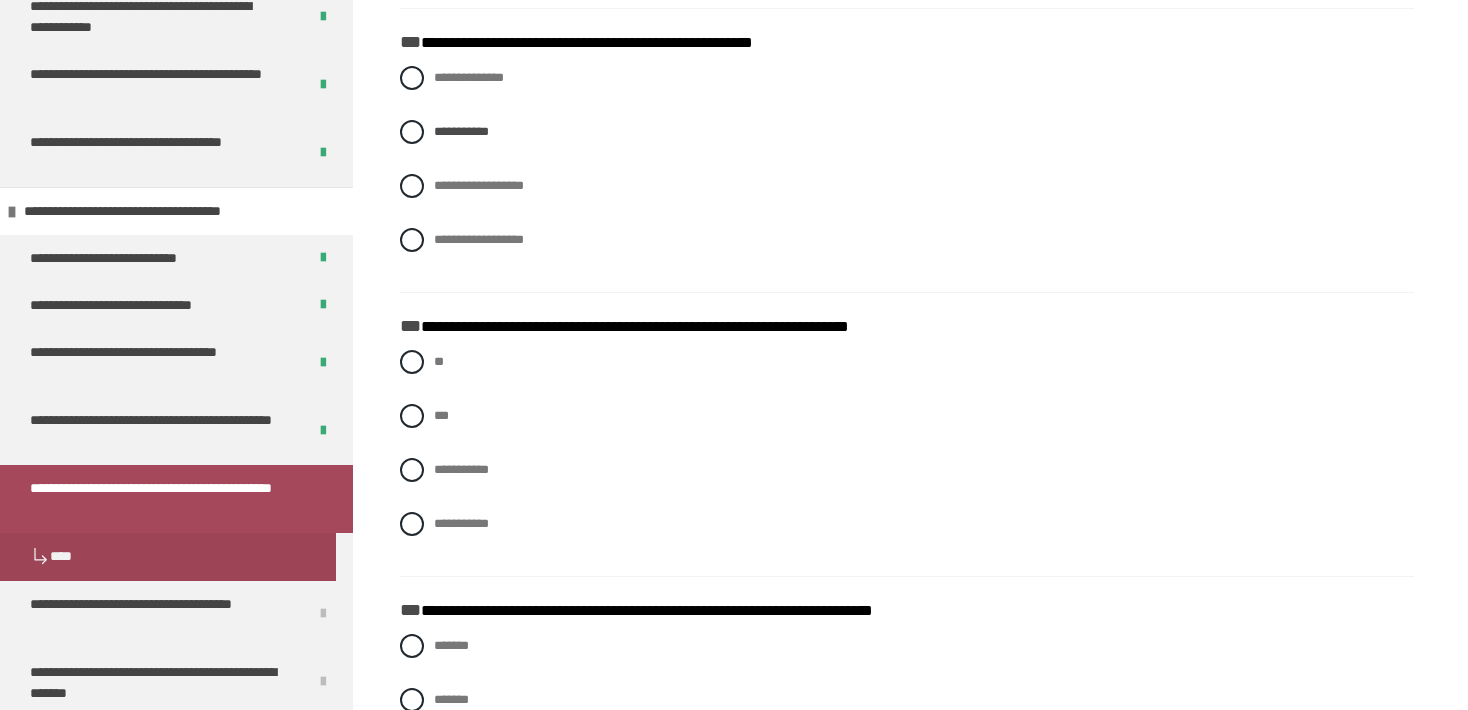 scroll, scrollTop: 931, scrollLeft: 0, axis: vertical 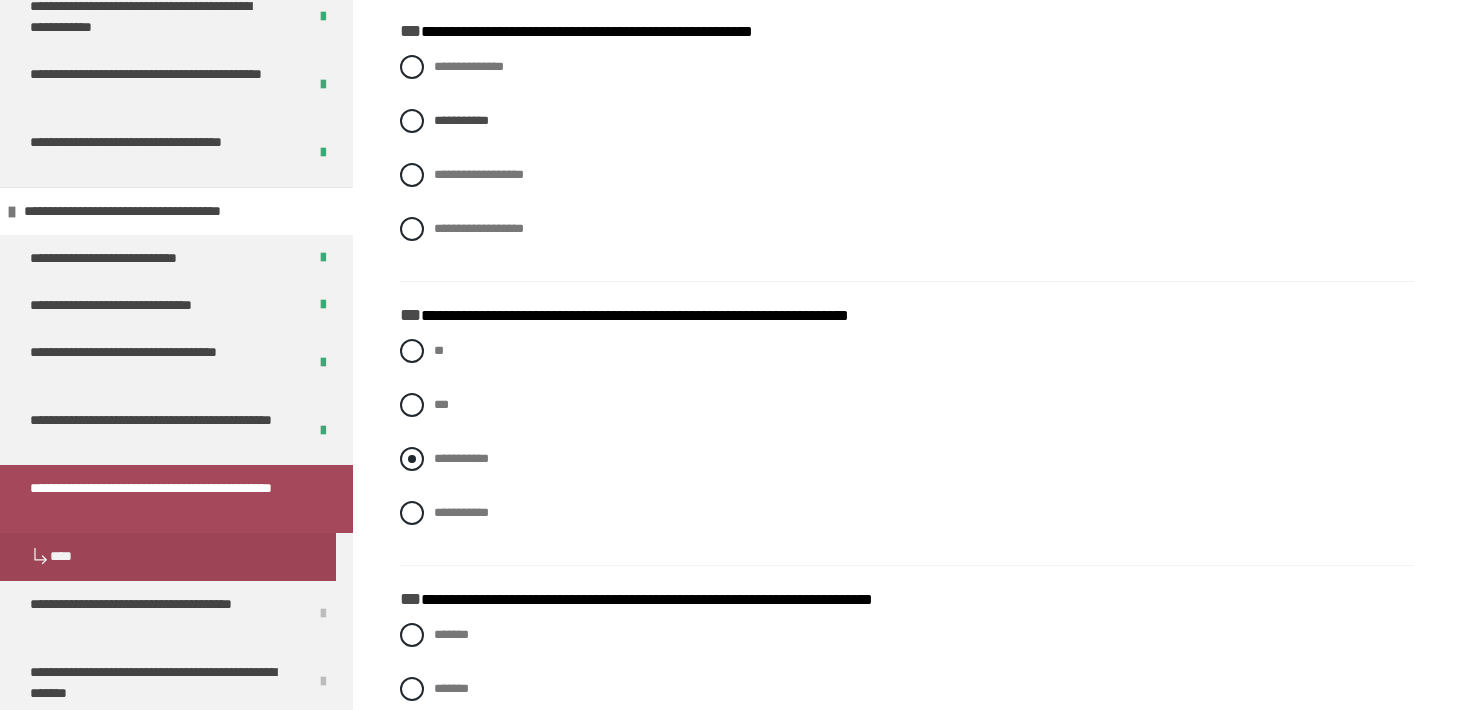 click on "**********" at bounding box center (461, 458) 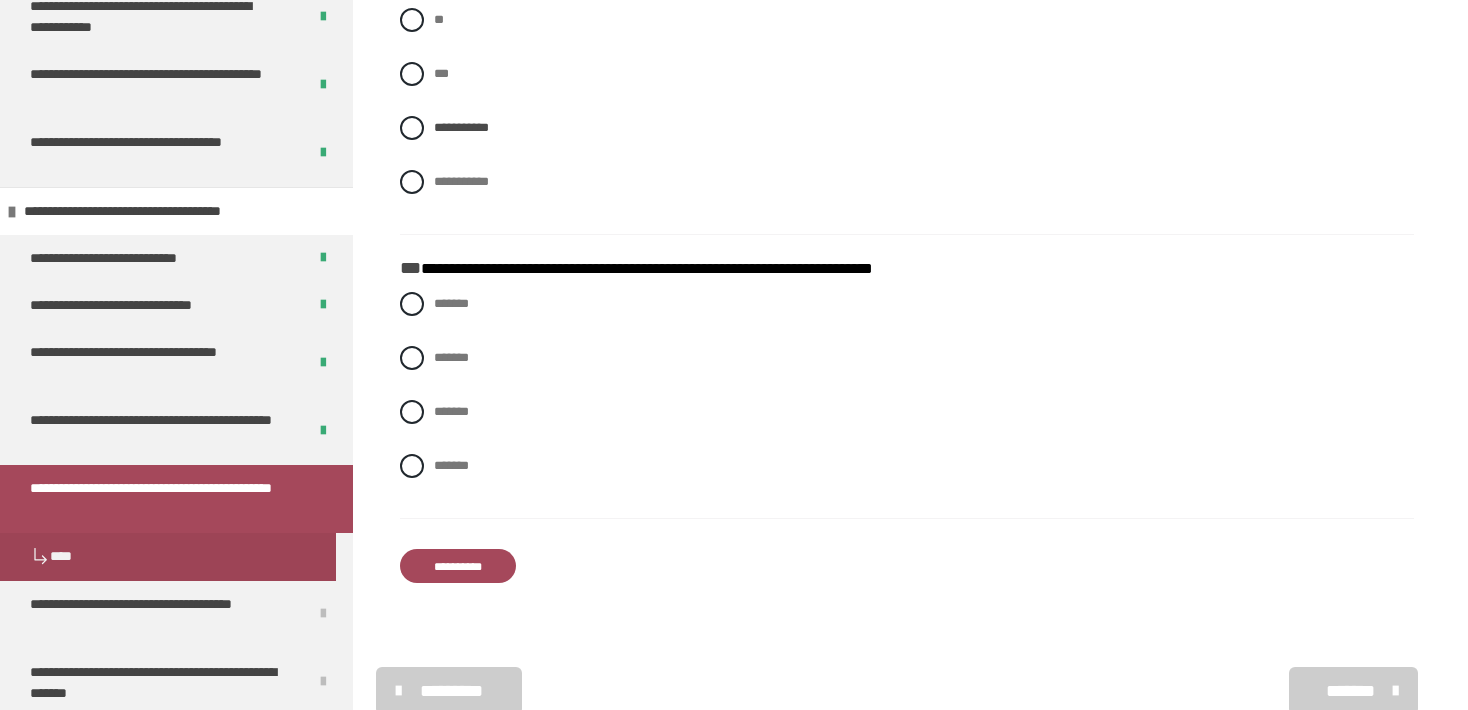 scroll, scrollTop: 1313, scrollLeft: 0, axis: vertical 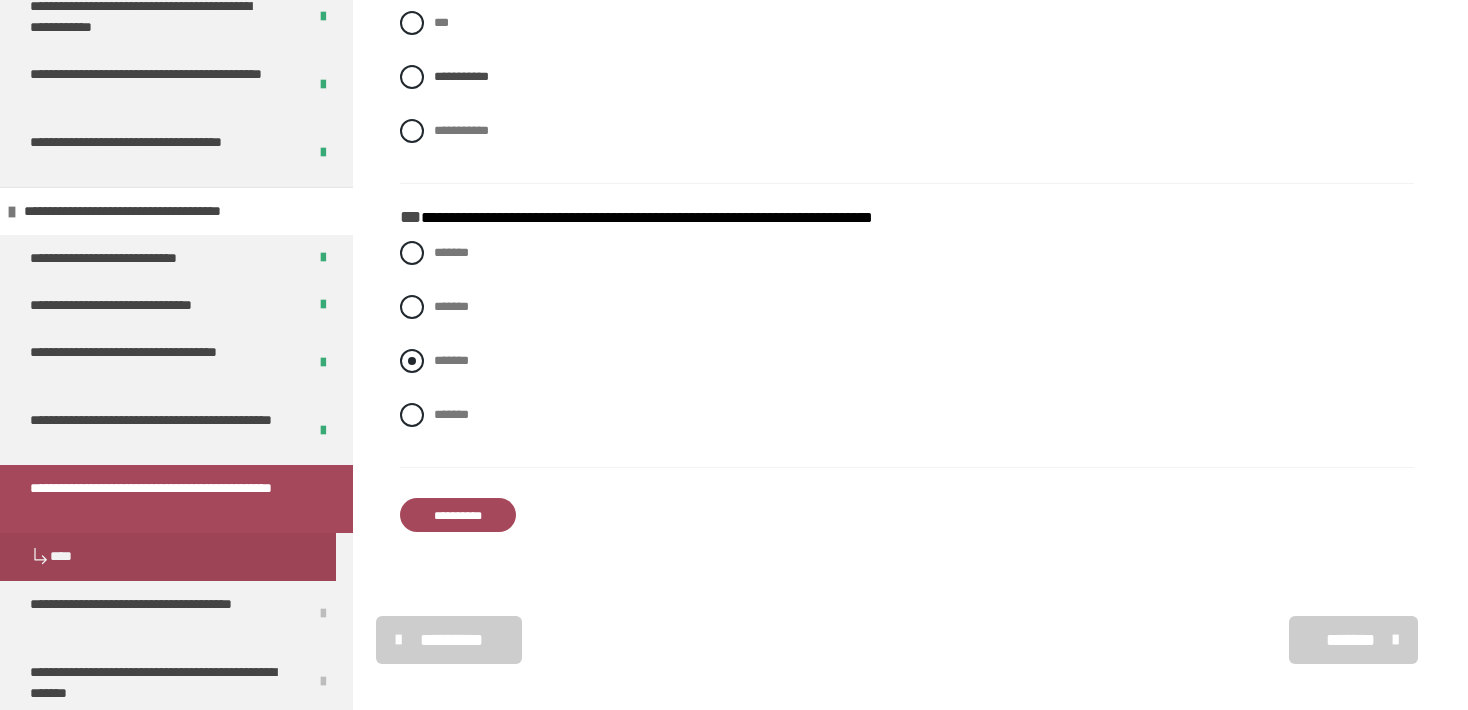 click on "*******" at bounding box center [451, 360] 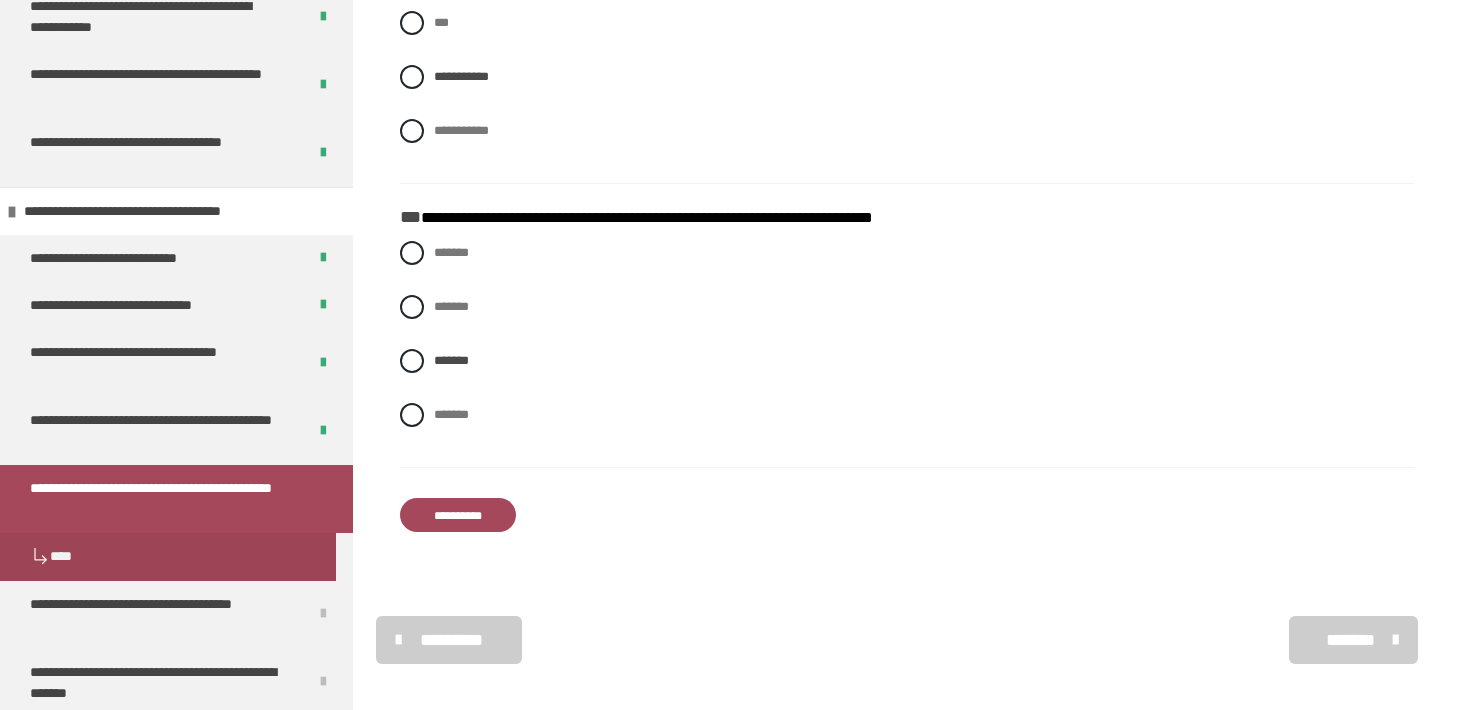 click on "**********" at bounding box center (458, 515) 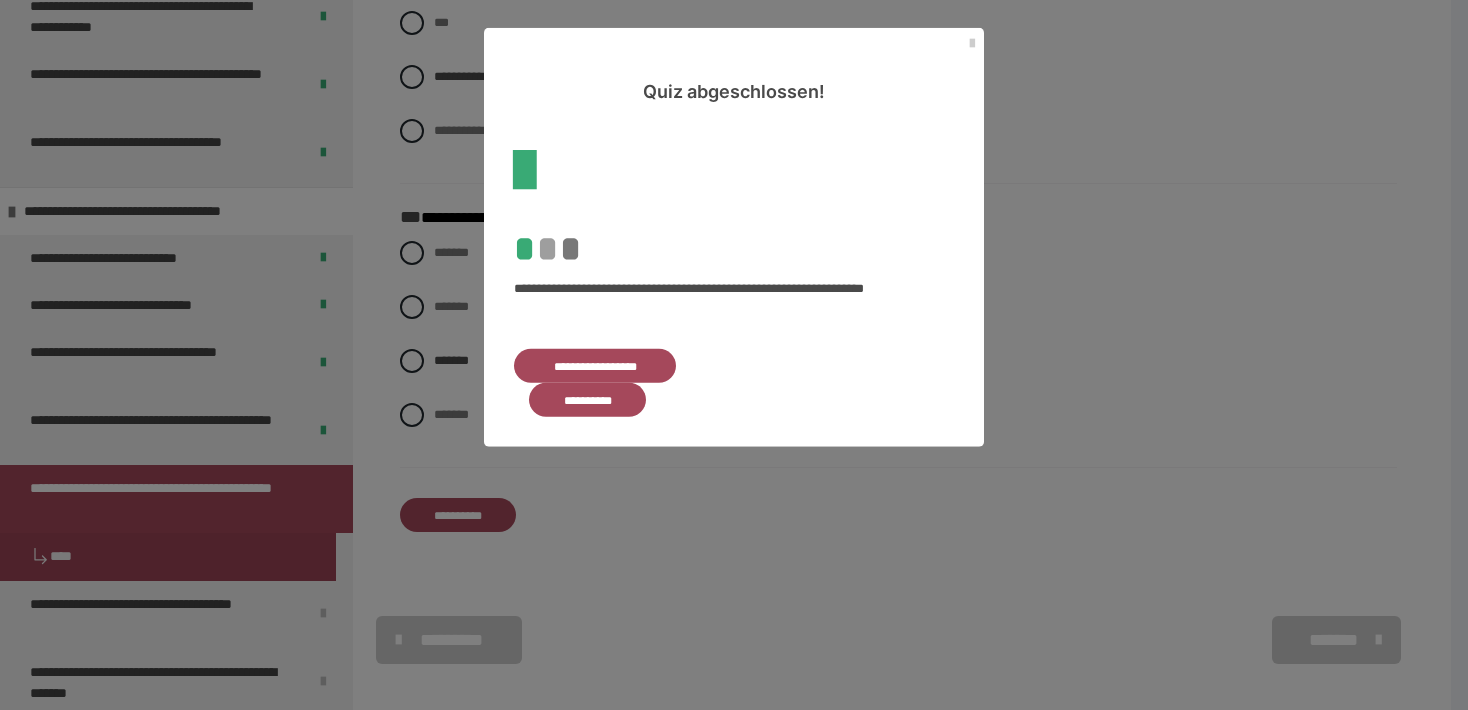 scroll, scrollTop: 0, scrollLeft: 0, axis: both 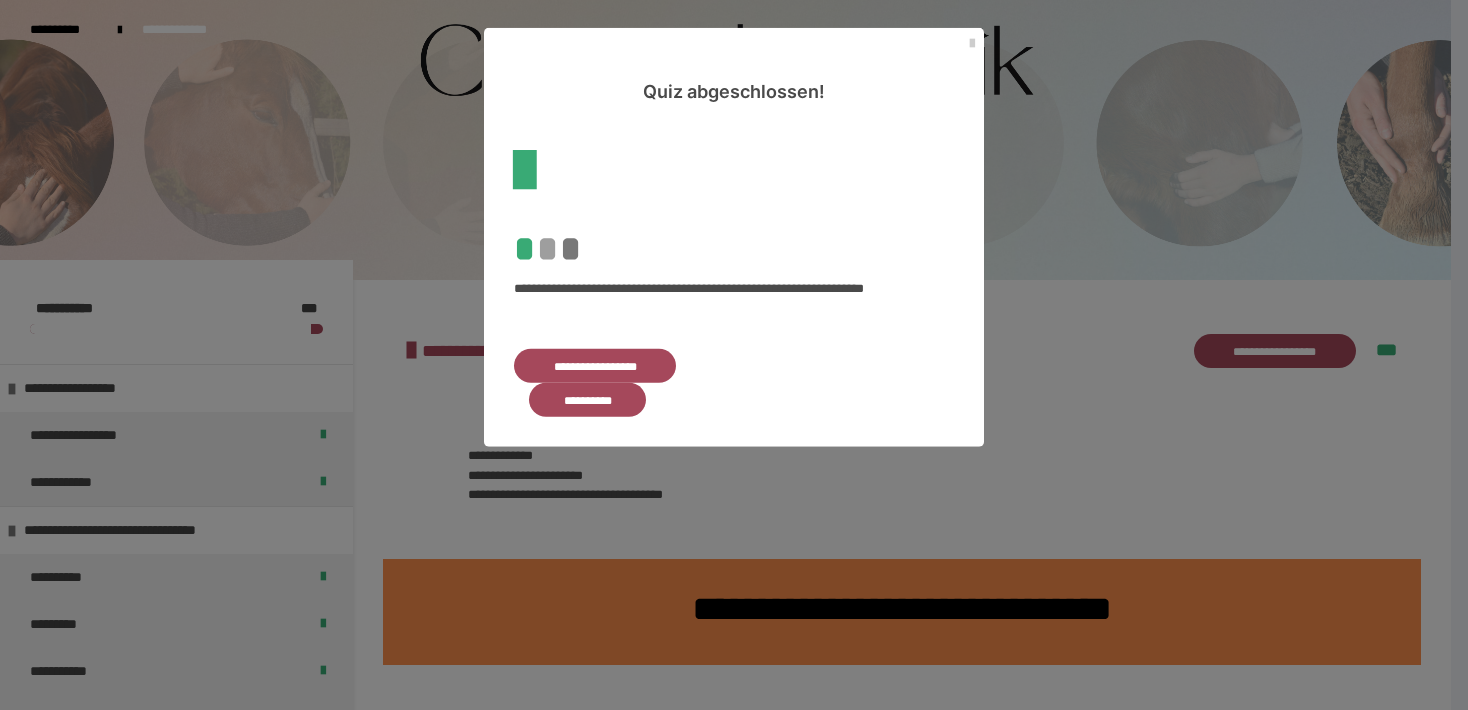 click on "**********" at bounding box center [595, 366] 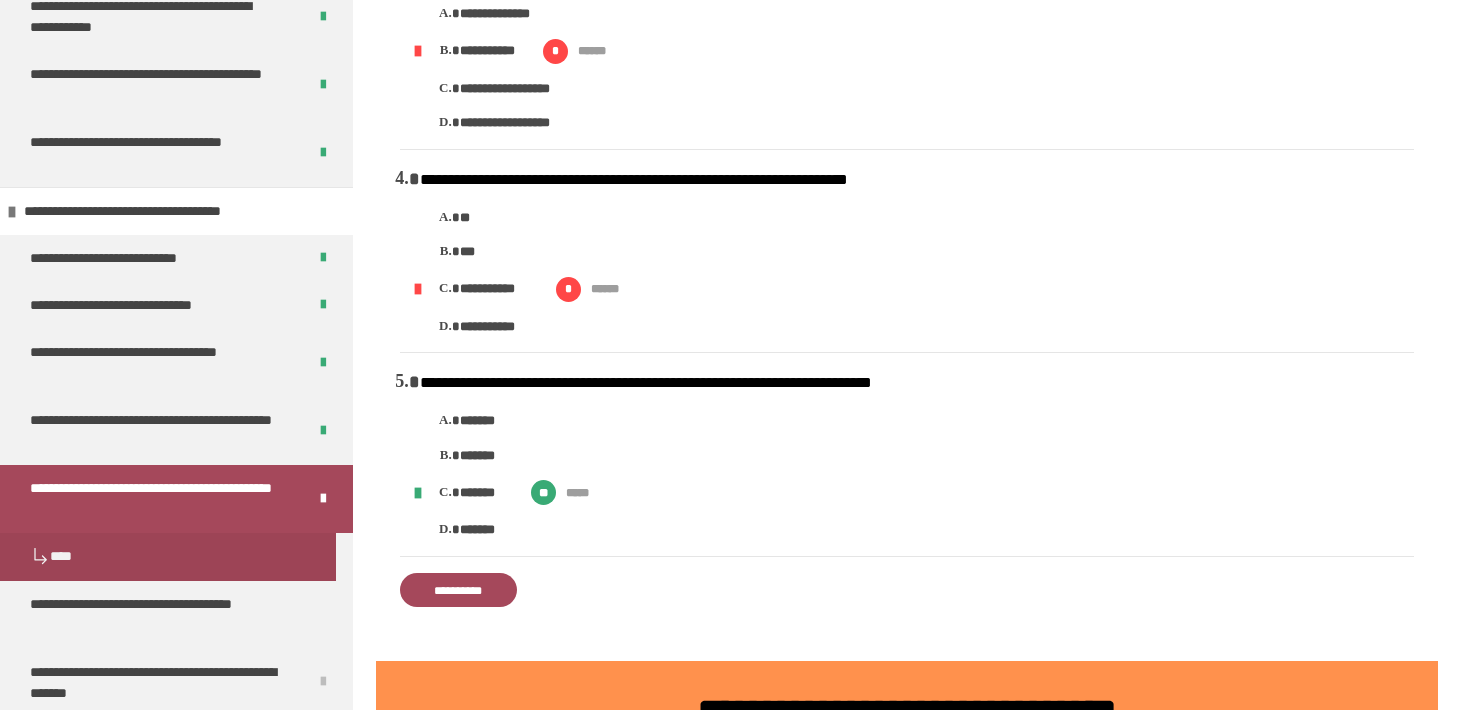scroll, scrollTop: 822, scrollLeft: 0, axis: vertical 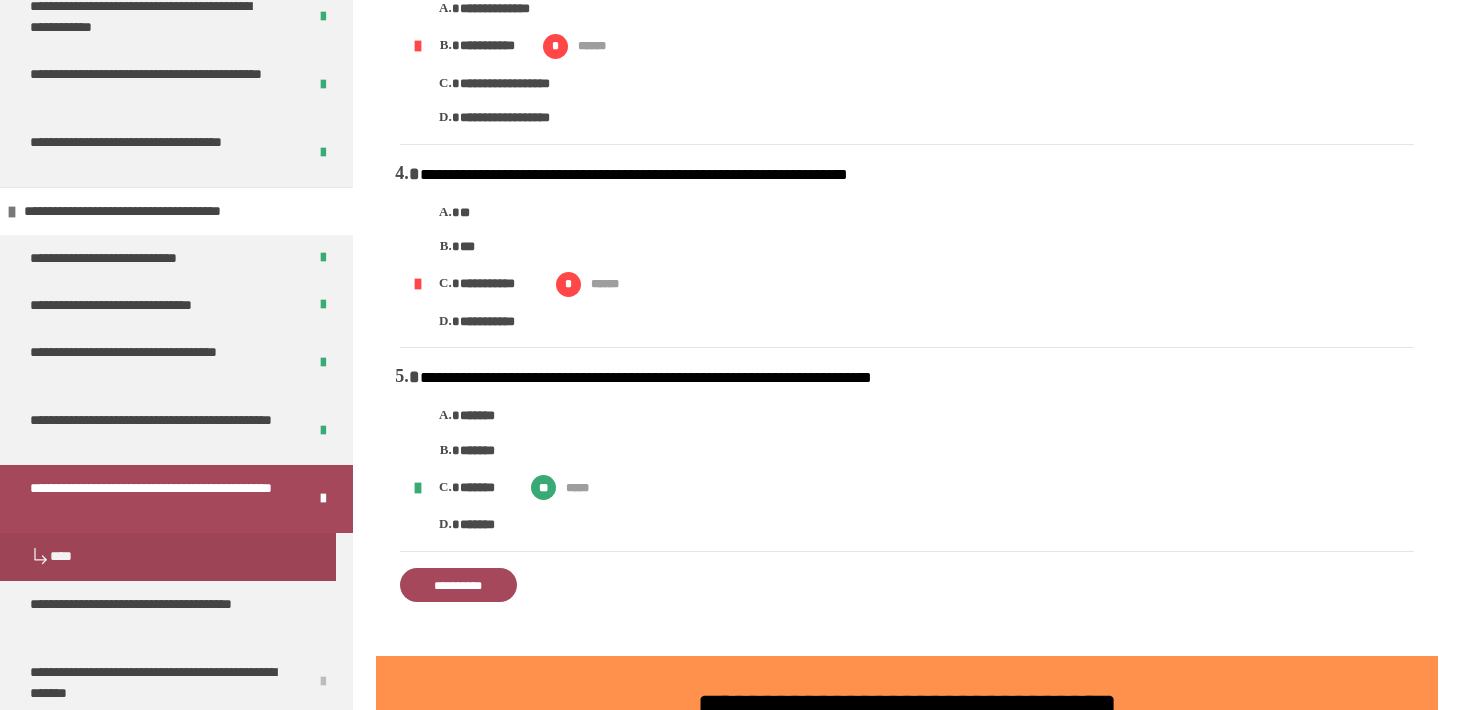 click on "**********" at bounding box center (458, 585) 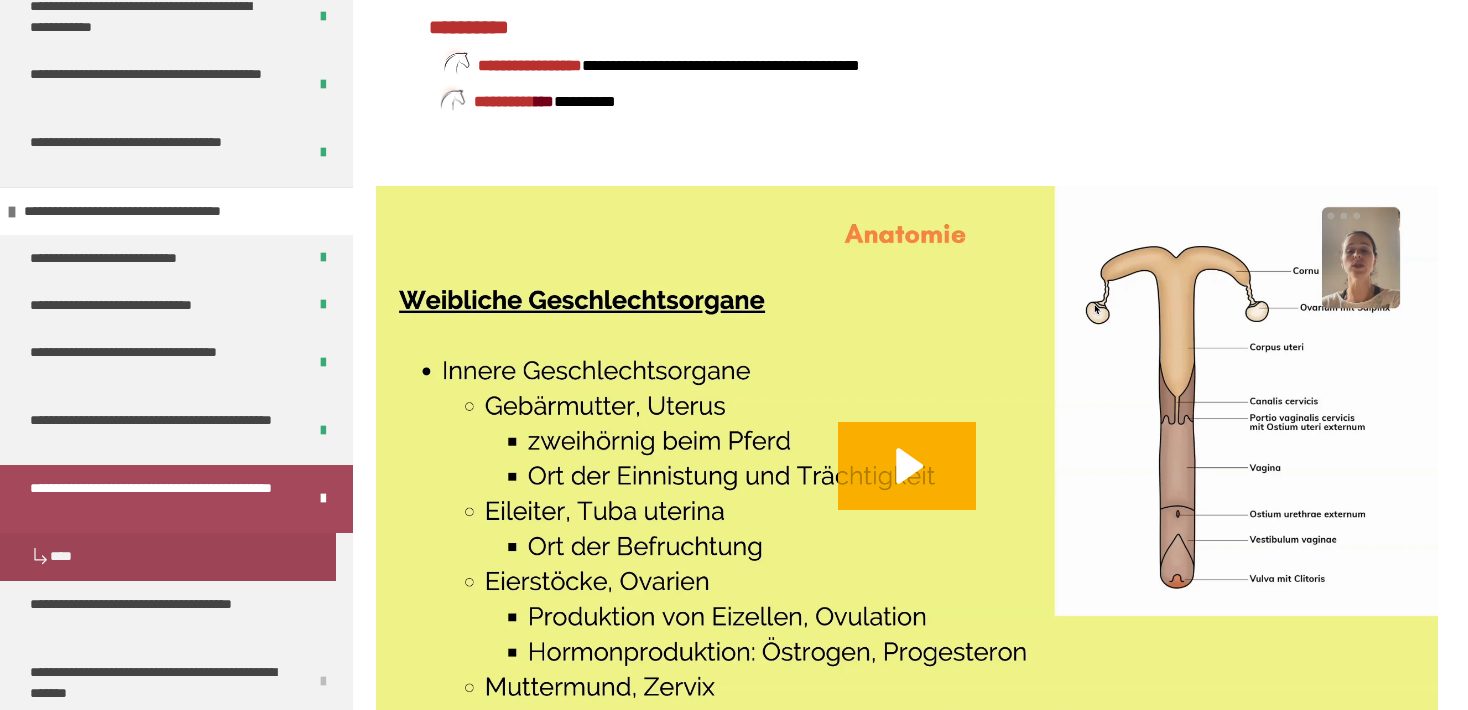 scroll, scrollTop: 0, scrollLeft: 0, axis: both 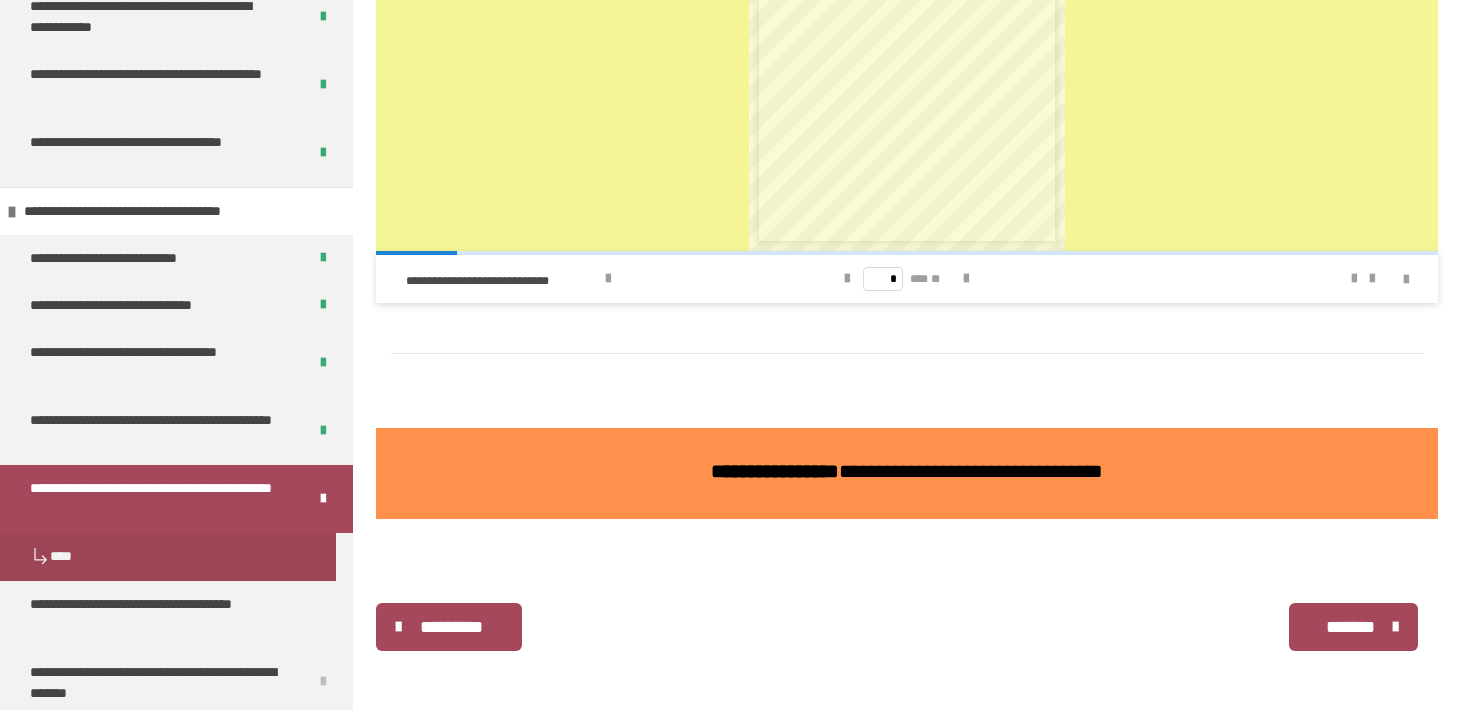 click on "*******" at bounding box center (1351, 627) 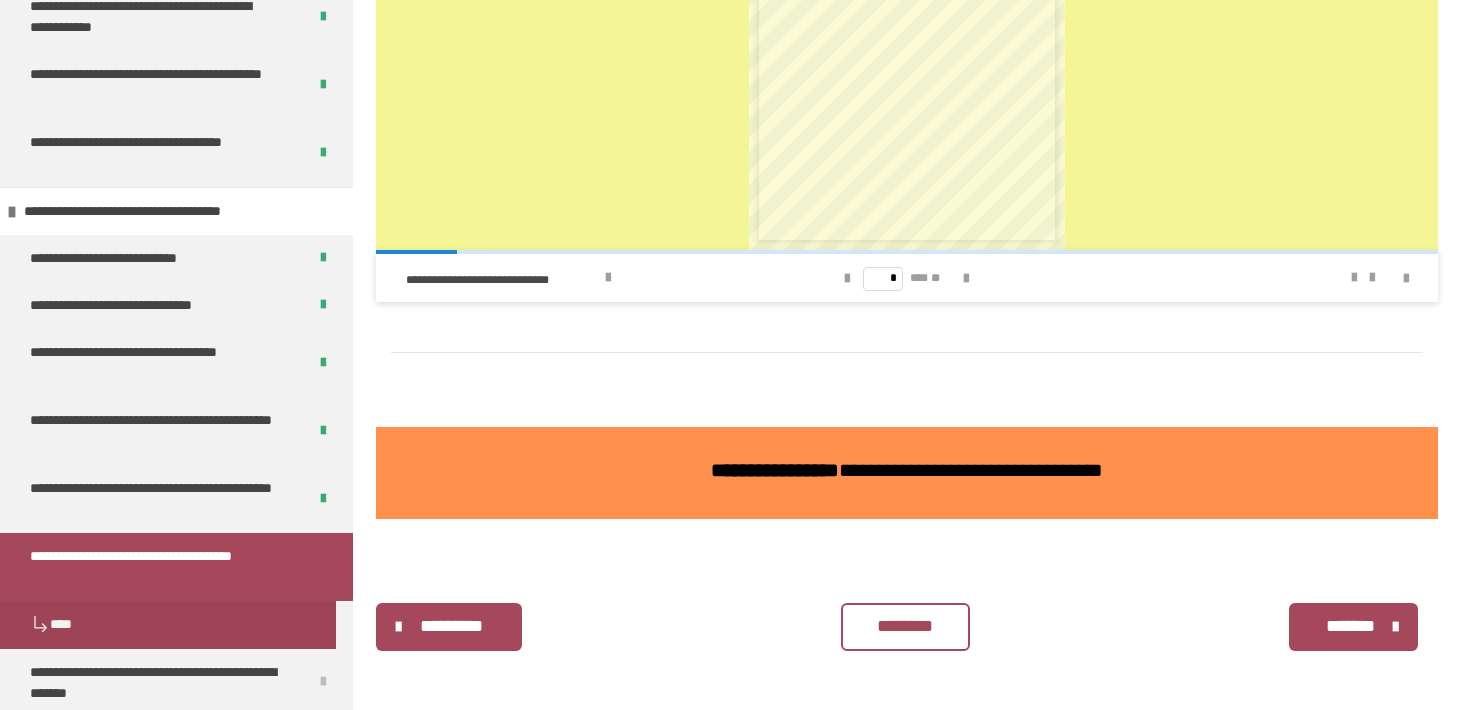 scroll, scrollTop: 1520, scrollLeft: 0, axis: vertical 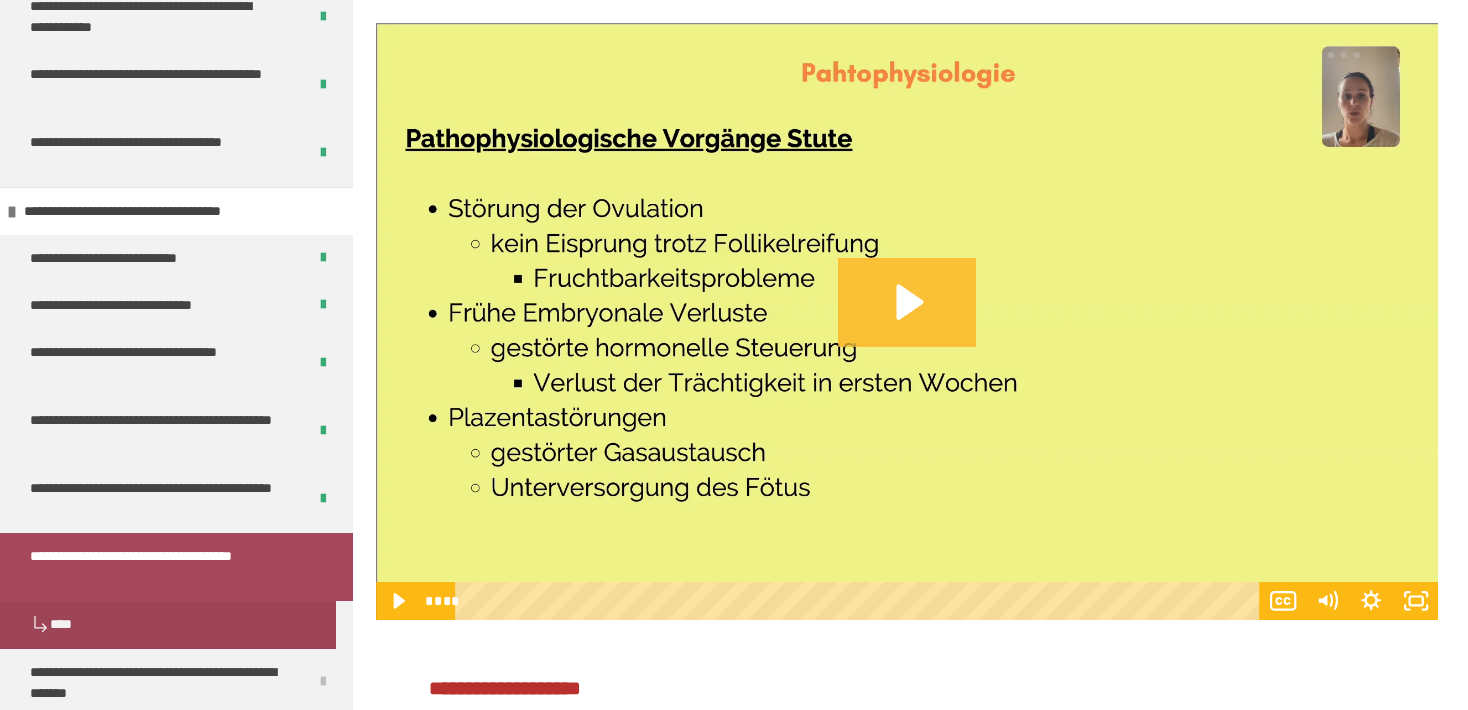 click 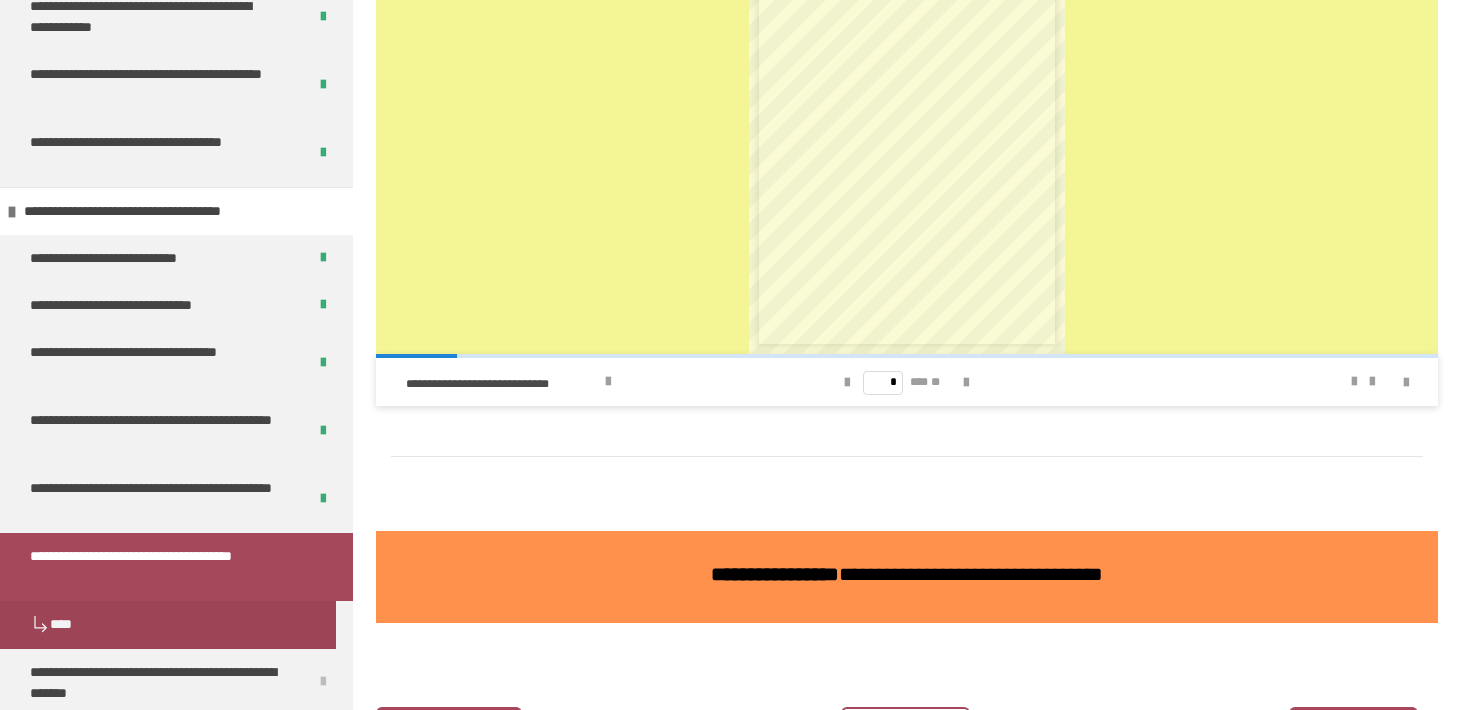 scroll, scrollTop: 2093, scrollLeft: 0, axis: vertical 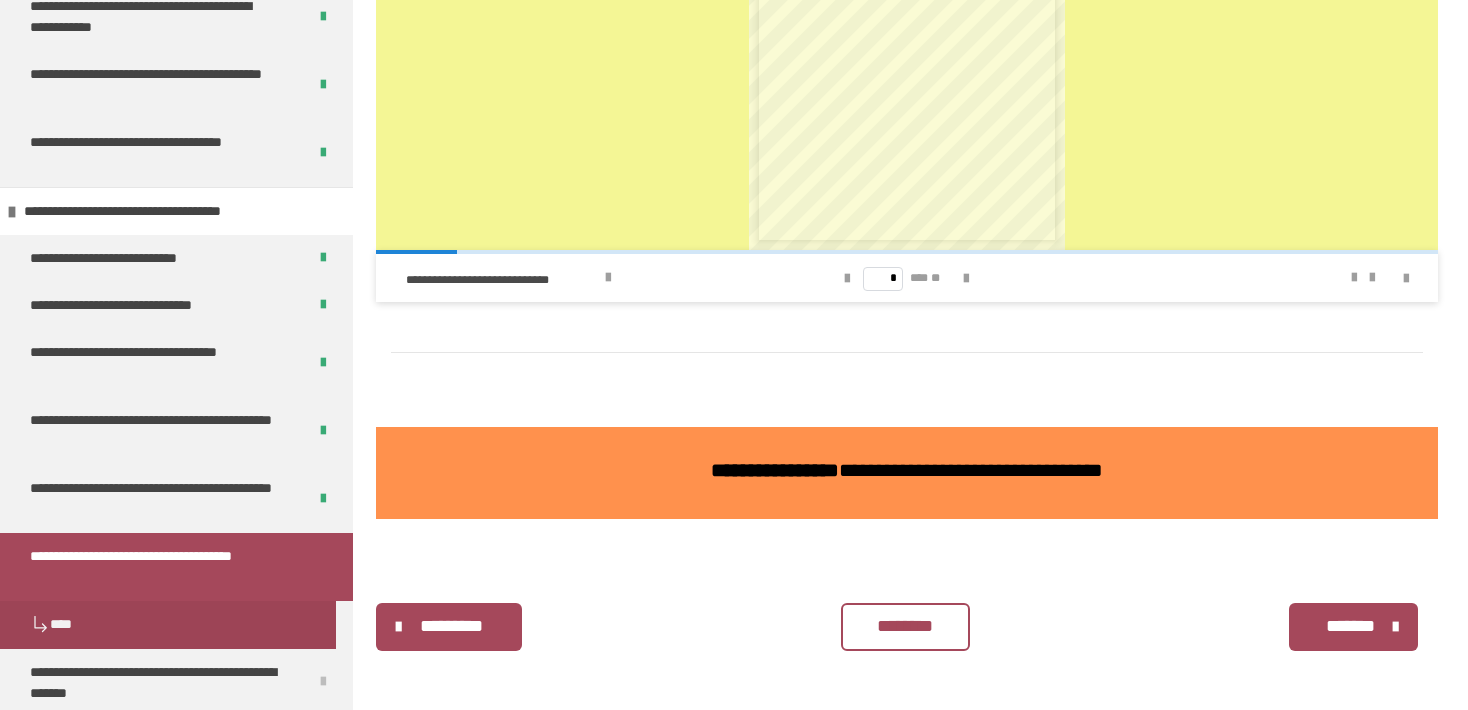 click on "********" at bounding box center (905, 626) 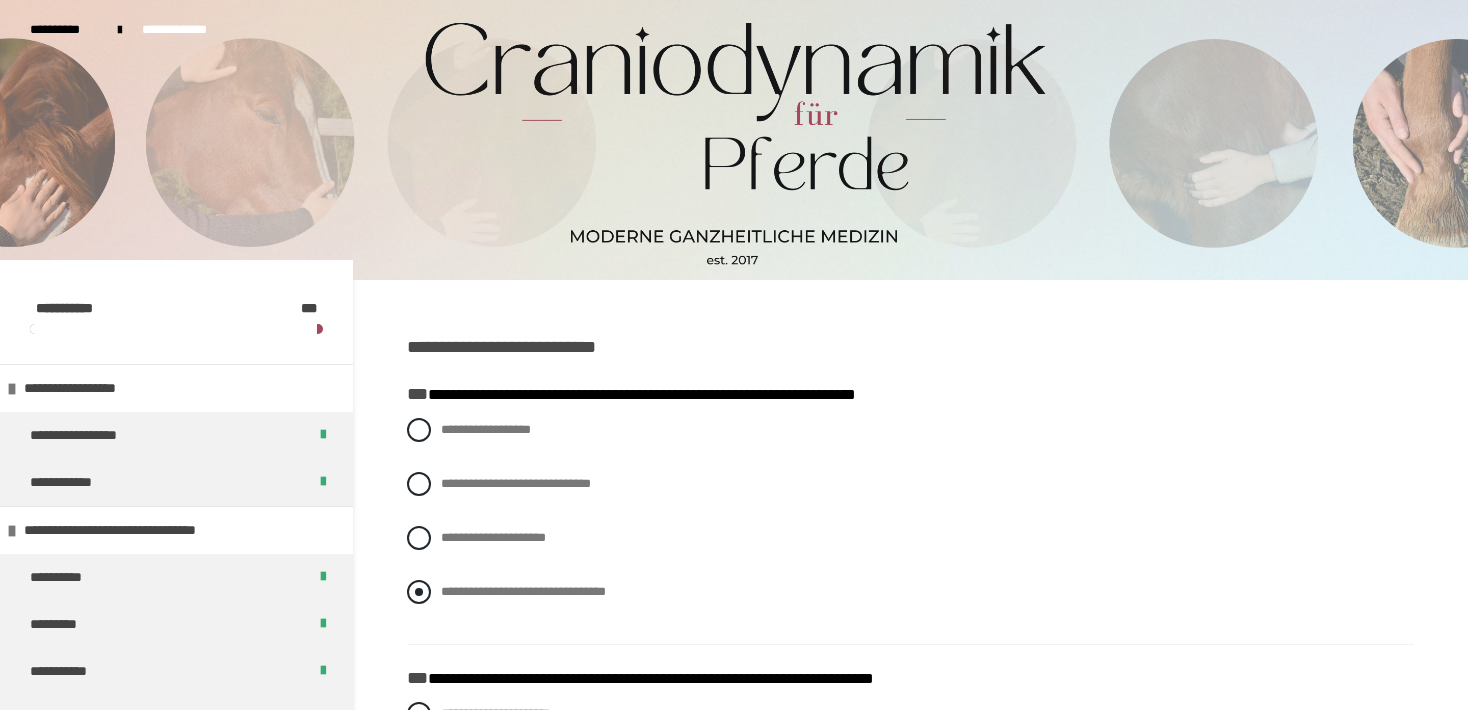 click on "**********" at bounding box center (523, 591) 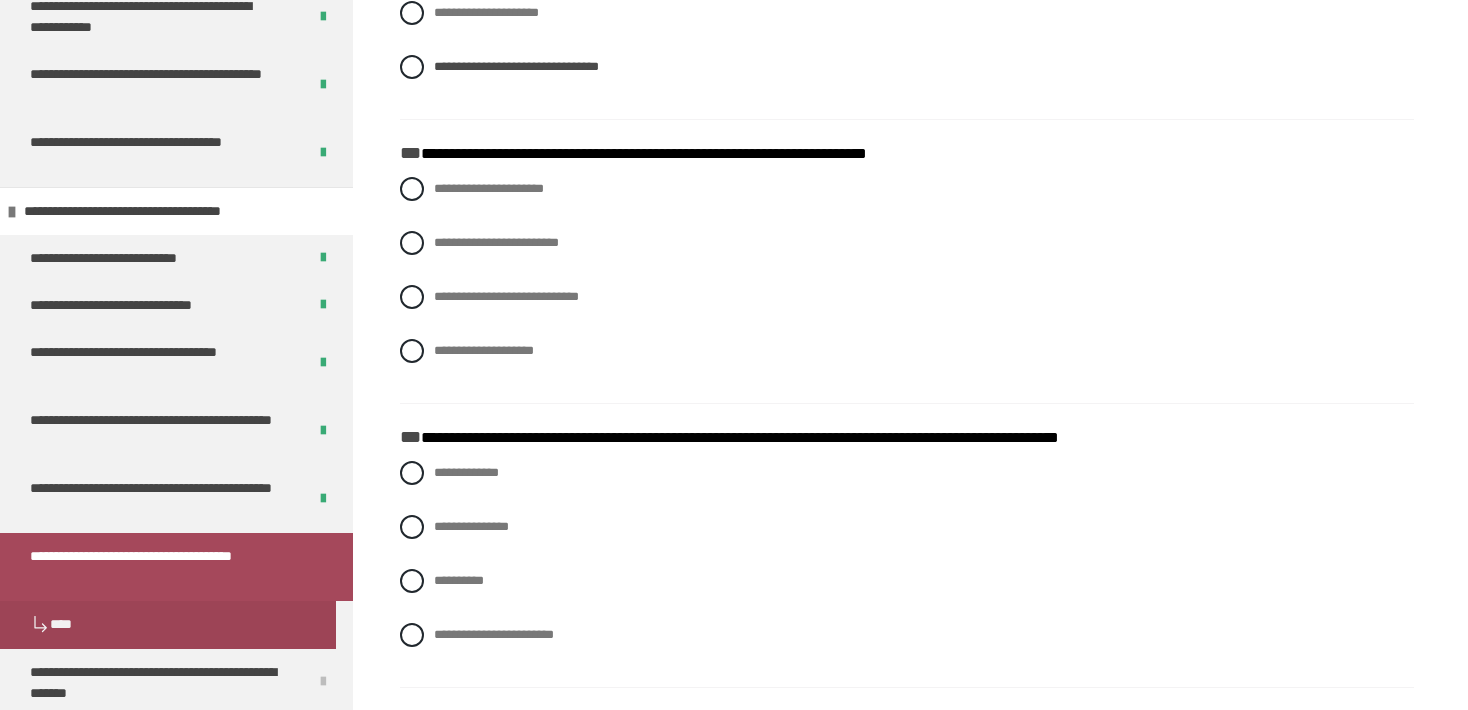 scroll, scrollTop: 520, scrollLeft: 0, axis: vertical 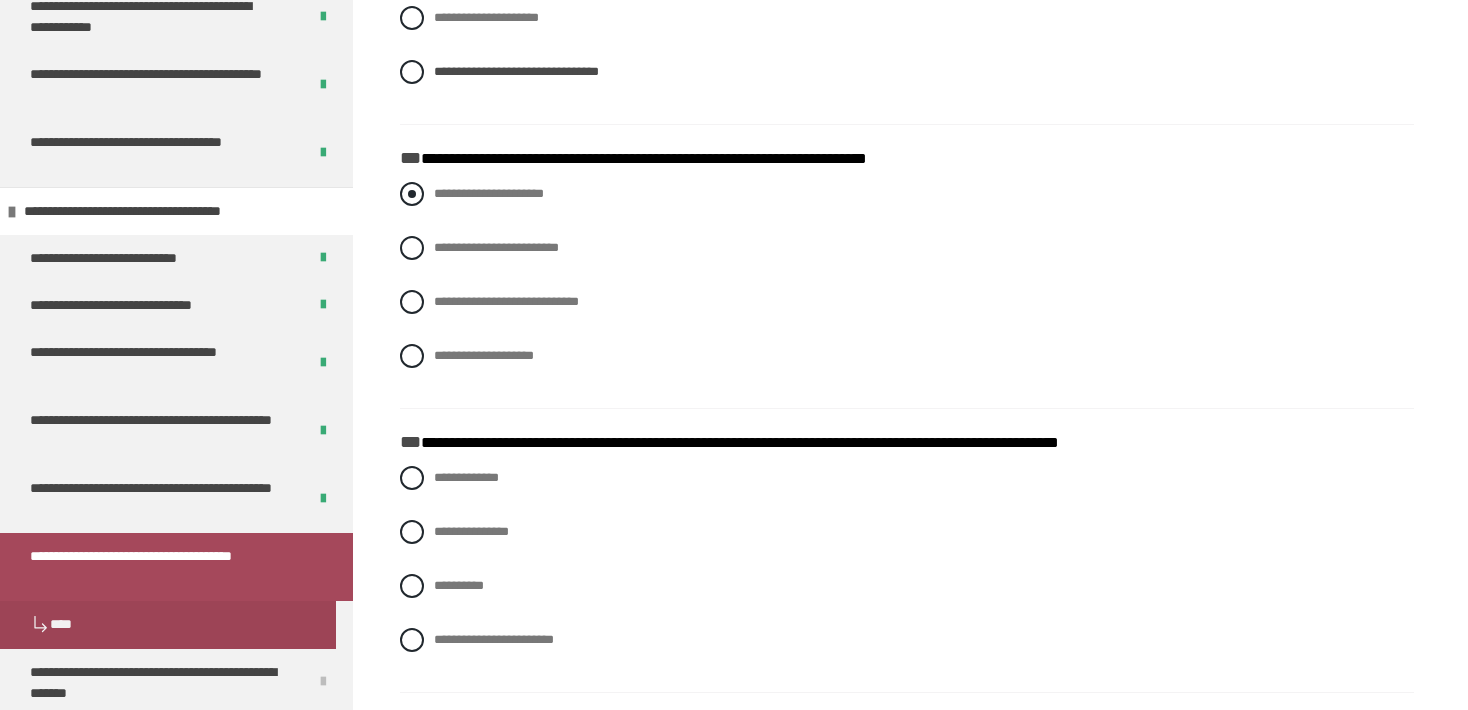 click on "**********" at bounding box center [489, 193] 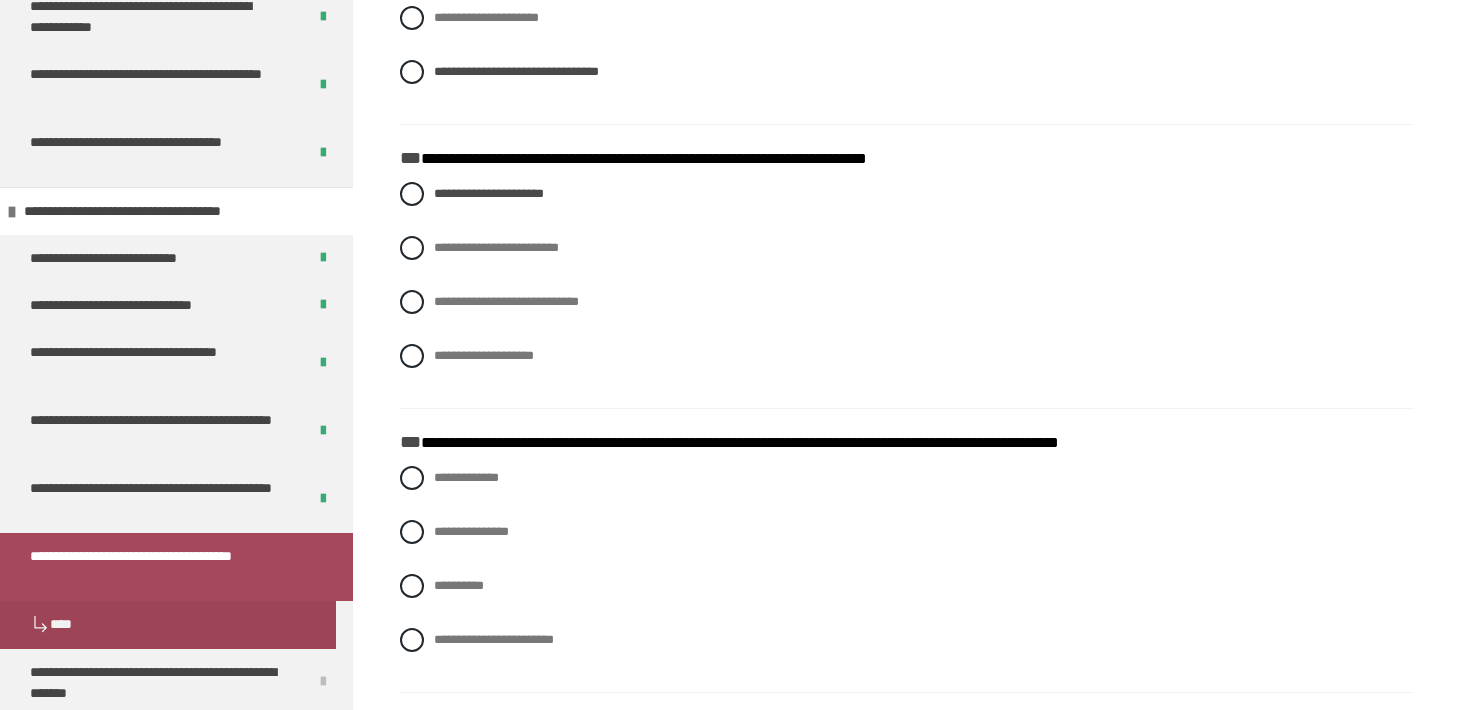 click on "**********" at bounding box center (907, 290) 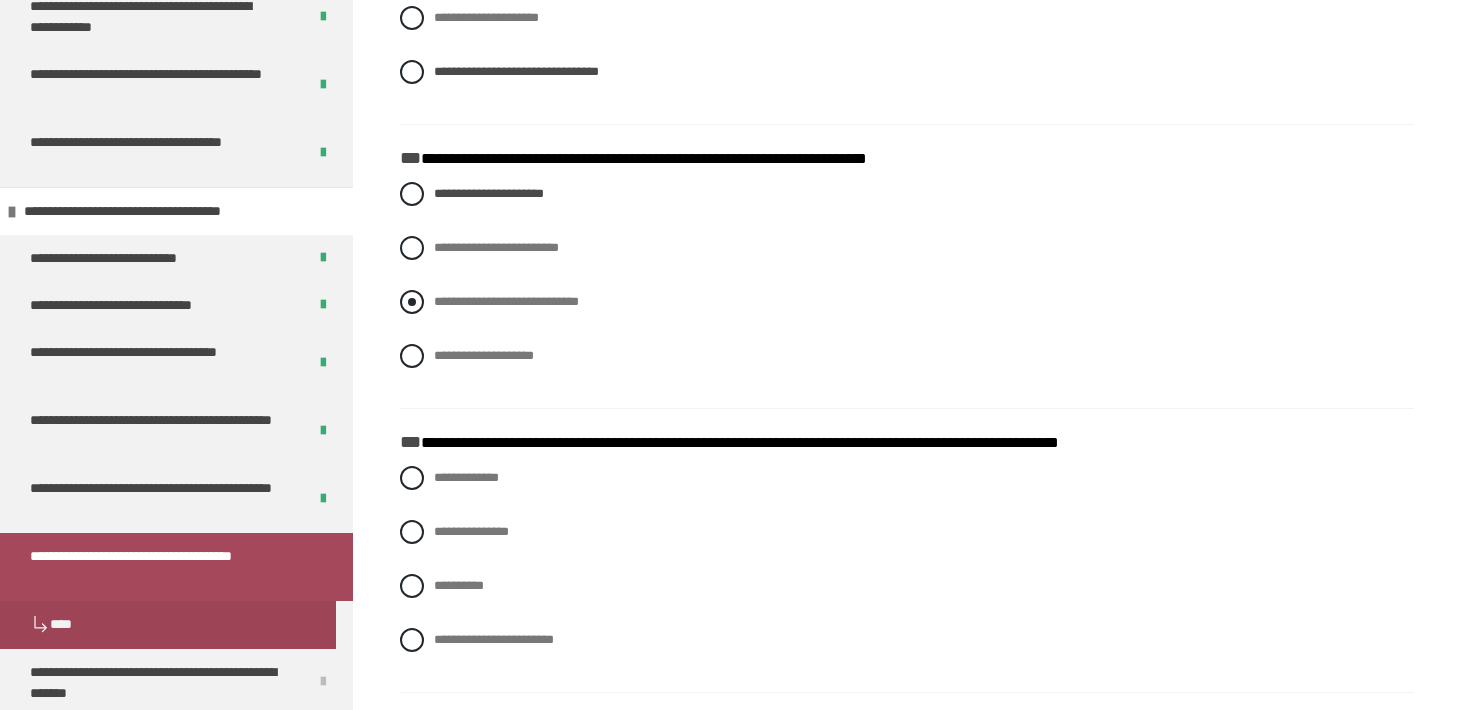 click on "**********" at bounding box center [506, 301] 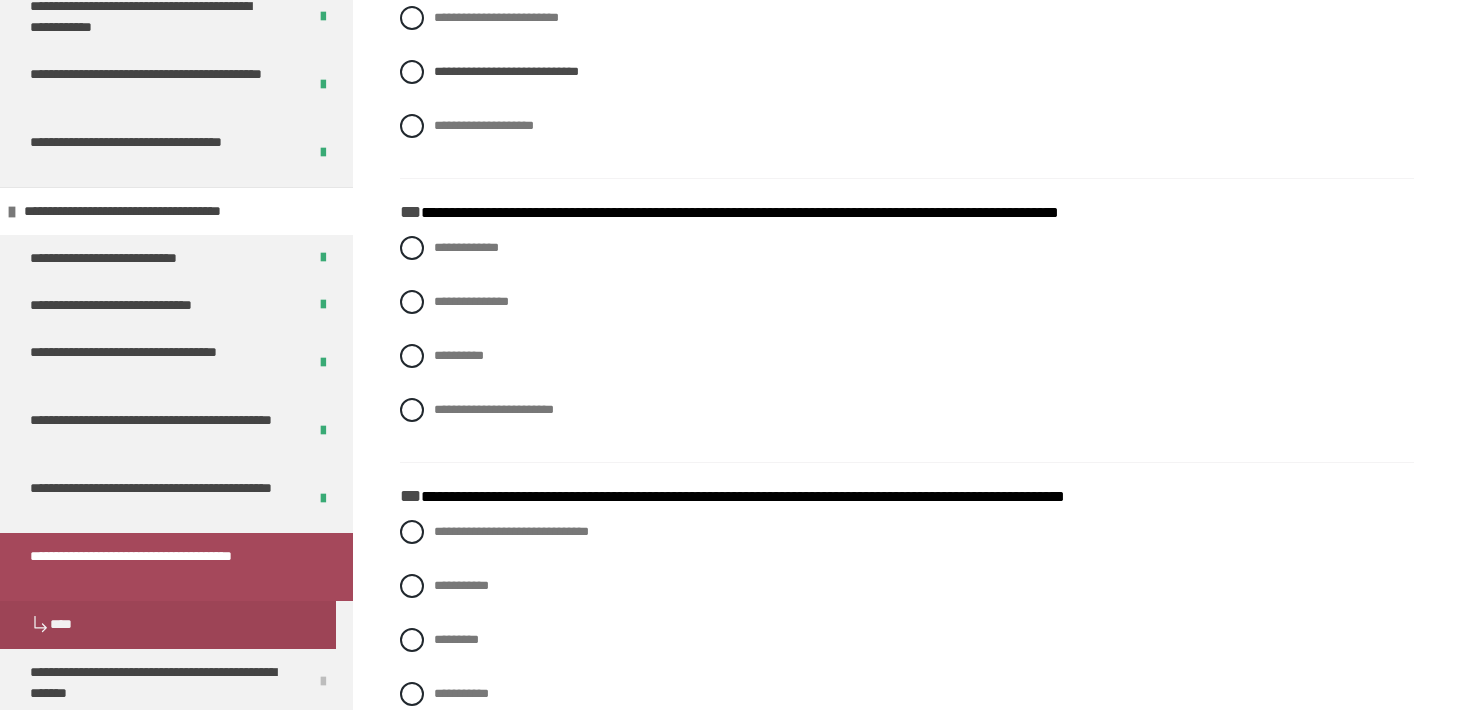 scroll, scrollTop: 752, scrollLeft: 0, axis: vertical 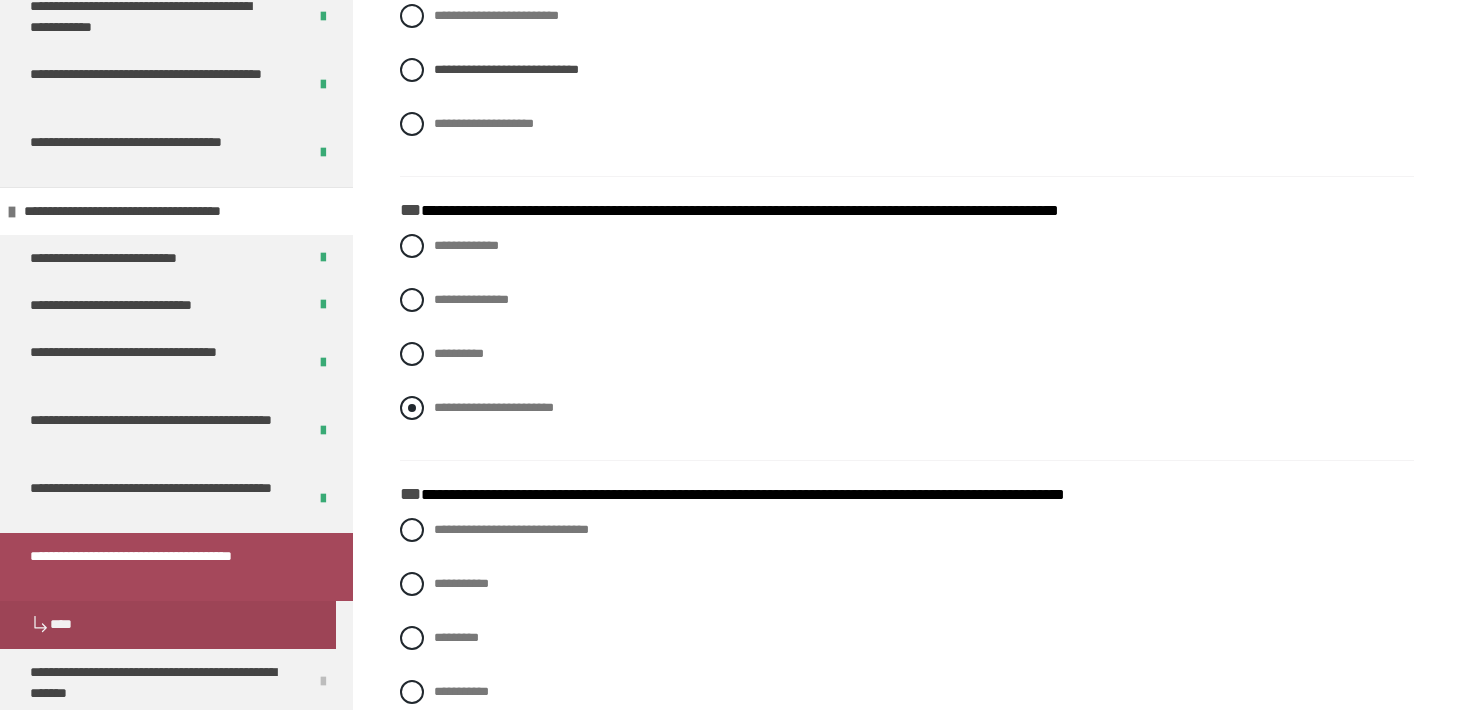 click on "**********" at bounding box center (494, 407) 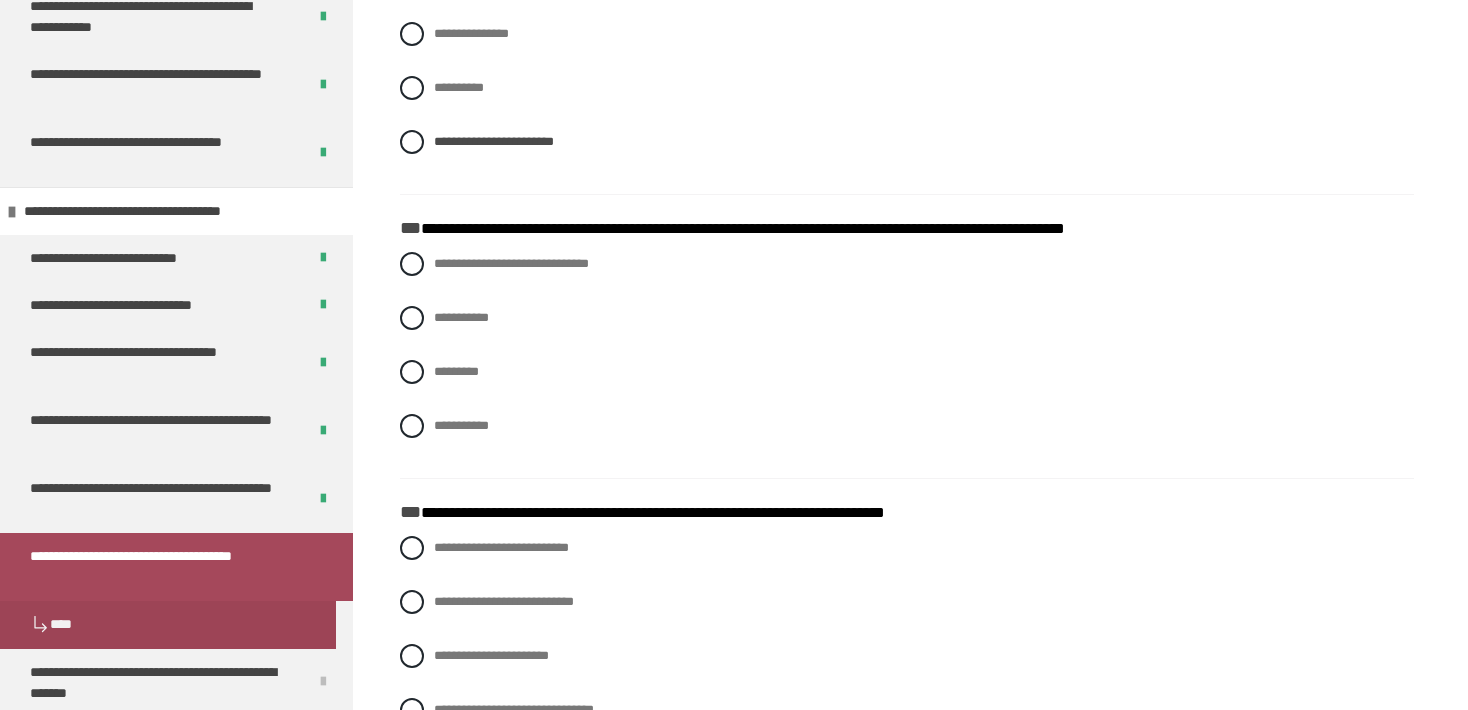 scroll, scrollTop: 1025, scrollLeft: 0, axis: vertical 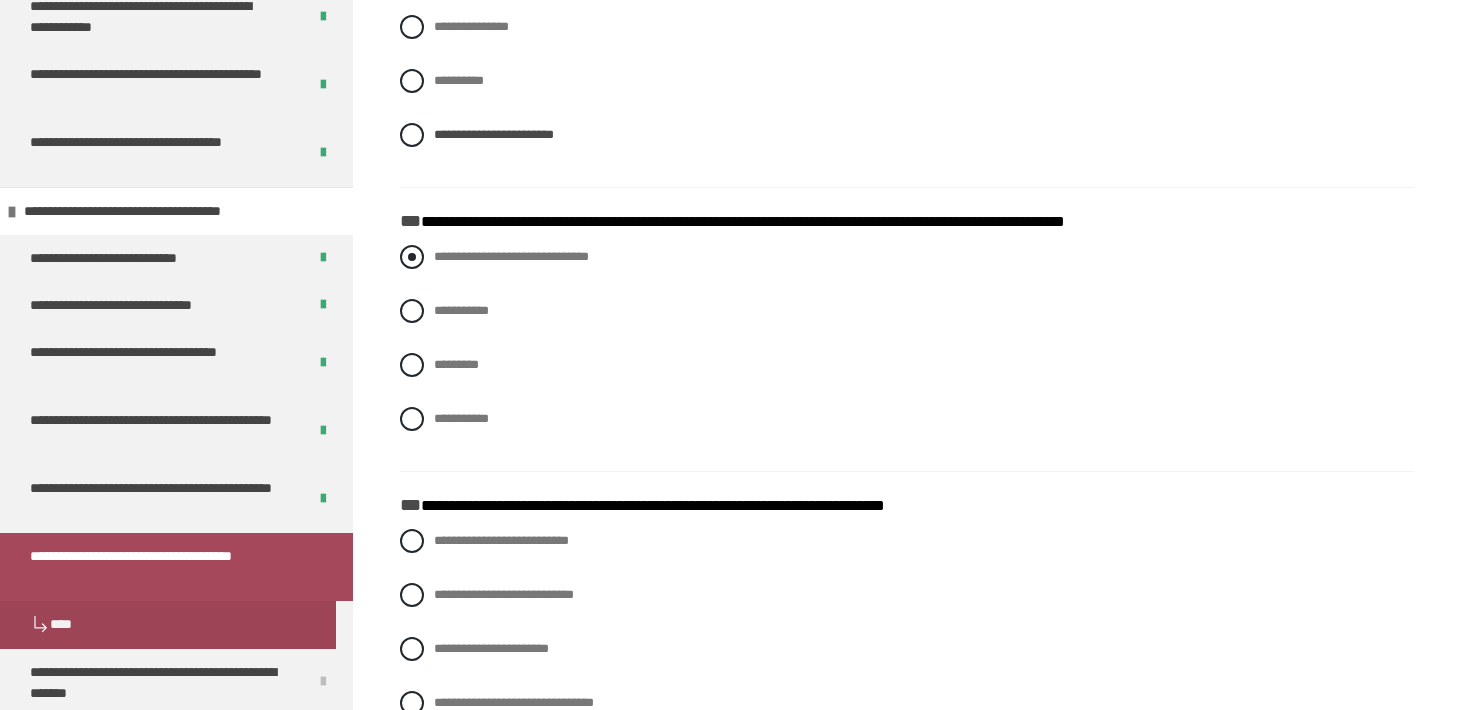 click on "**********" at bounding box center (511, 256) 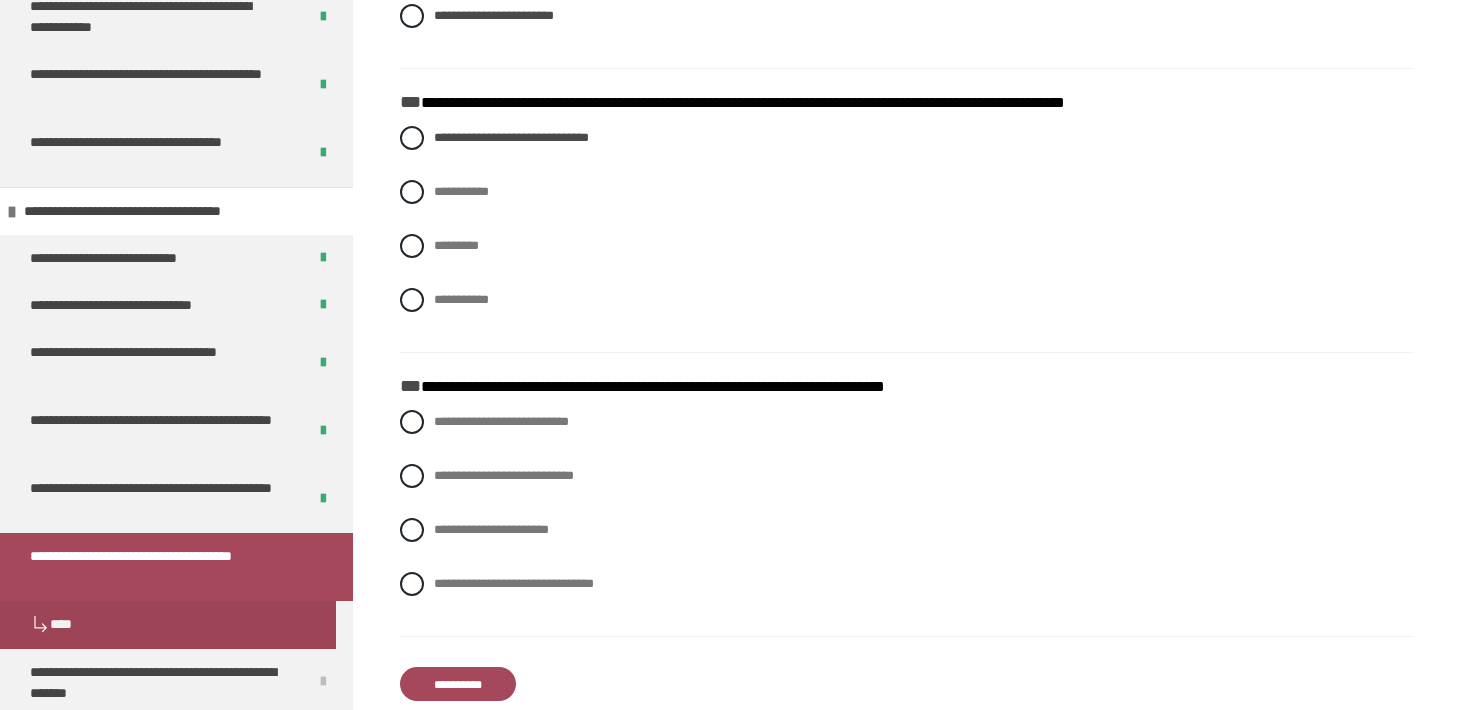 scroll, scrollTop: 1156, scrollLeft: 0, axis: vertical 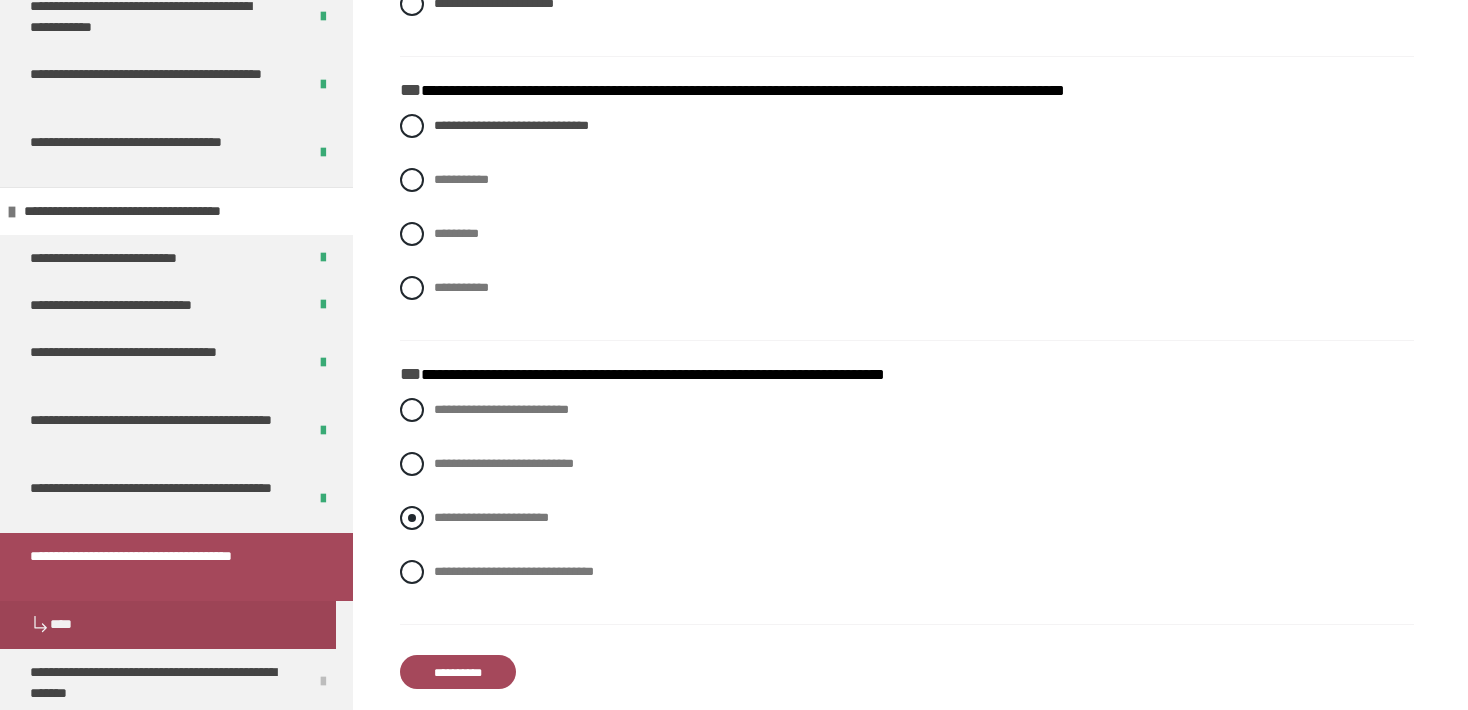 click on "**********" at bounding box center [491, 517] 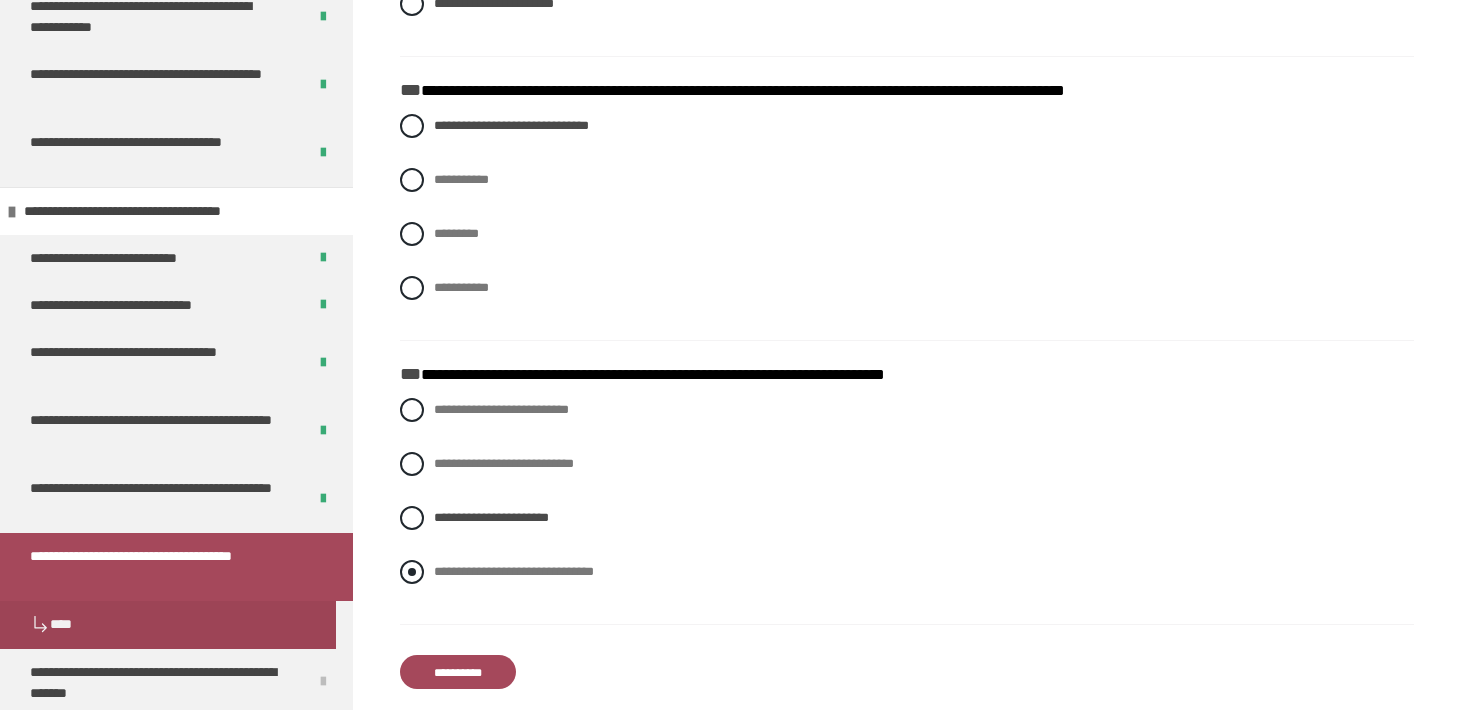 click on "**********" at bounding box center [514, 571] 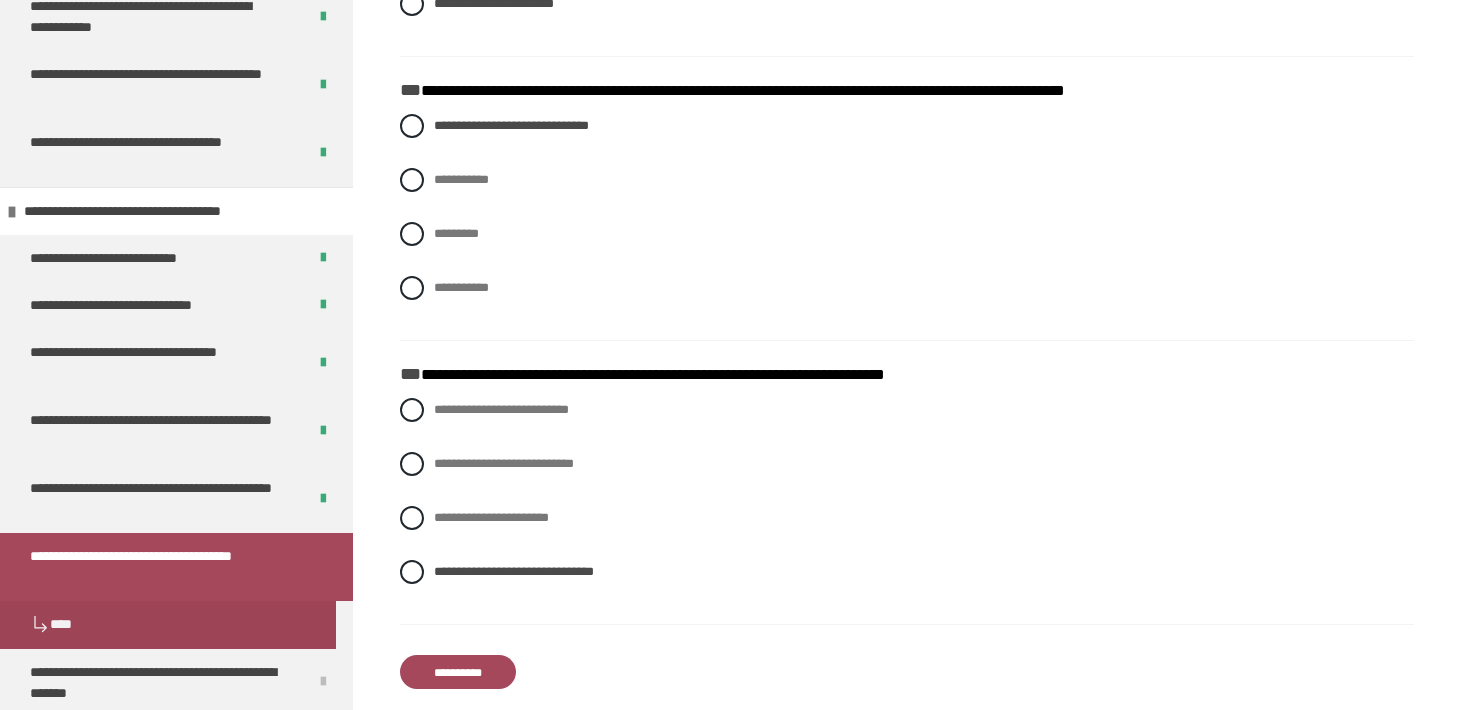 click on "**********" at bounding box center (458, 672) 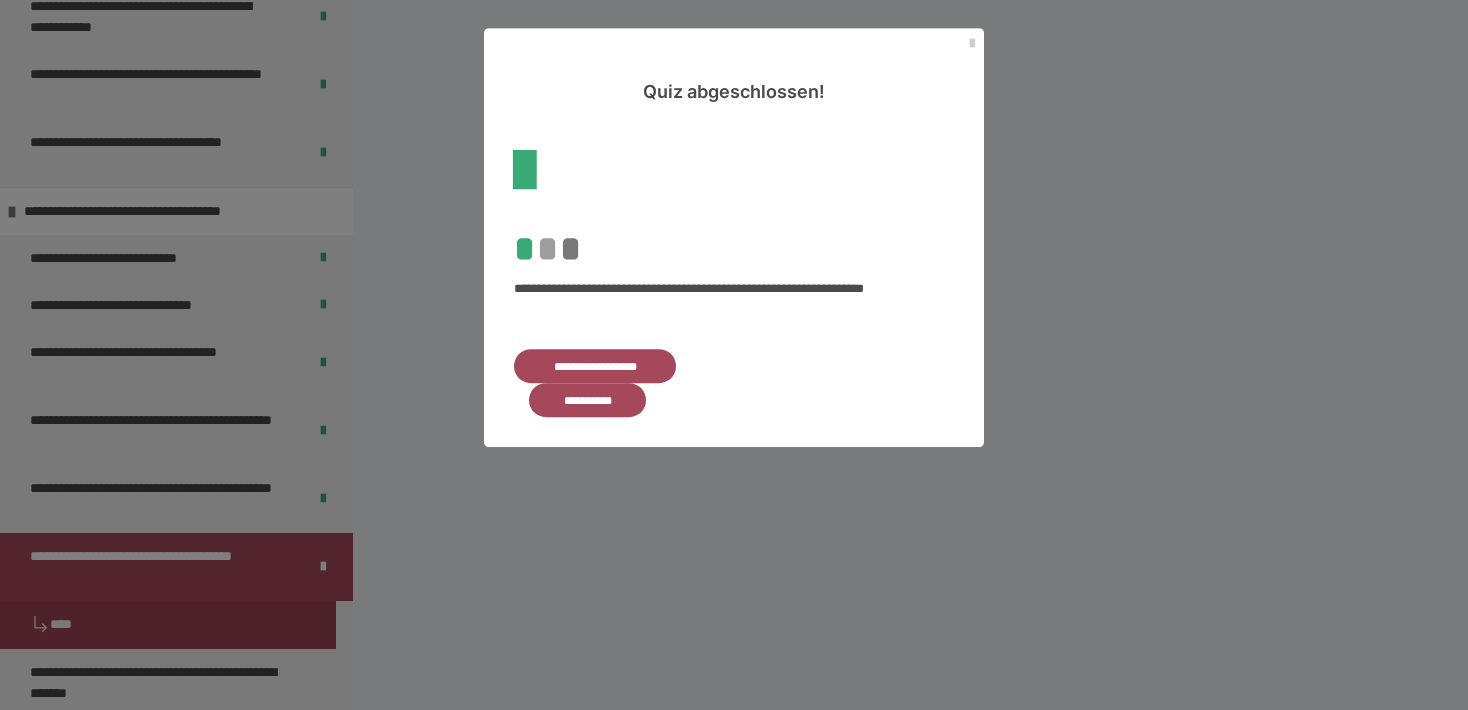 scroll, scrollTop: 340, scrollLeft: 0, axis: vertical 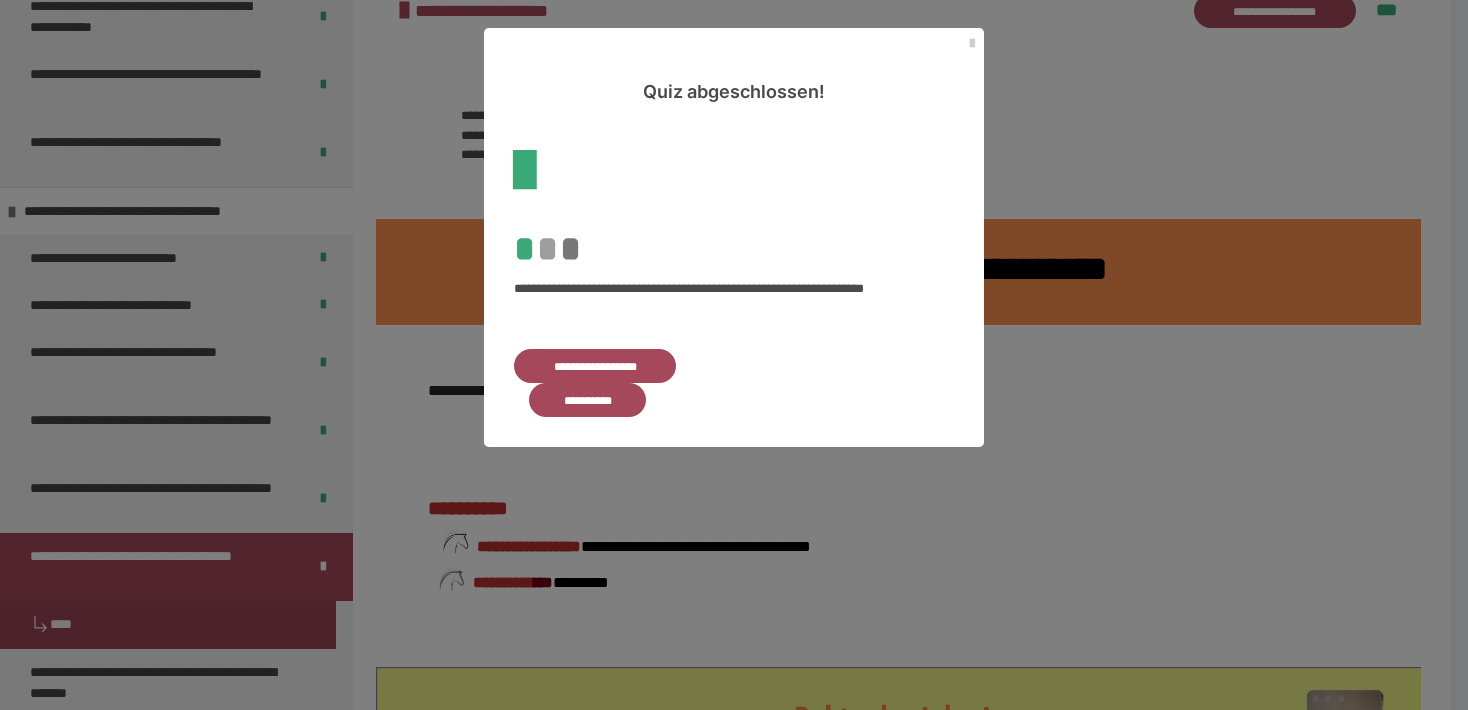 click on "**********" at bounding box center [587, 400] 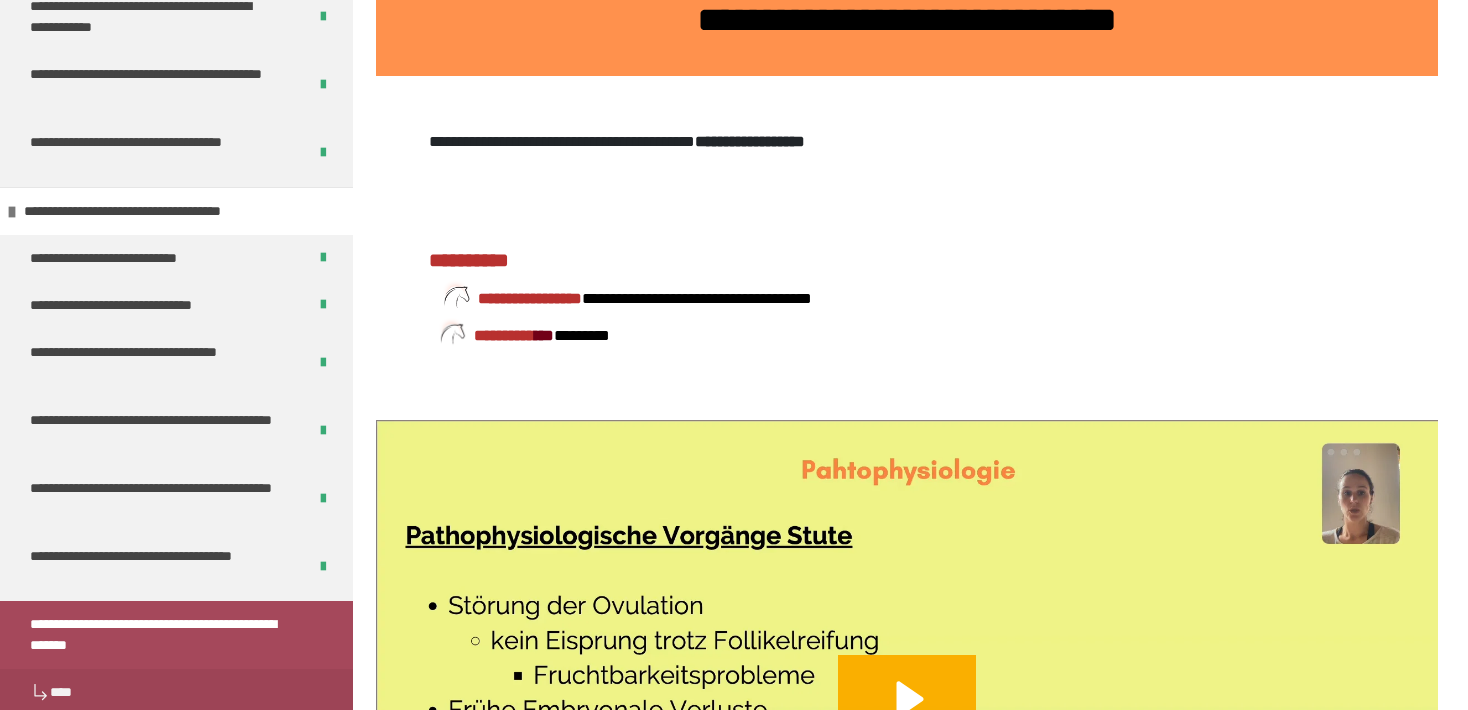 scroll, scrollTop: 91, scrollLeft: 0, axis: vertical 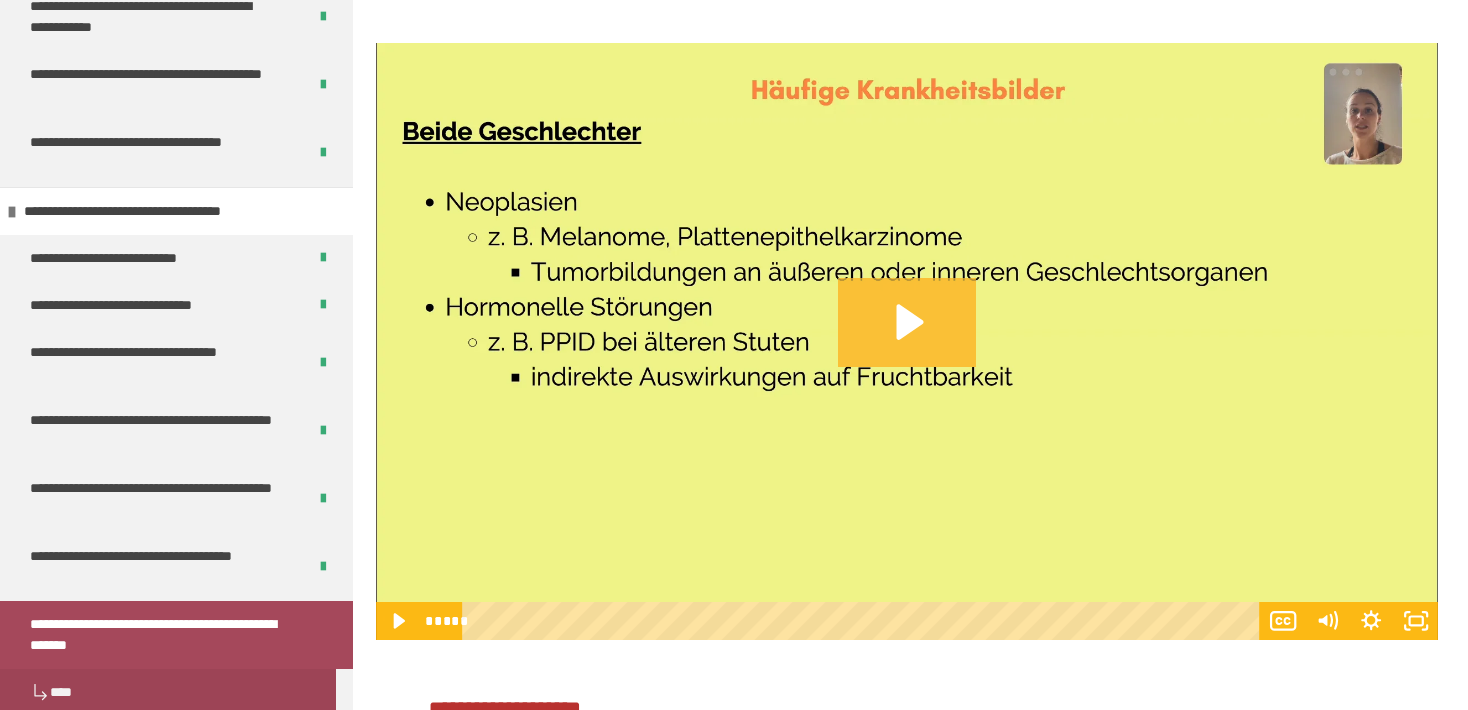 click 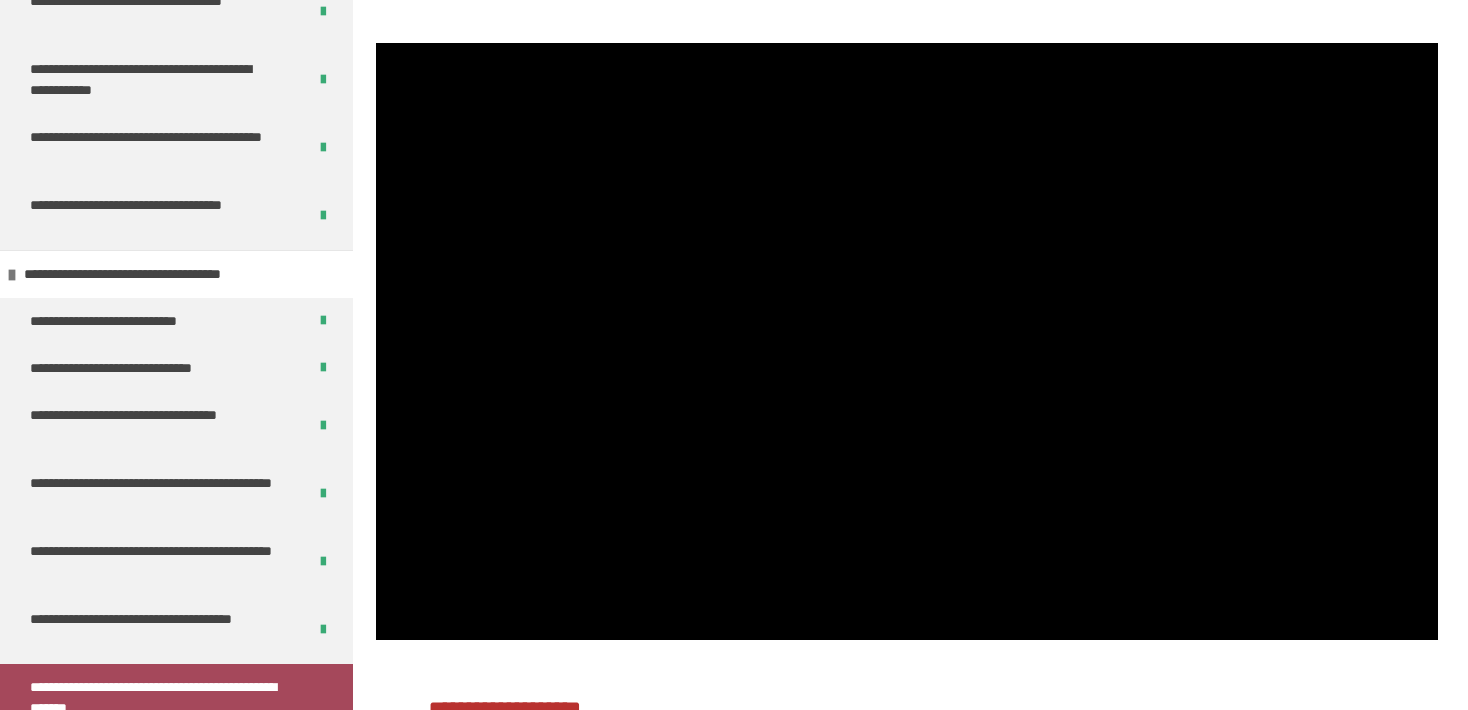 scroll, scrollTop: 2880, scrollLeft: 0, axis: vertical 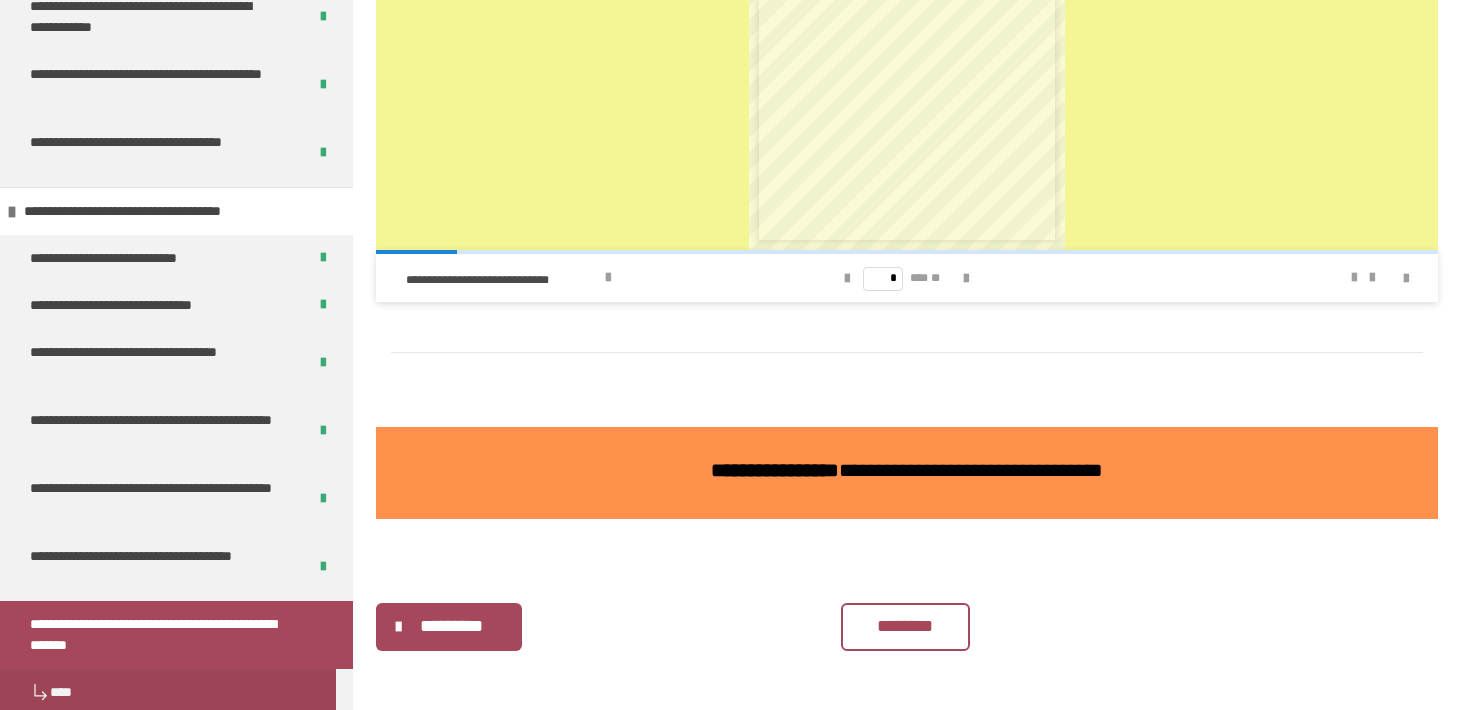 click on "********" at bounding box center [905, 627] 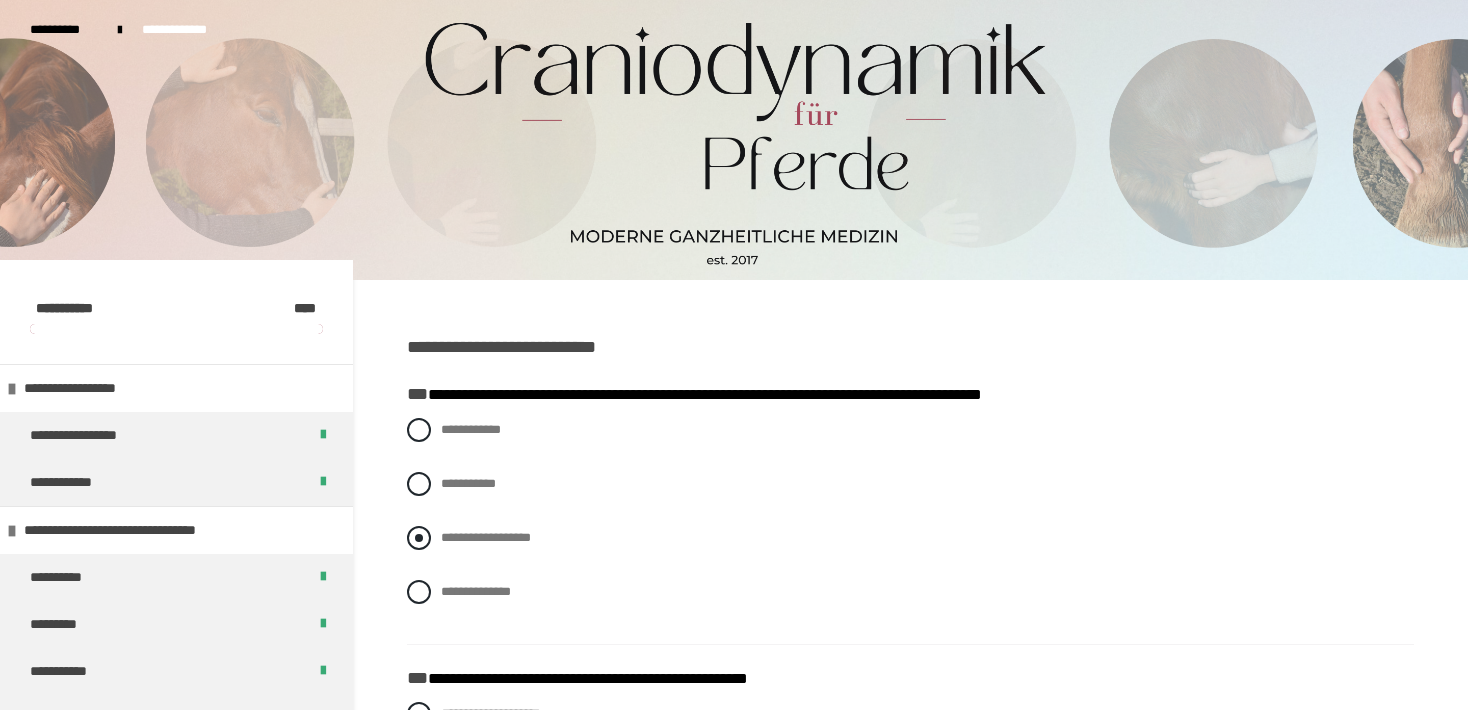 click on "**********" at bounding box center (486, 537) 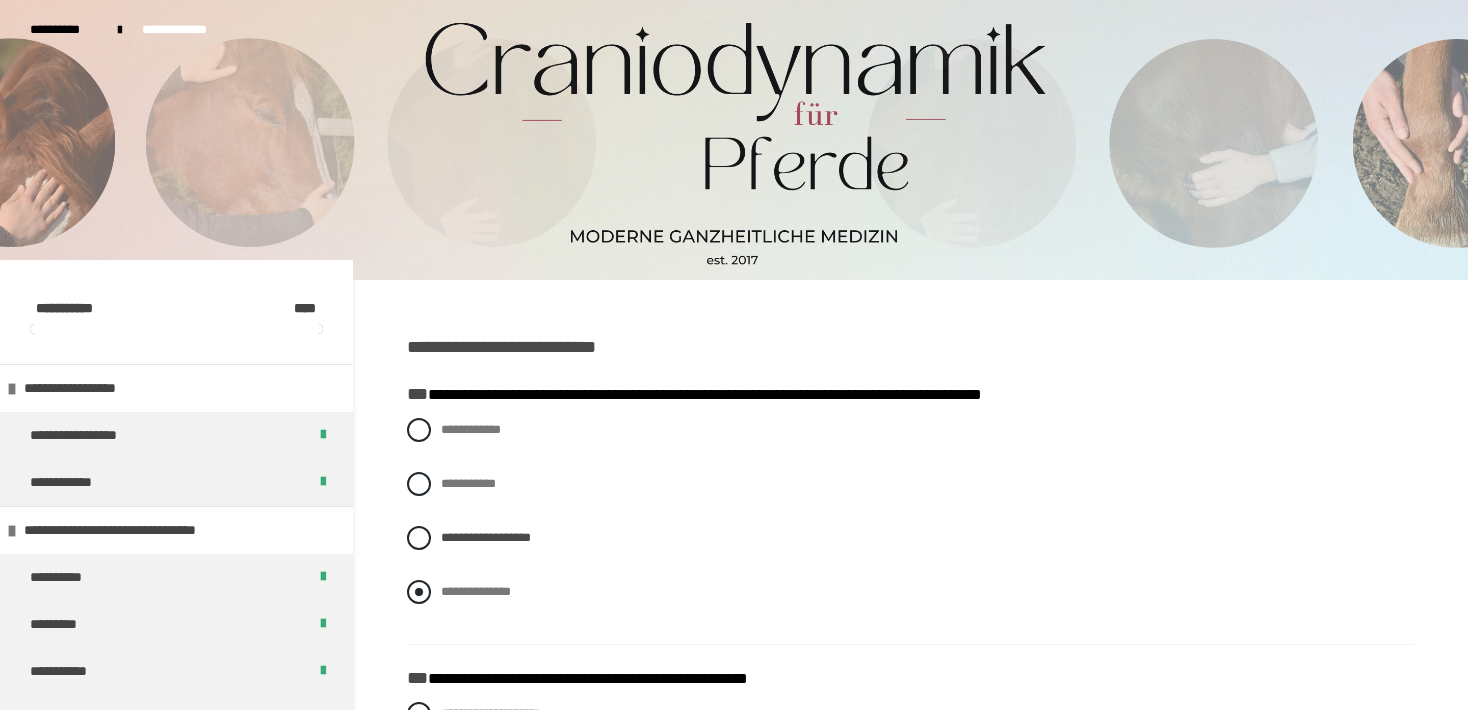 click on "**********" at bounding box center (476, 591) 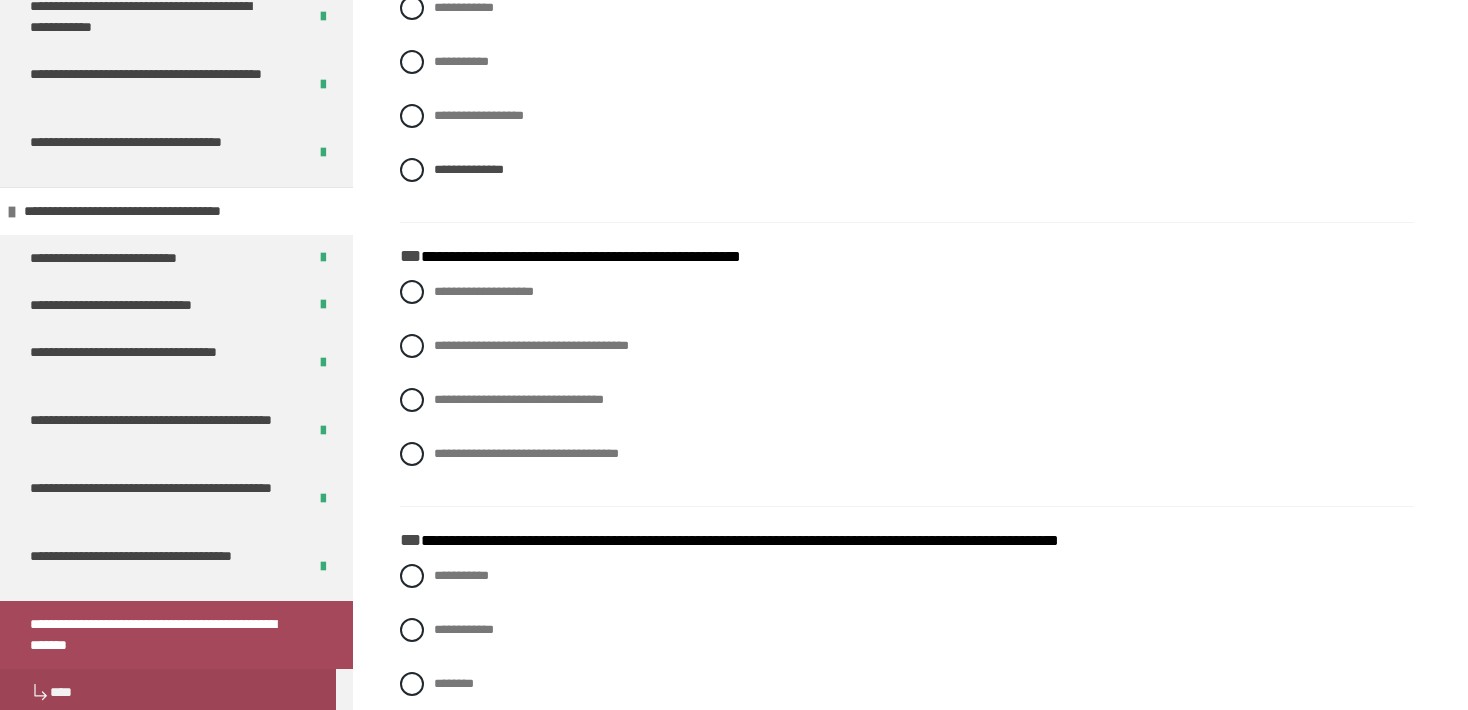 scroll, scrollTop: 448, scrollLeft: 0, axis: vertical 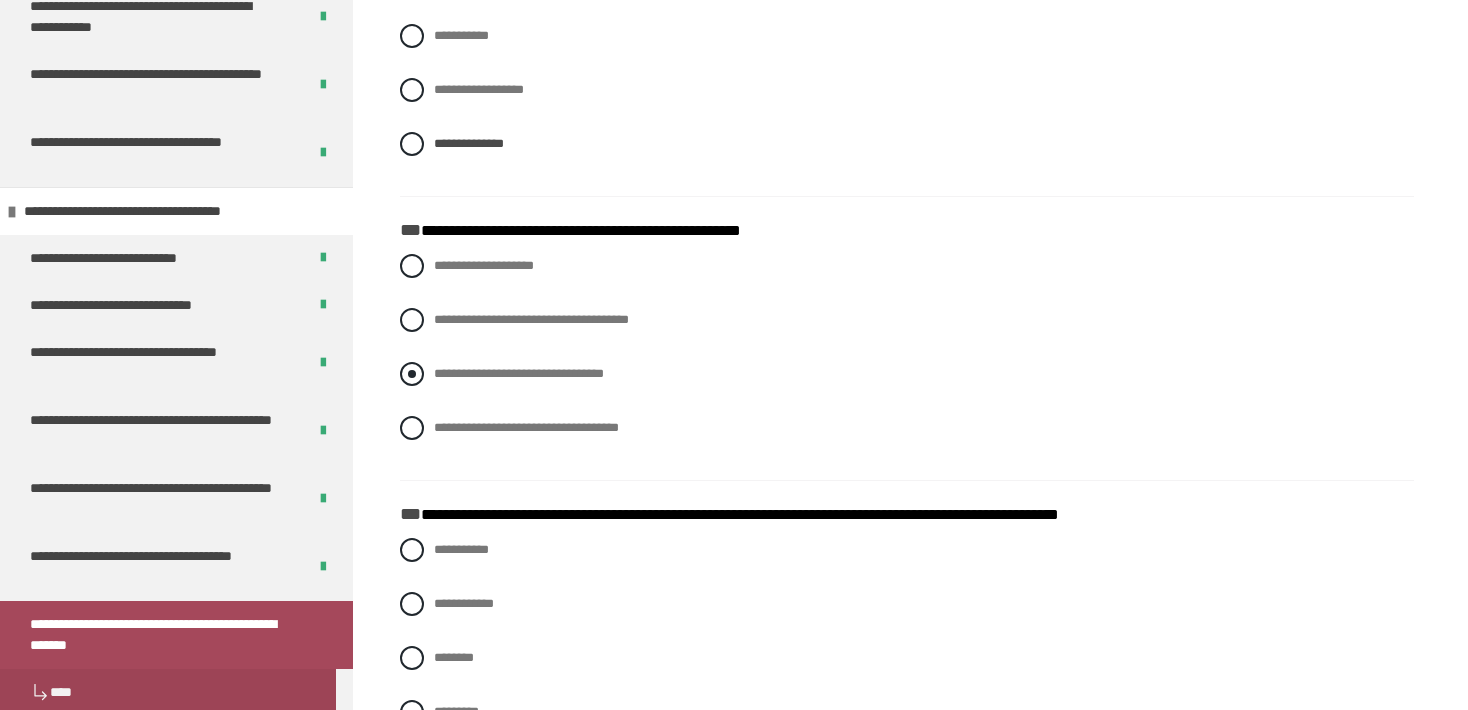 click on "**********" at bounding box center [519, 373] 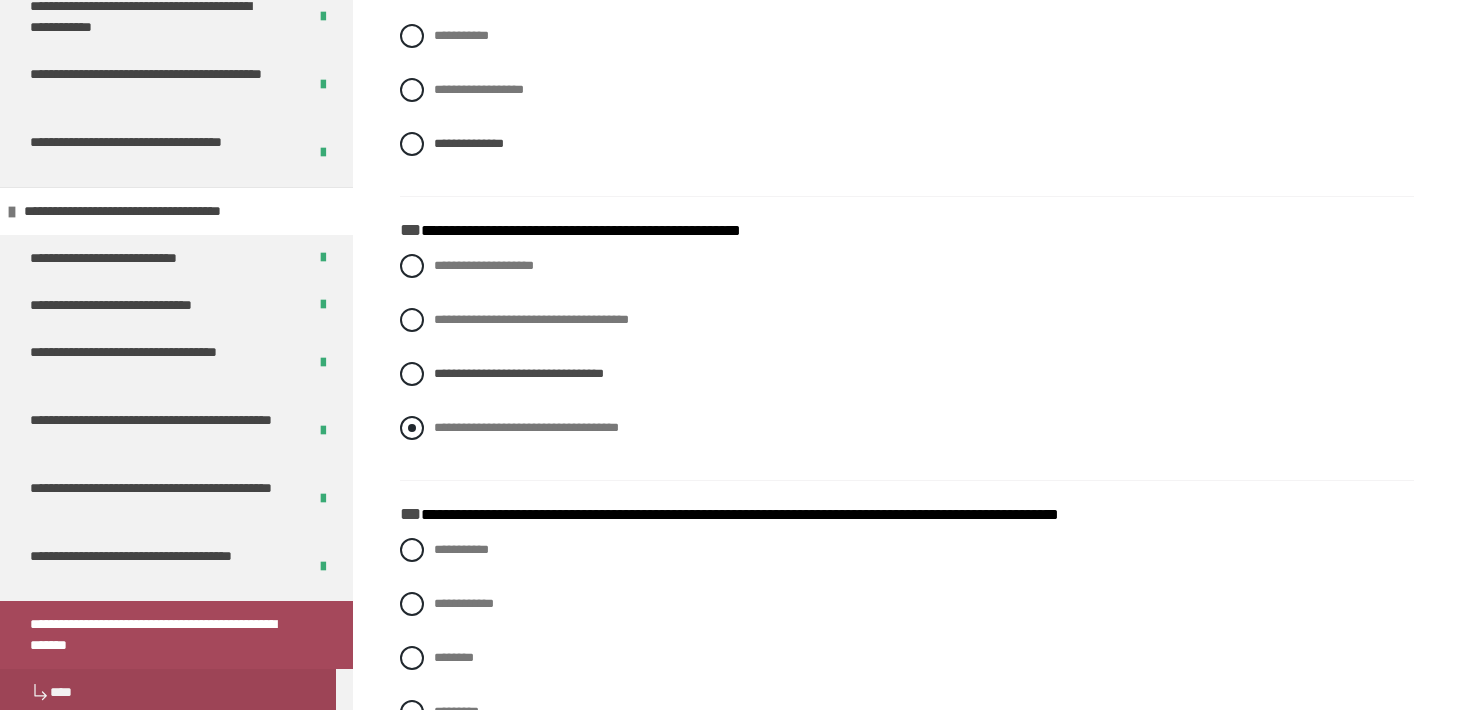 click on "**********" at bounding box center [526, 427] 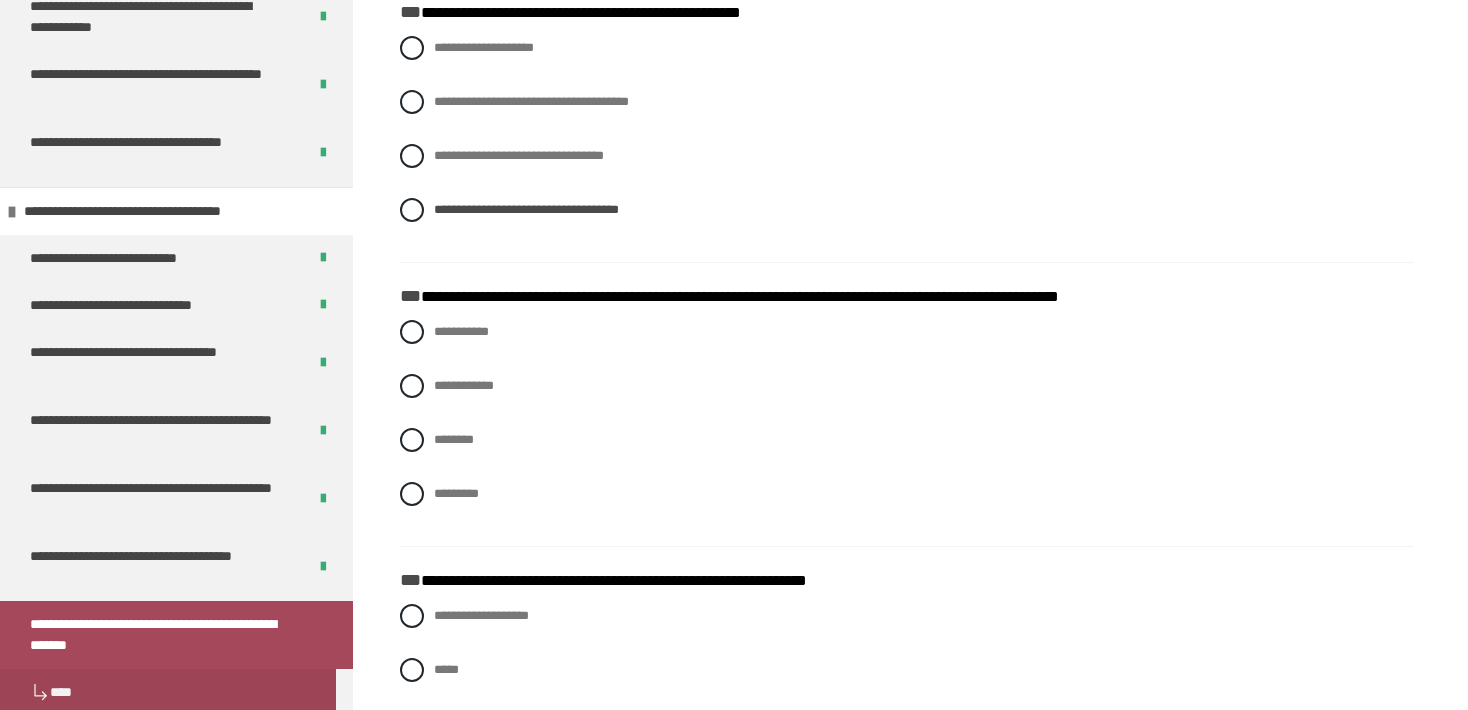 scroll, scrollTop: 684, scrollLeft: 0, axis: vertical 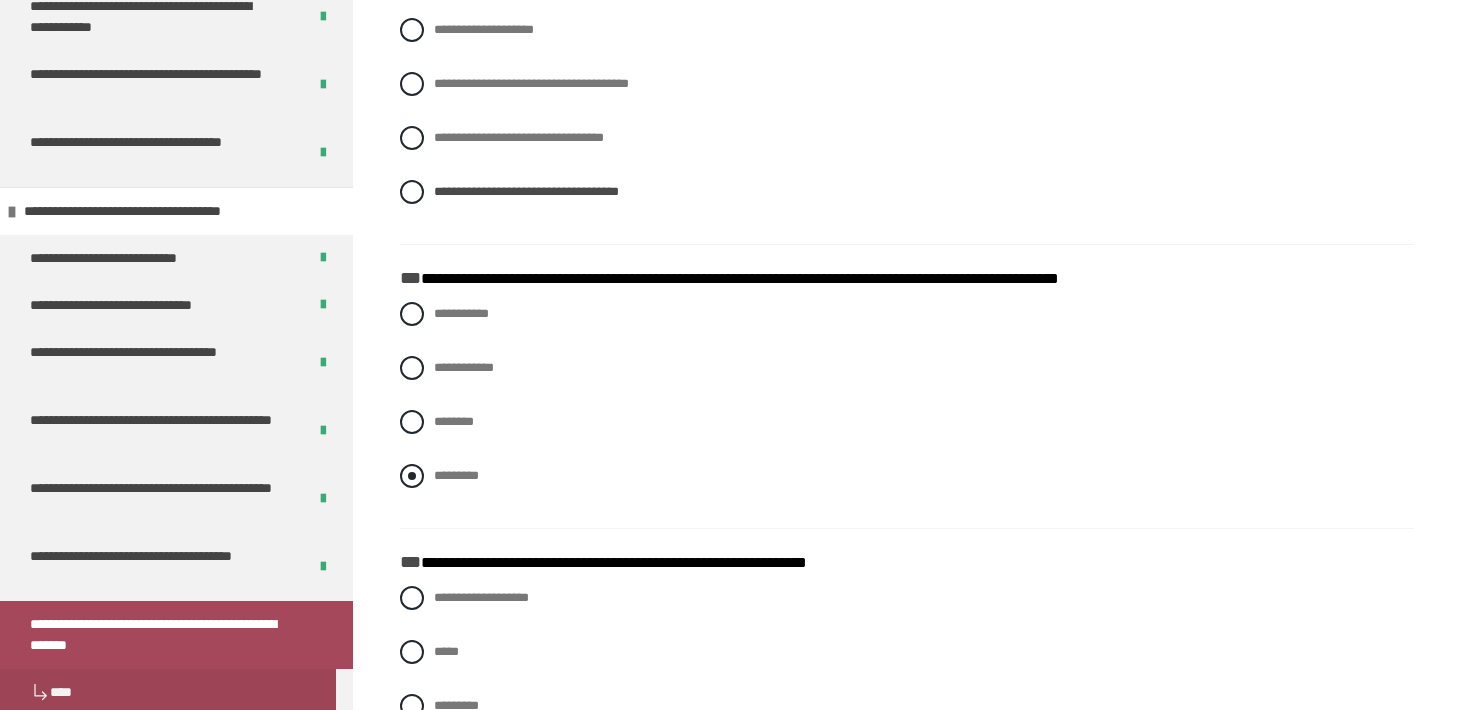 click on "*********" at bounding box center (456, 475) 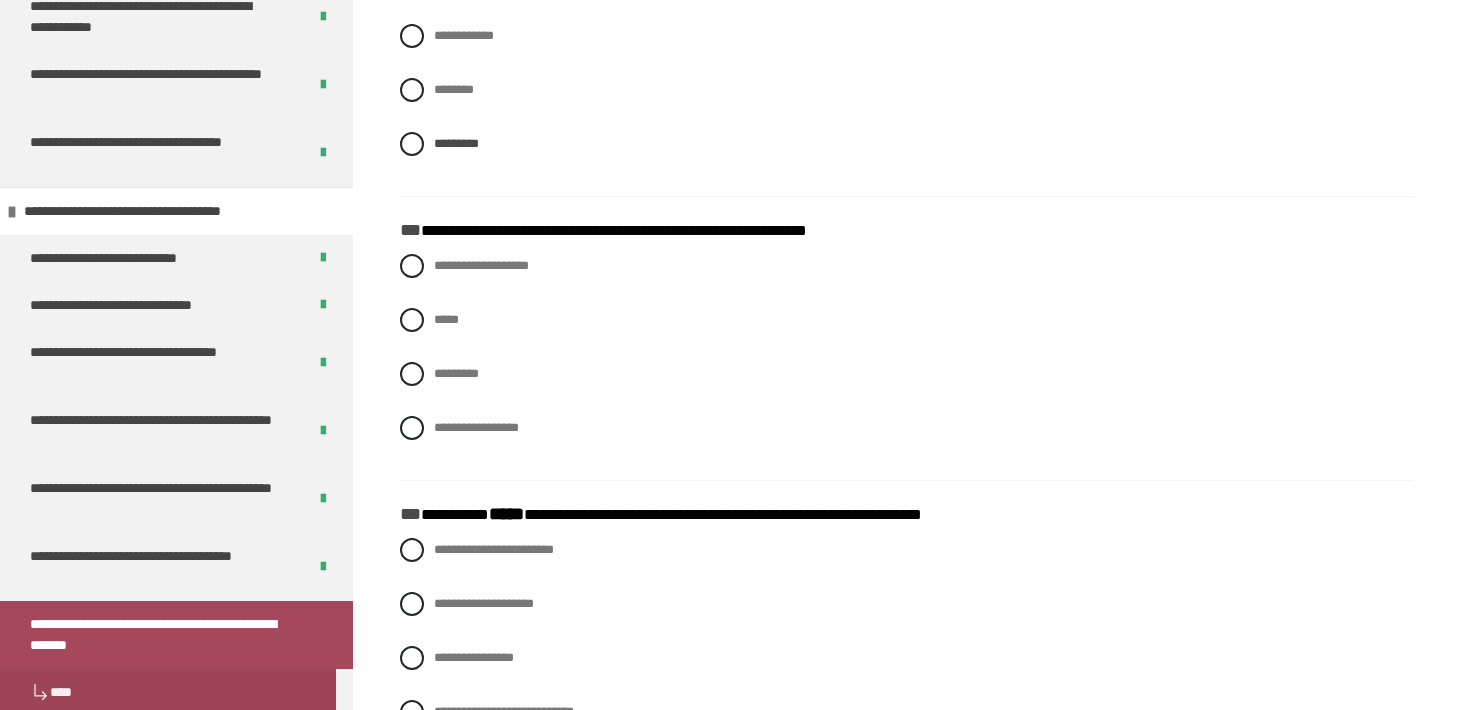 scroll, scrollTop: 1025, scrollLeft: 0, axis: vertical 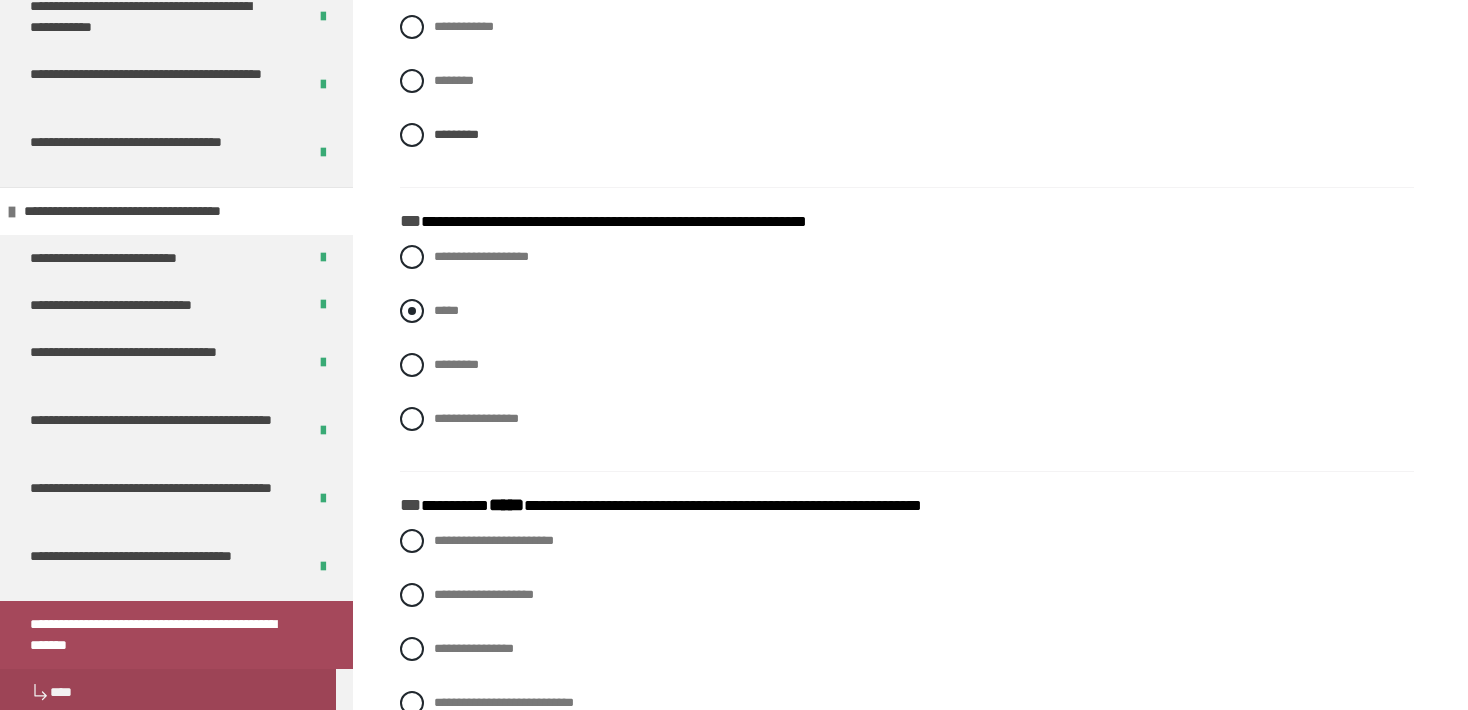 click on "*****" at bounding box center (446, 310) 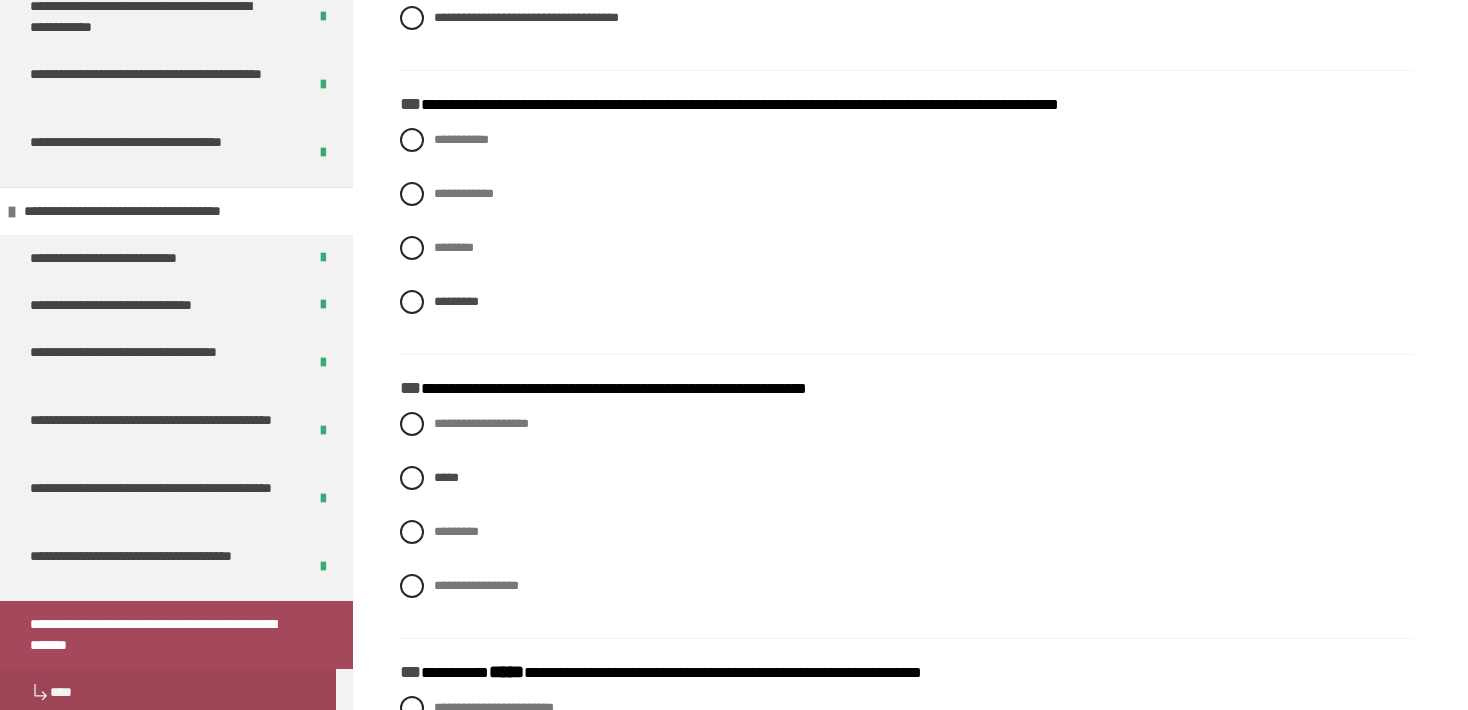 scroll, scrollTop: 849, scrollLeft: 0, axis: vertical 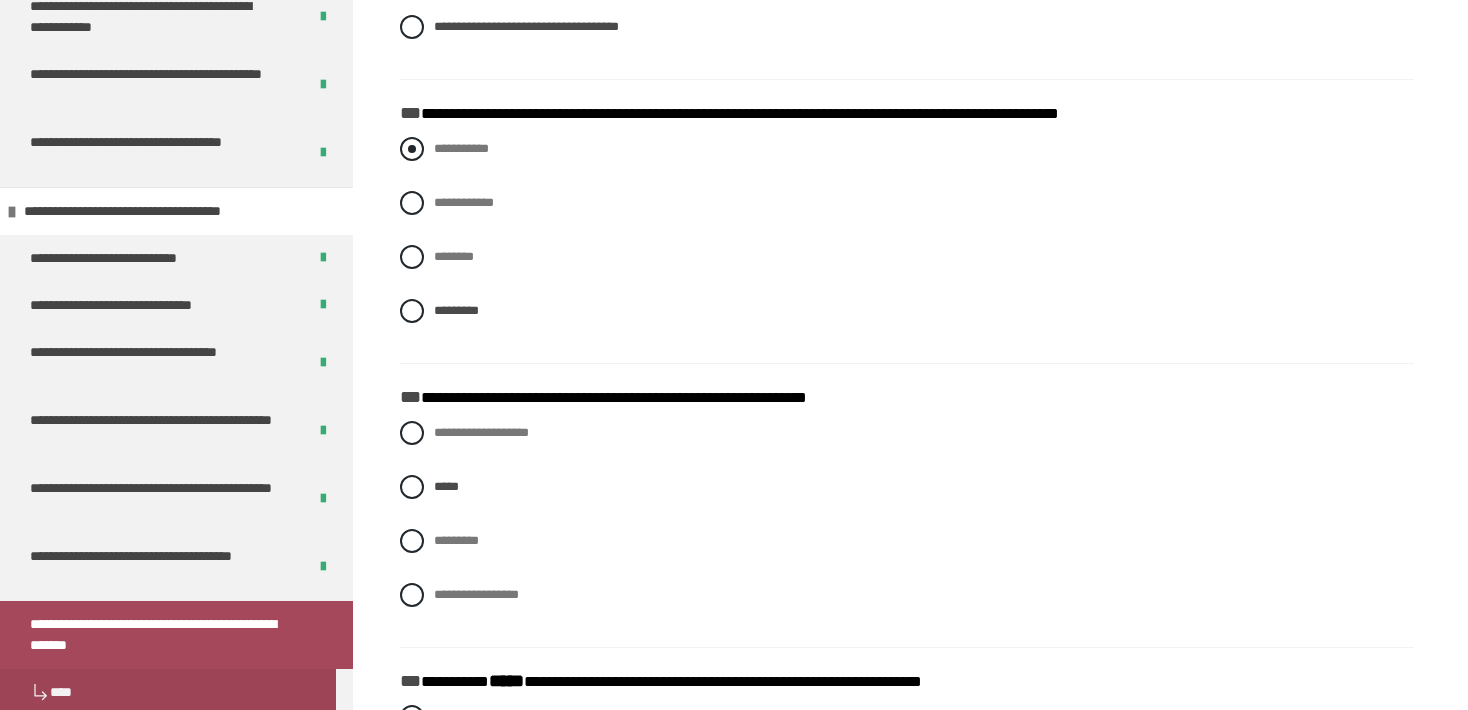 click on "**********" at bounding box center [461, 148] 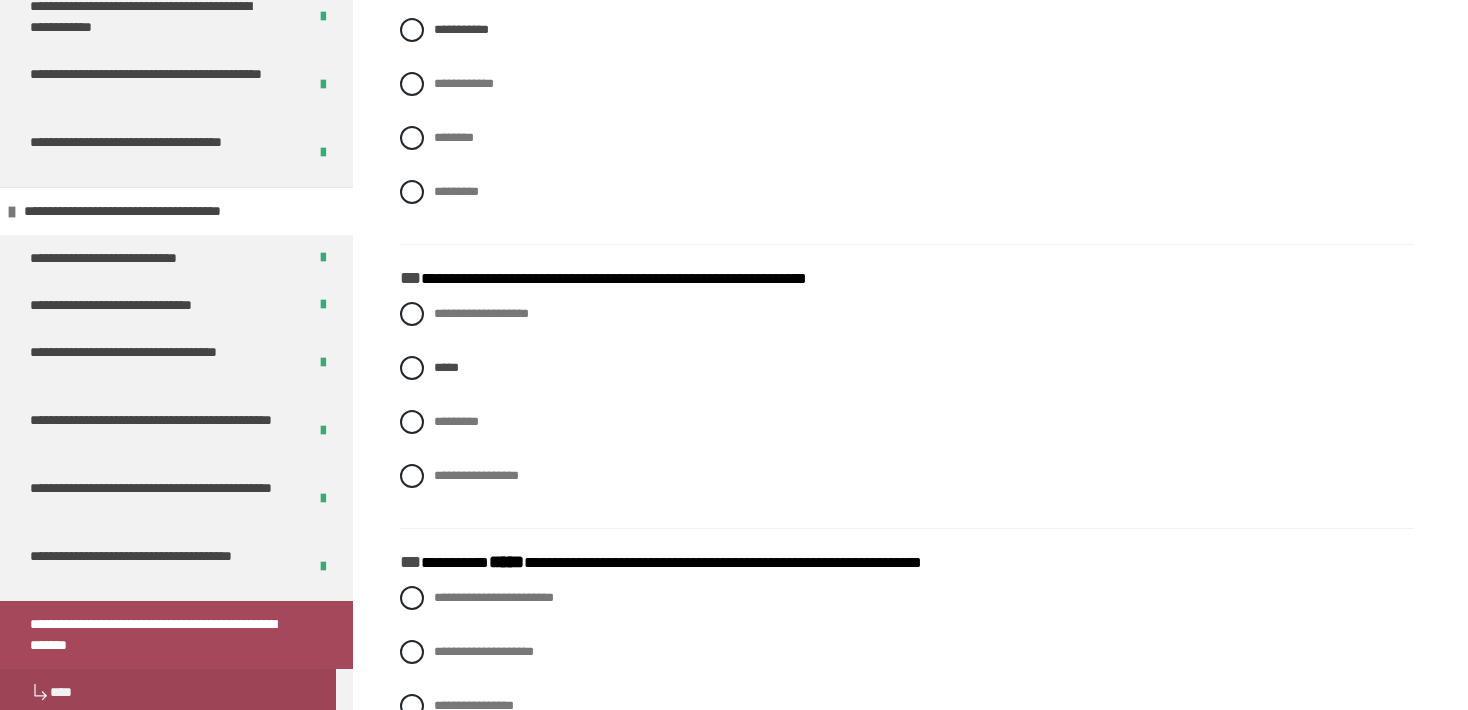 scroll, scrollTop: 976, scrollLeft: 0, axis: vertical 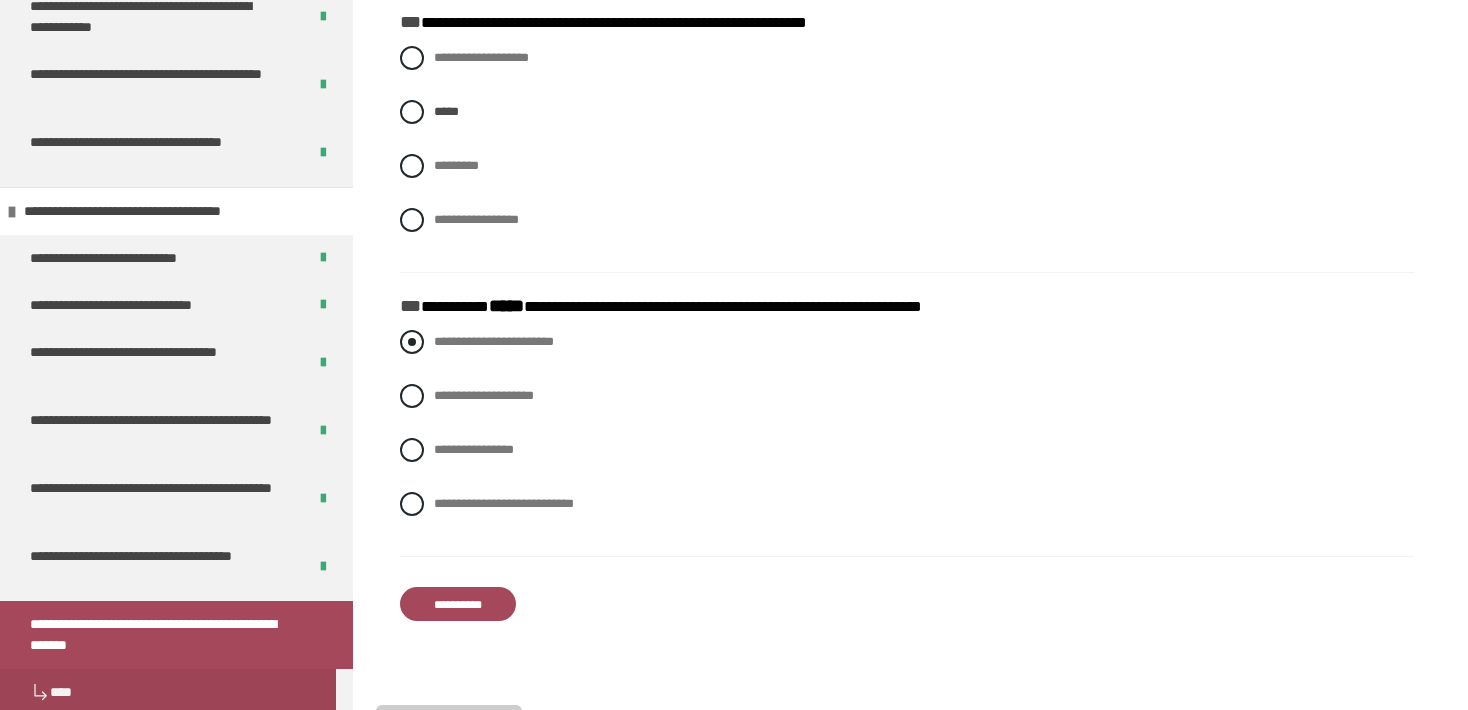 click on "**********" at bounding box center (494, 341) 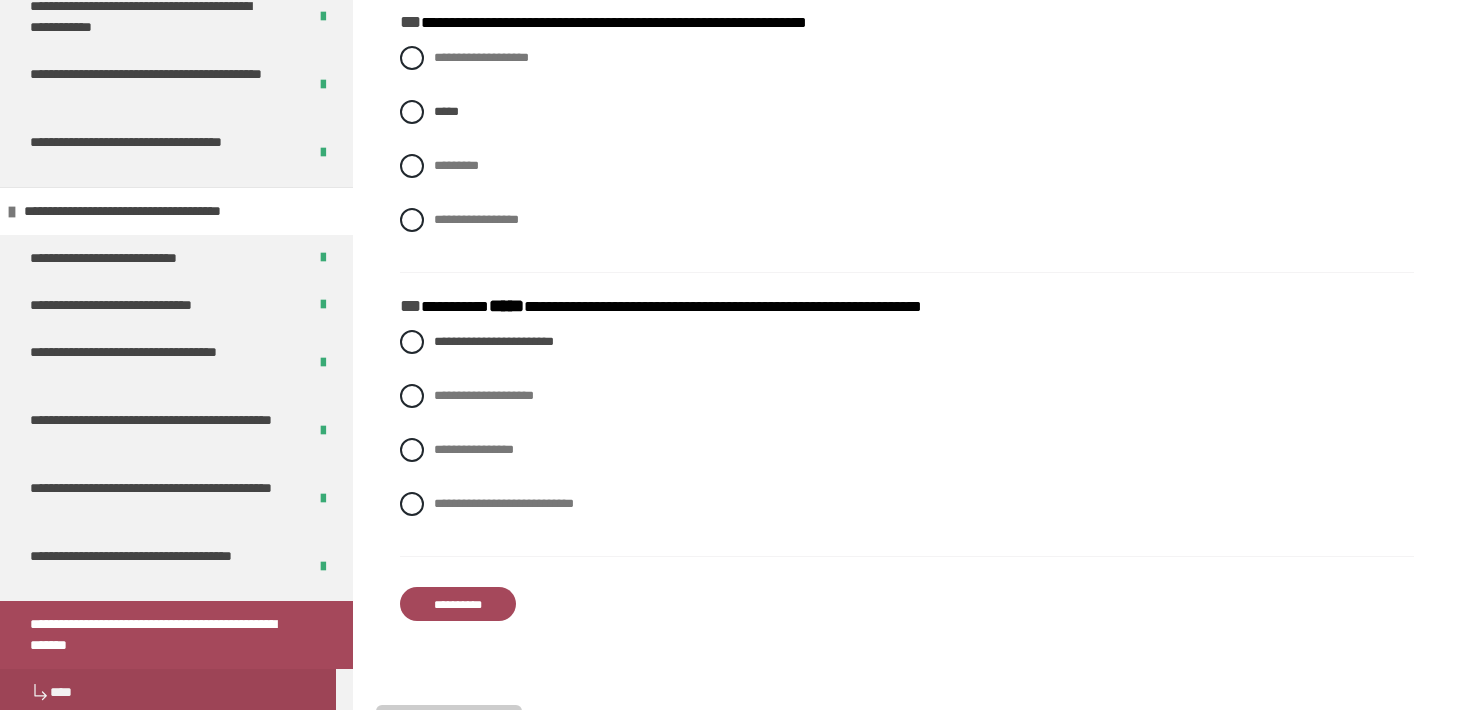 click on "**********" at bounding box center [907, -135] 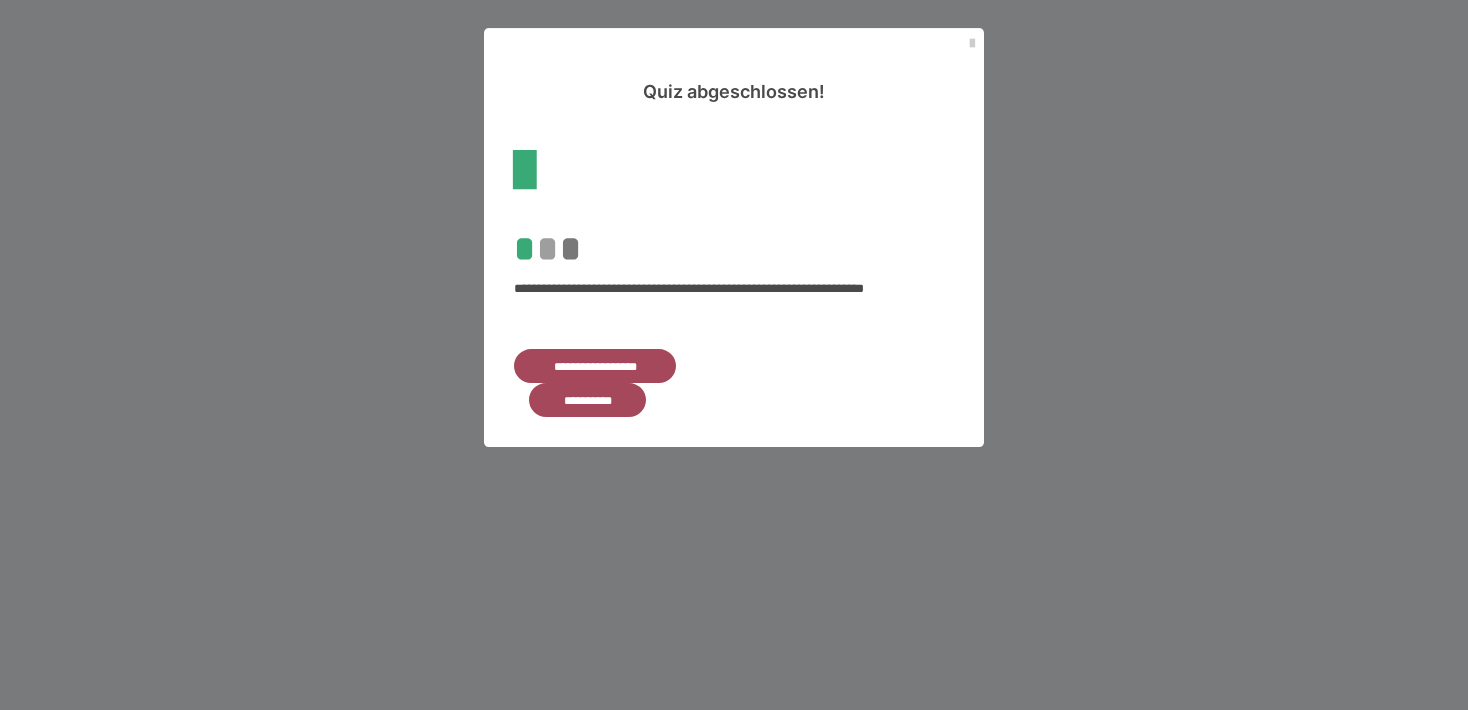 scroll, scrollTop: 0, scrollLeft: 0, axis: both 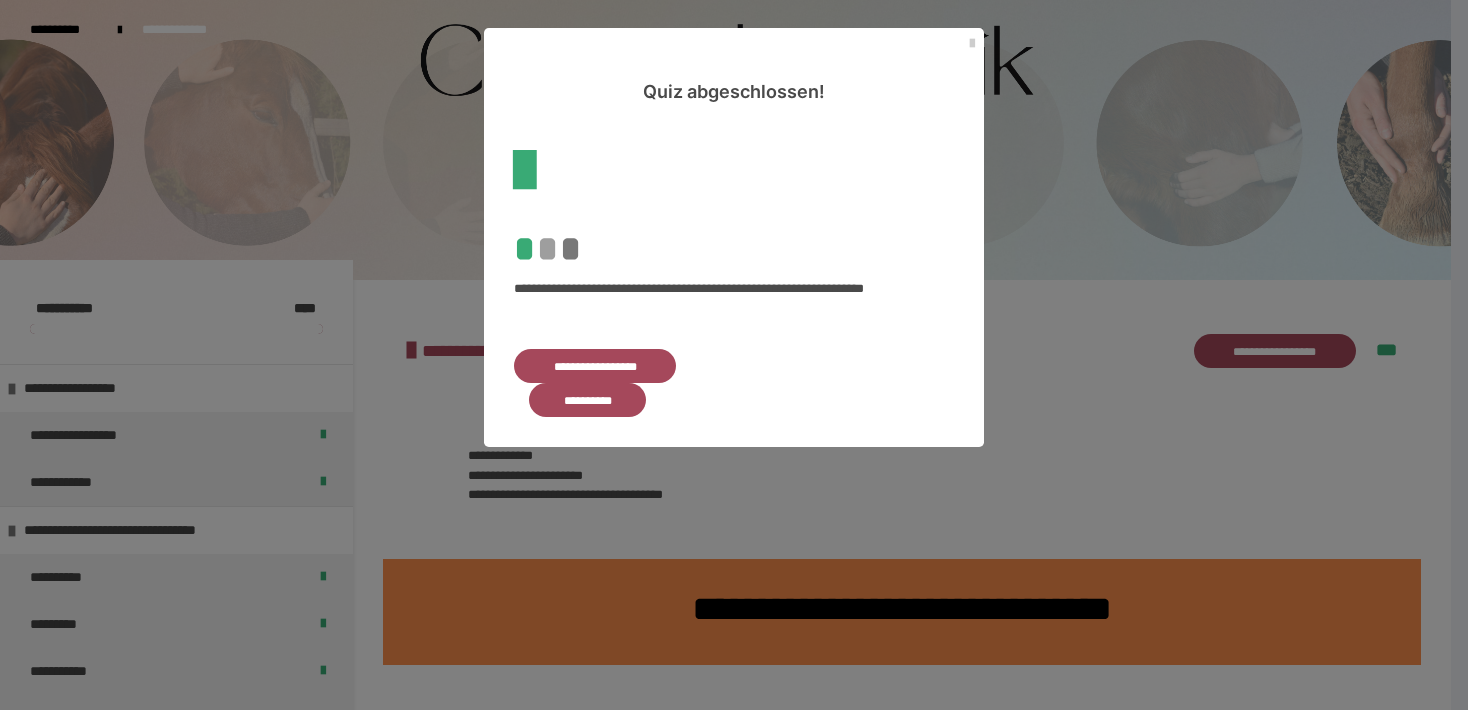 click on "**********" at bounding box center [595, 366] 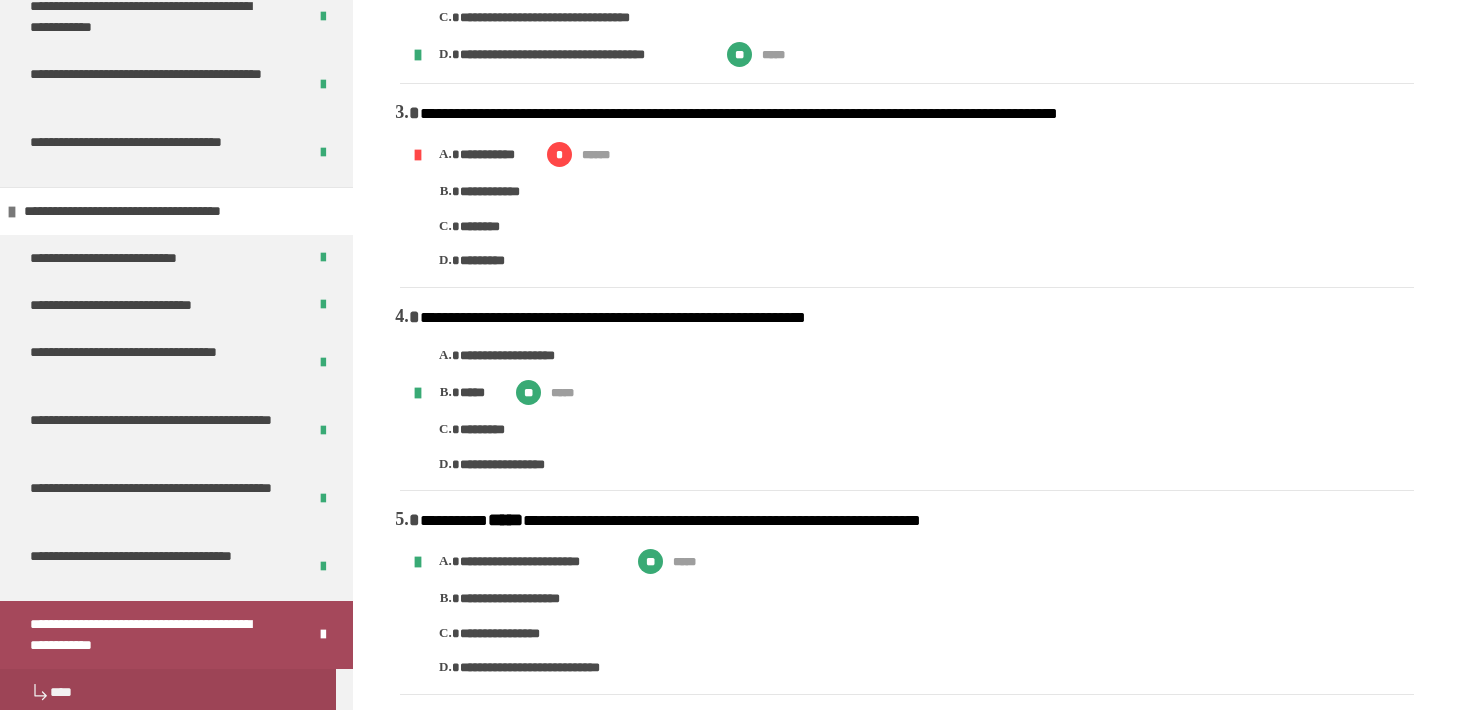 scroll, scrollTop: 684, scrollLeft: 0, axis: vertical 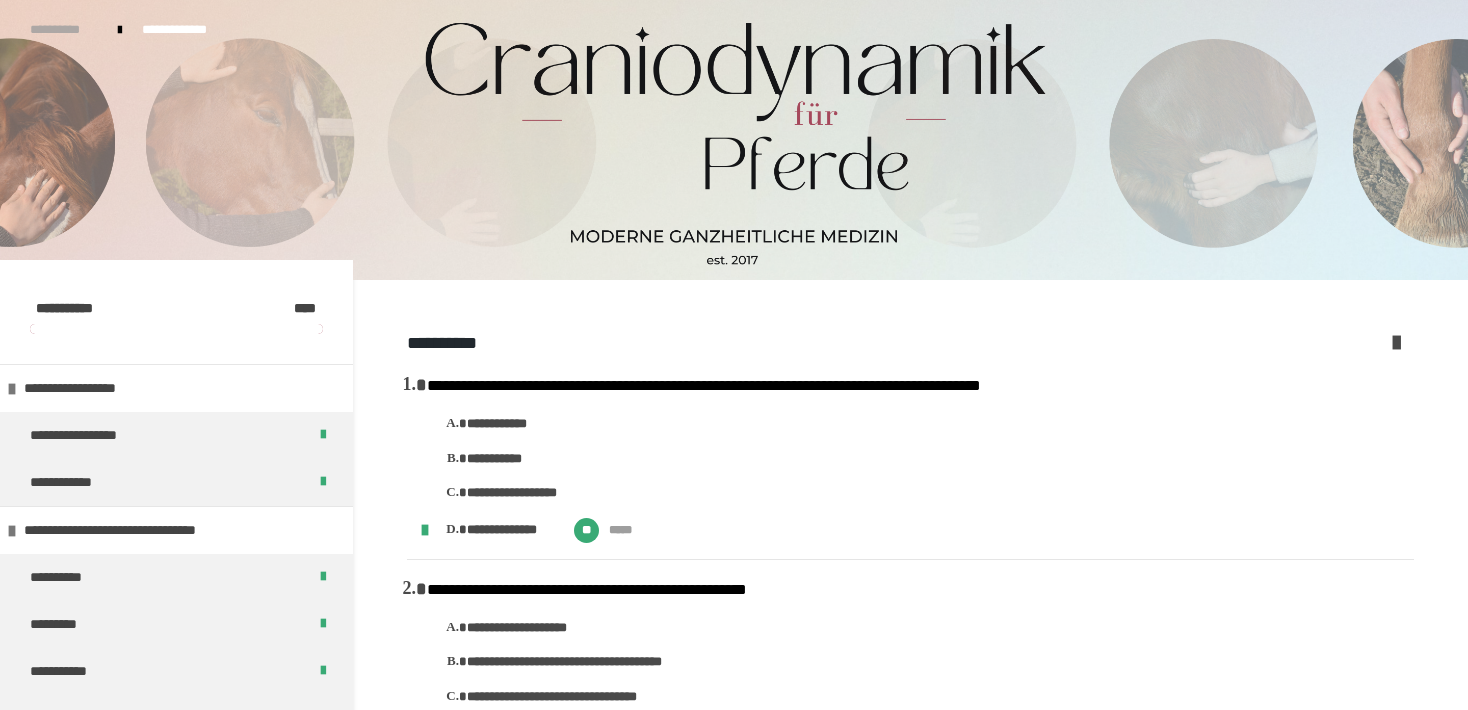 click on "**********" at bounding box center [64, 30] 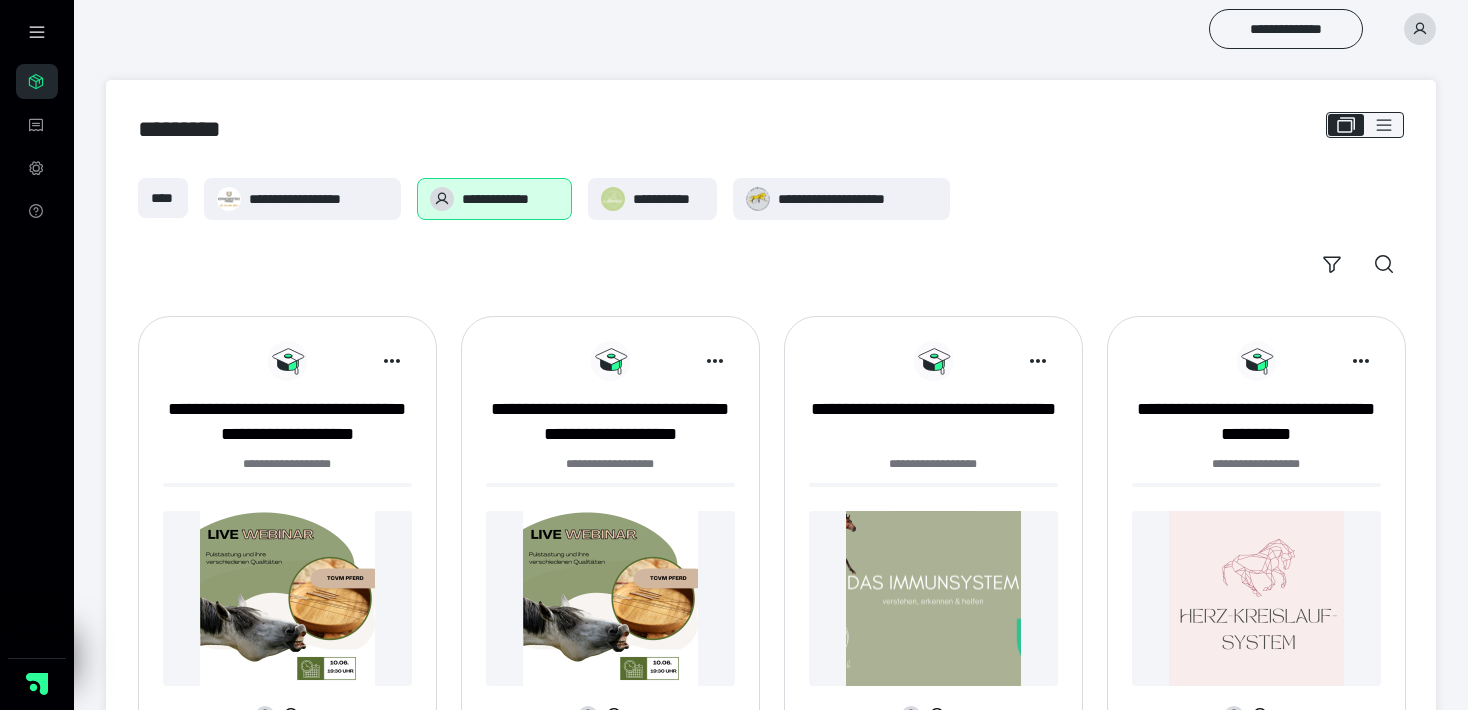 scroll, scrollTop: 0, scrollLeft: 0, axis: both 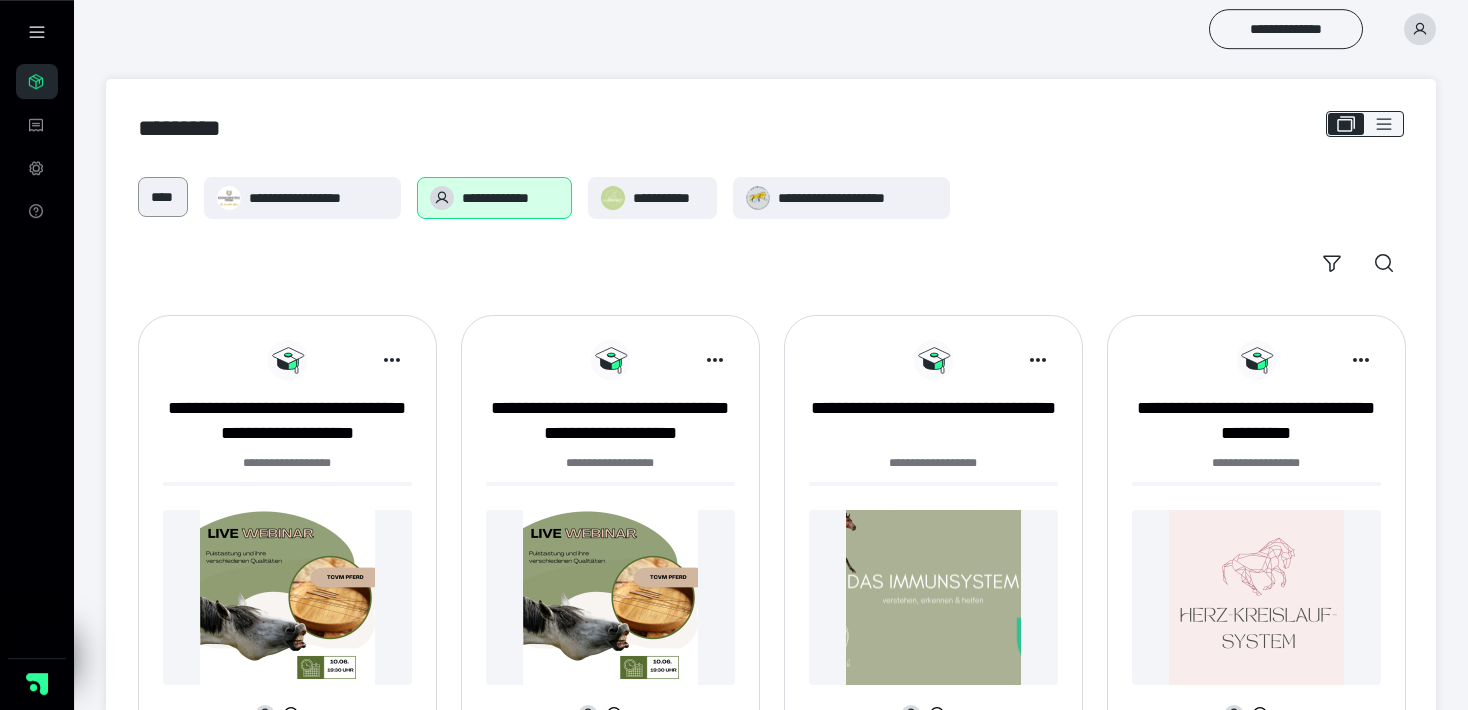 click on "****" at bounding box center (163, 197) 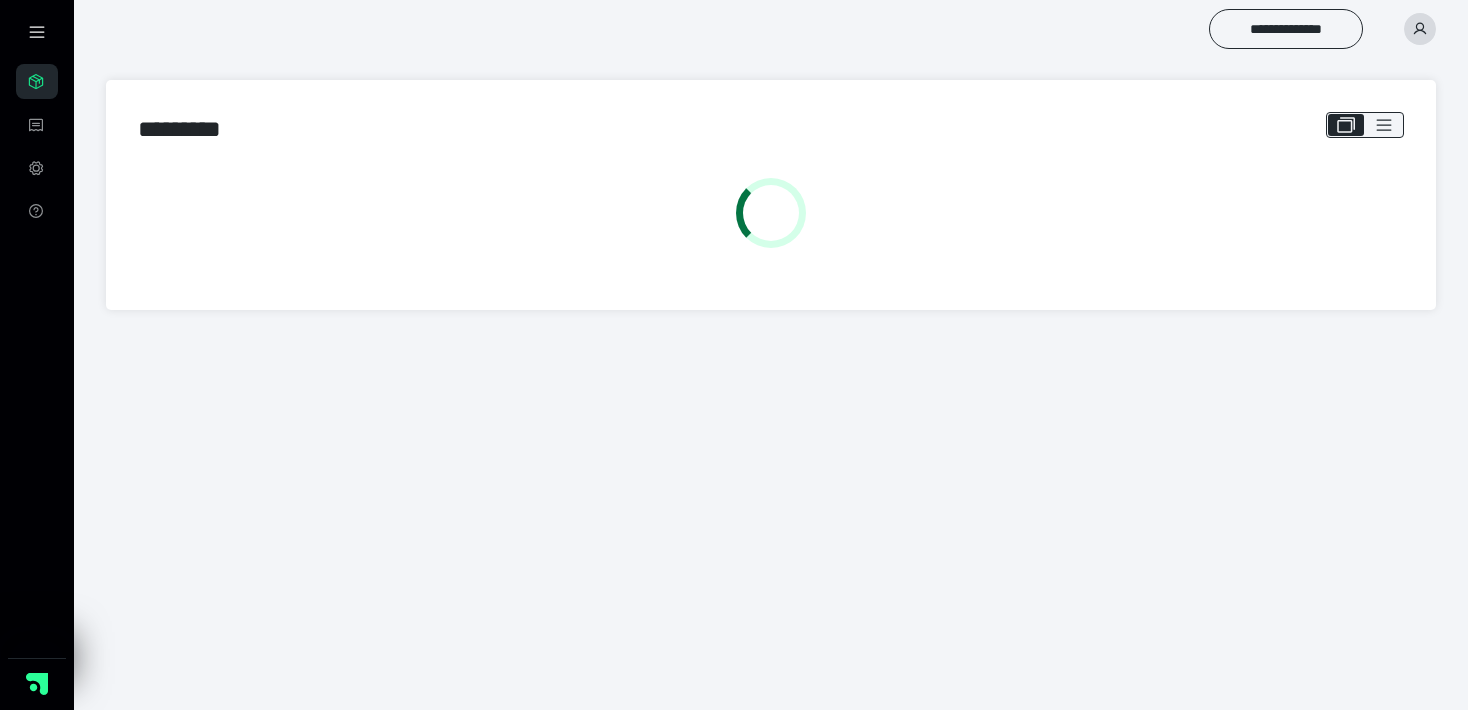 scroll, scrollTop: 0, scrollLeft: 0, axis: both 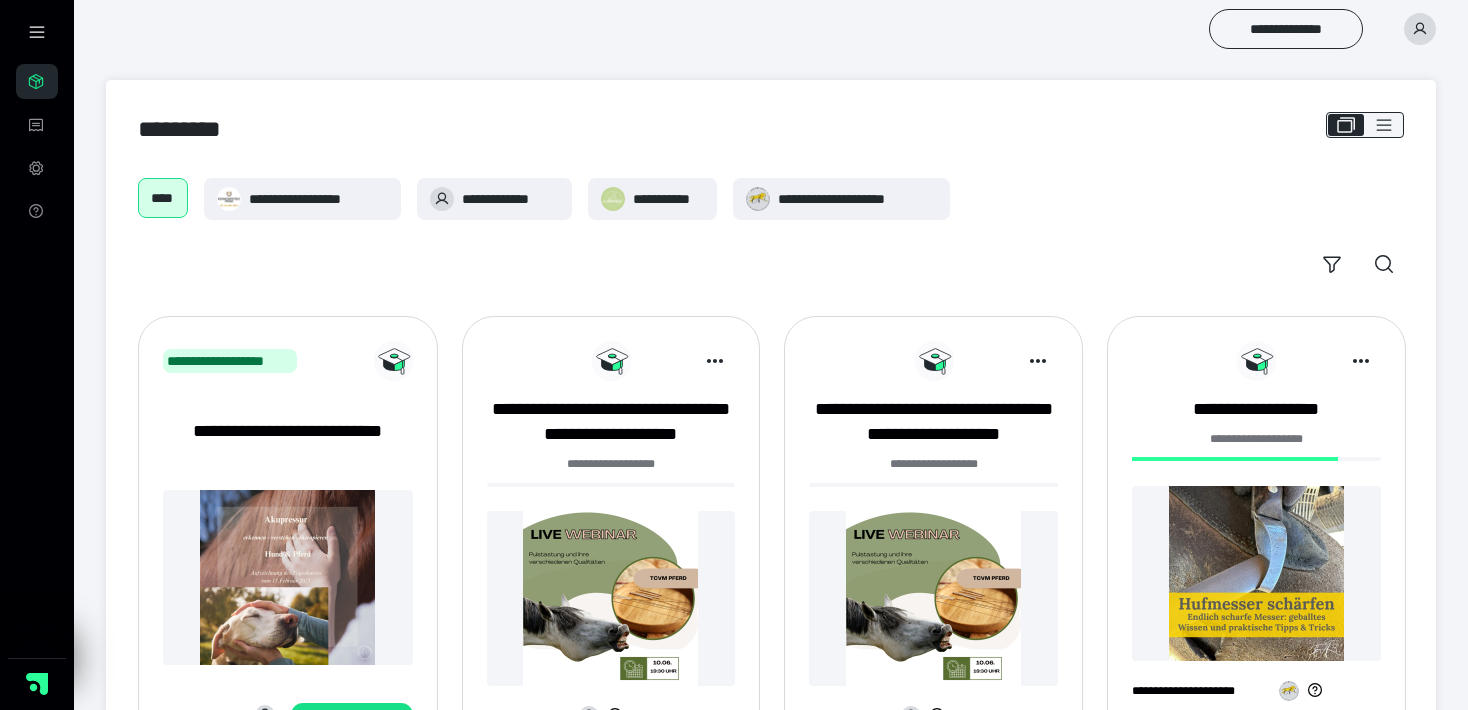 click 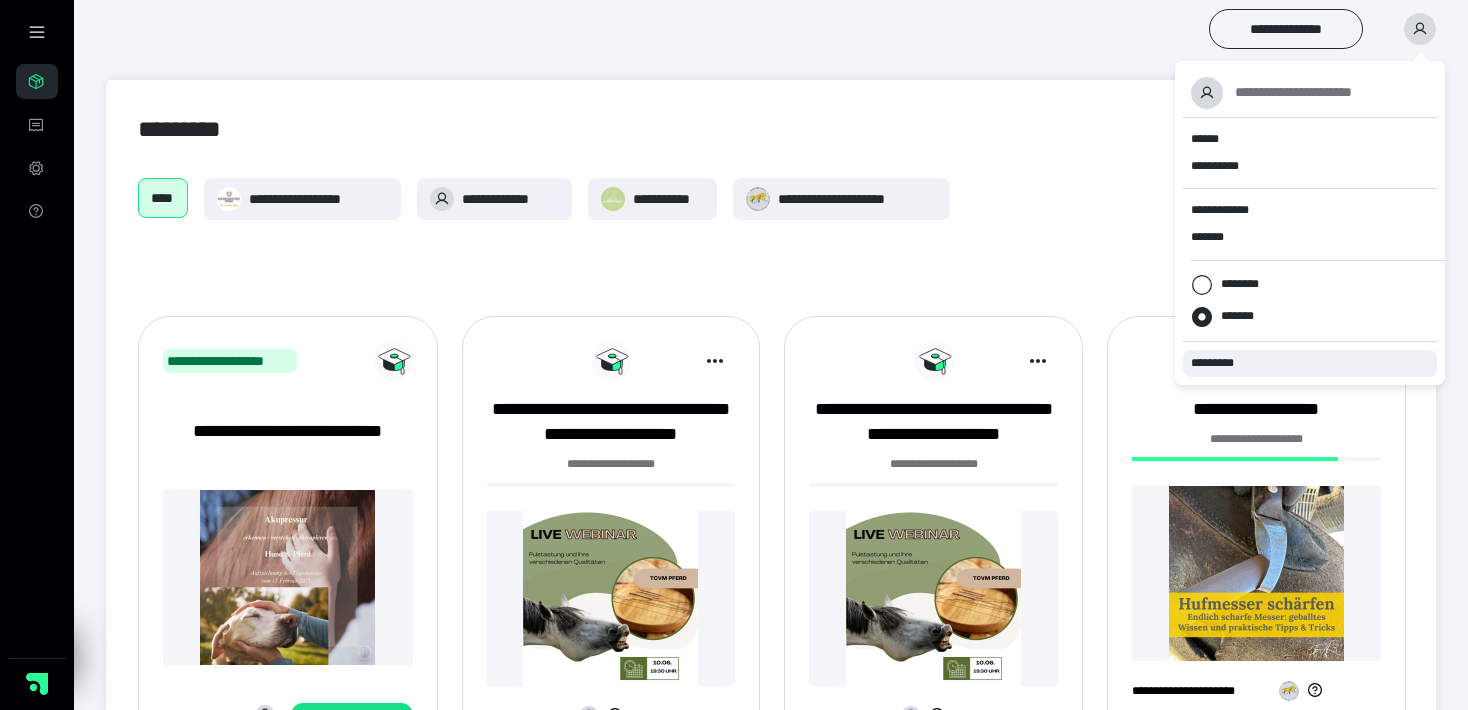 click on "*********" at bounding box center (1221, 363) 